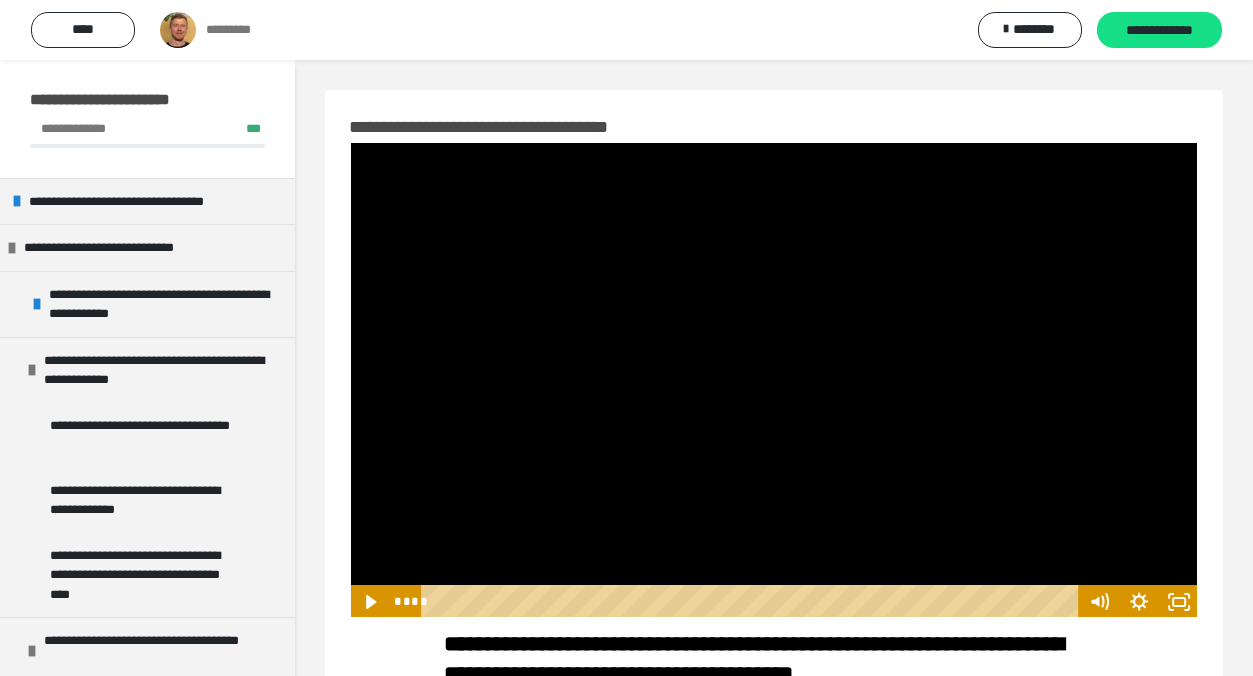 scroll, scrollTop: 55, scrollLeft: 0, axis: vertical 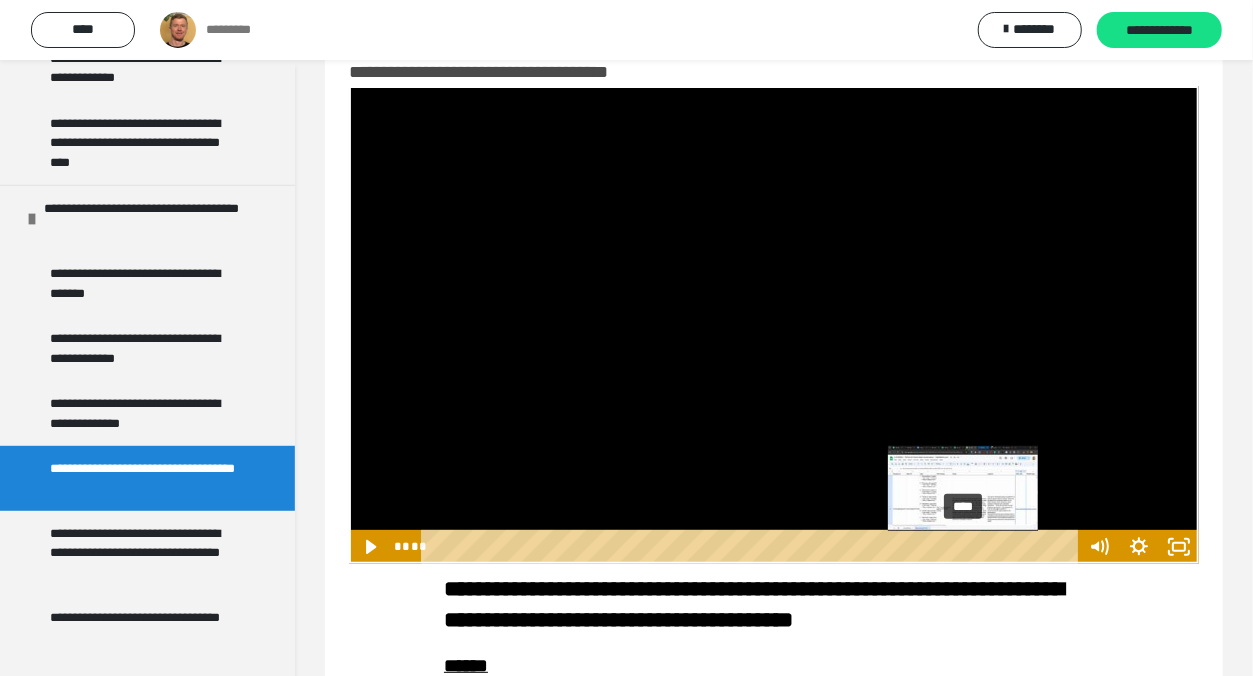 click on "****" at bounding box center (753, 547) 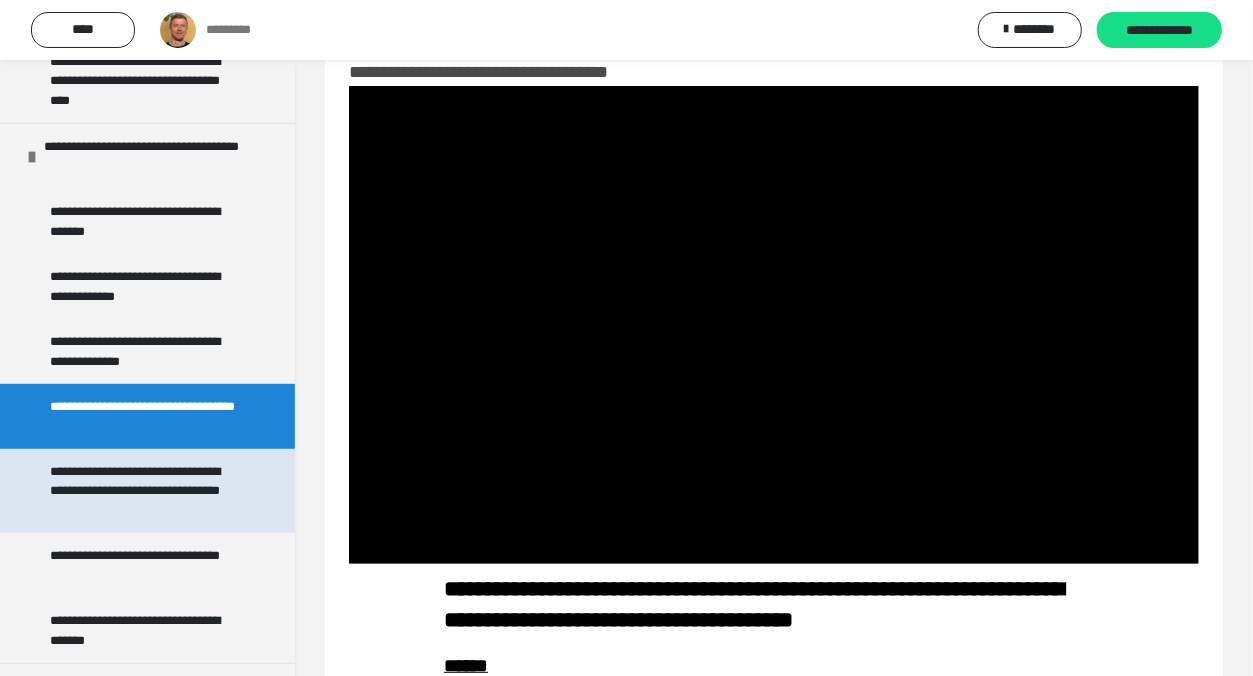 scroll, scrollTop: 495, scrollLeft: 0, axis: vertical 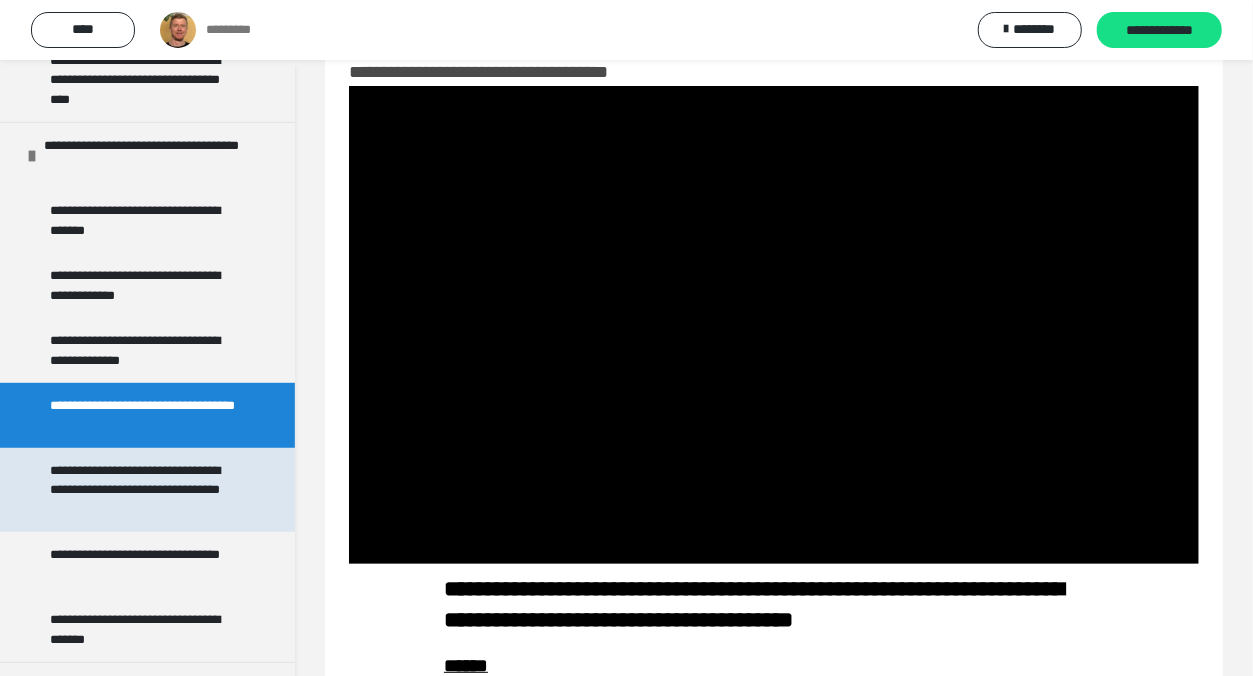 click on "**********" at bounding box center (143, 490) 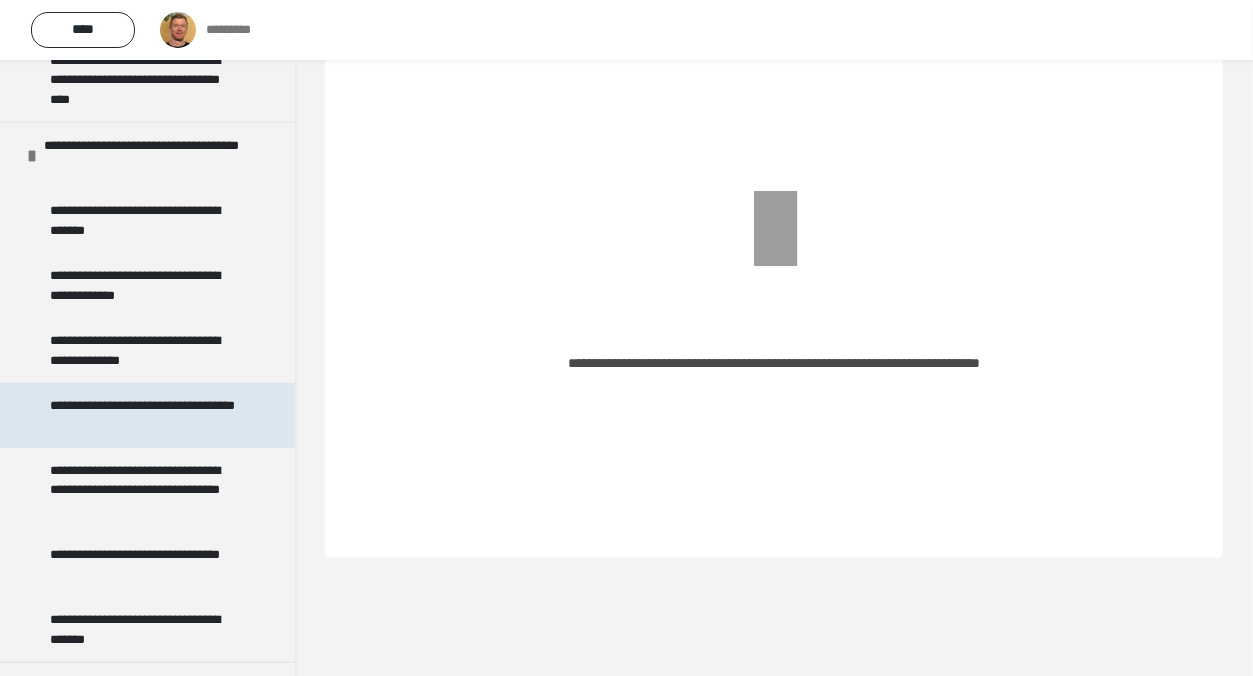 click on "**********" at bounding box center (143, 415) 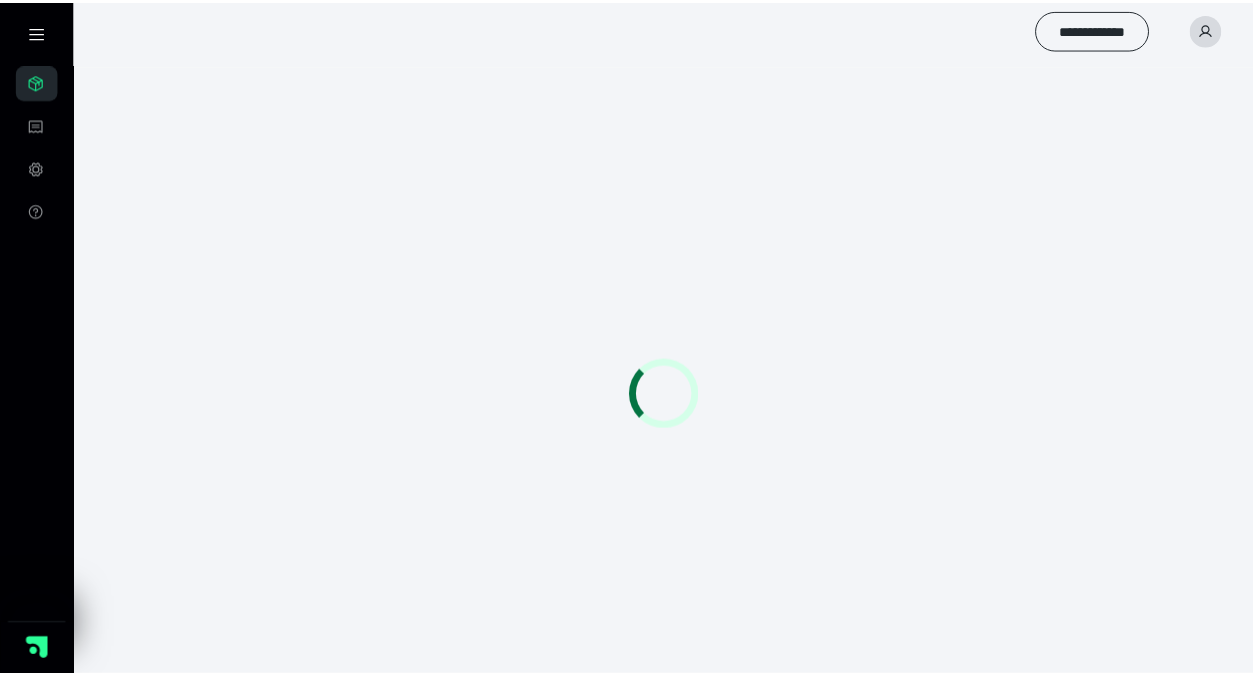 scroll, scrollTop: 55, scrollLeft: 0, axis: vertical 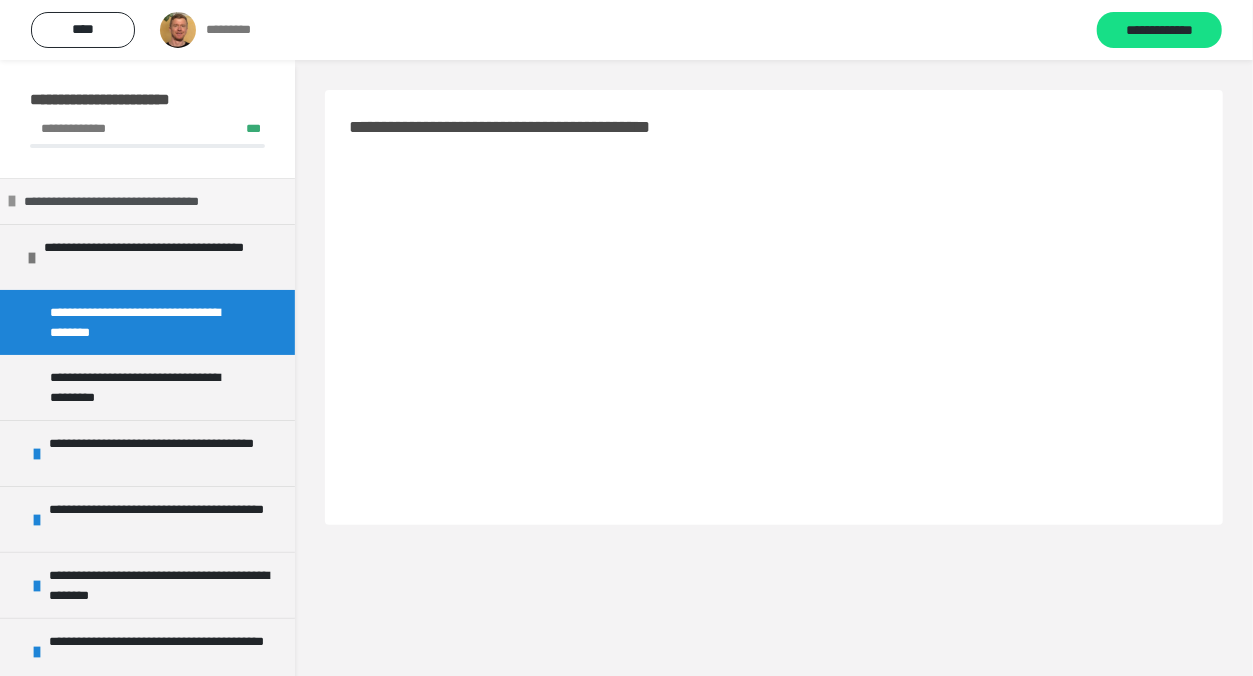 click at bounding box center [12, 201] 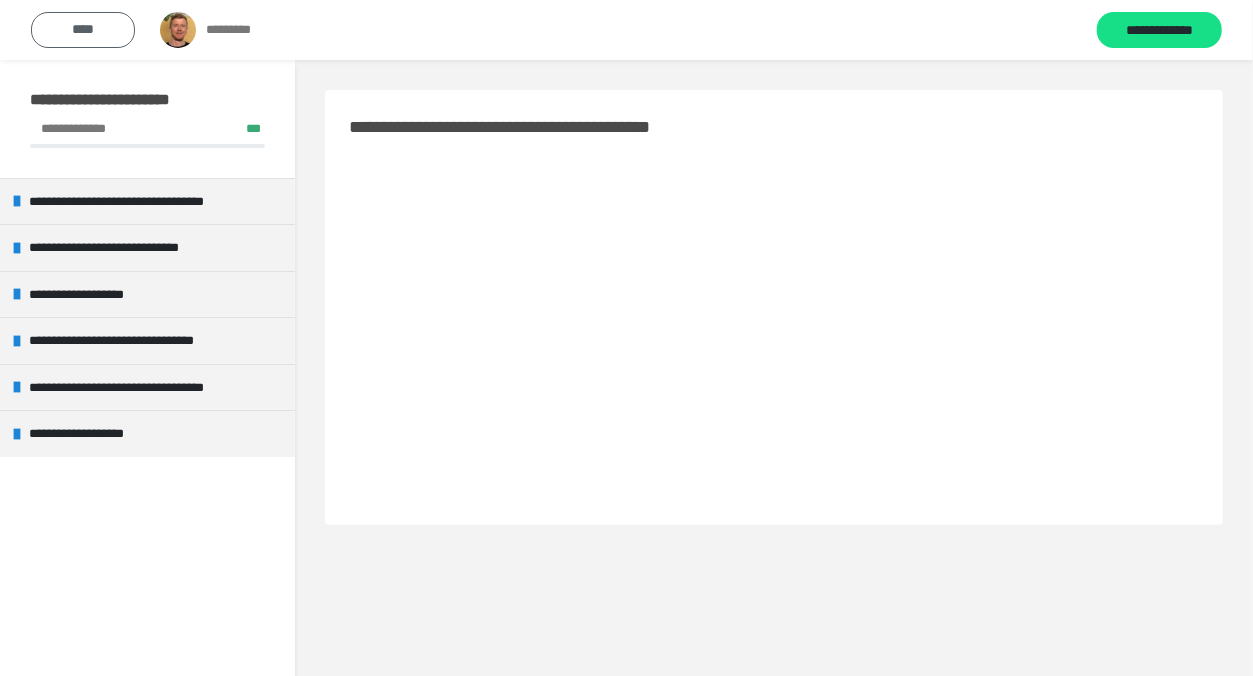 click on "****" at bounding box center (83, 30) 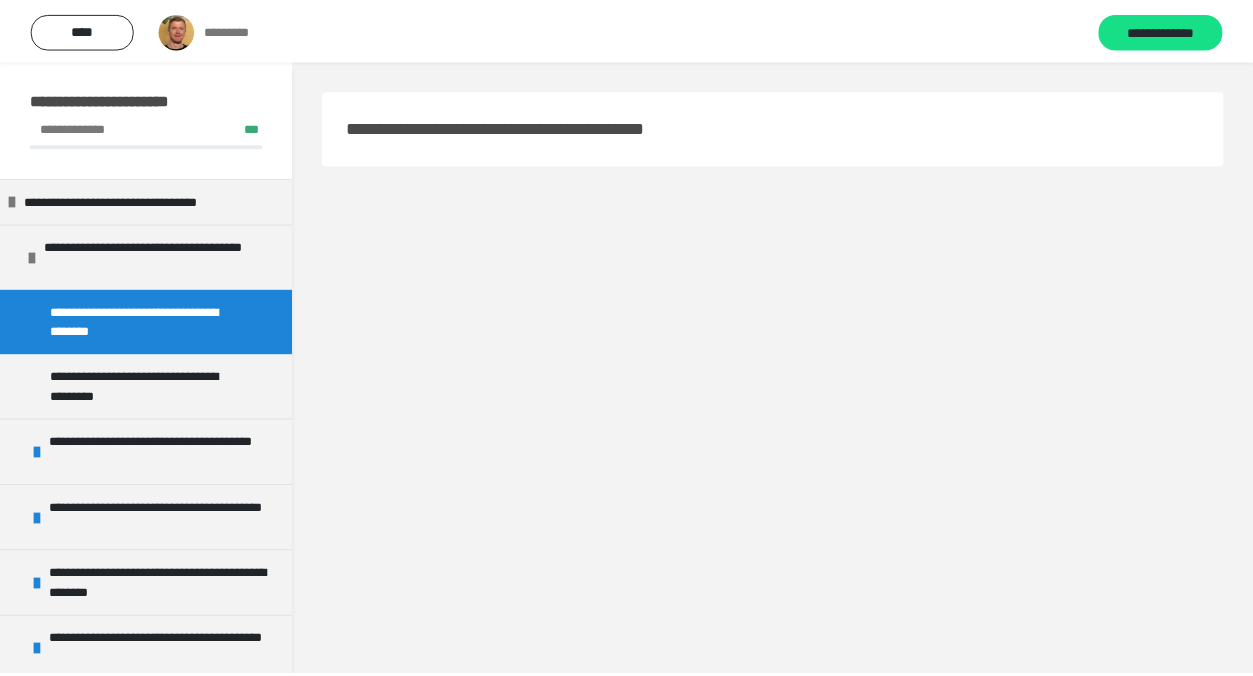 scroll, scrollTop: 0, scrollLeft: 0, axis: both 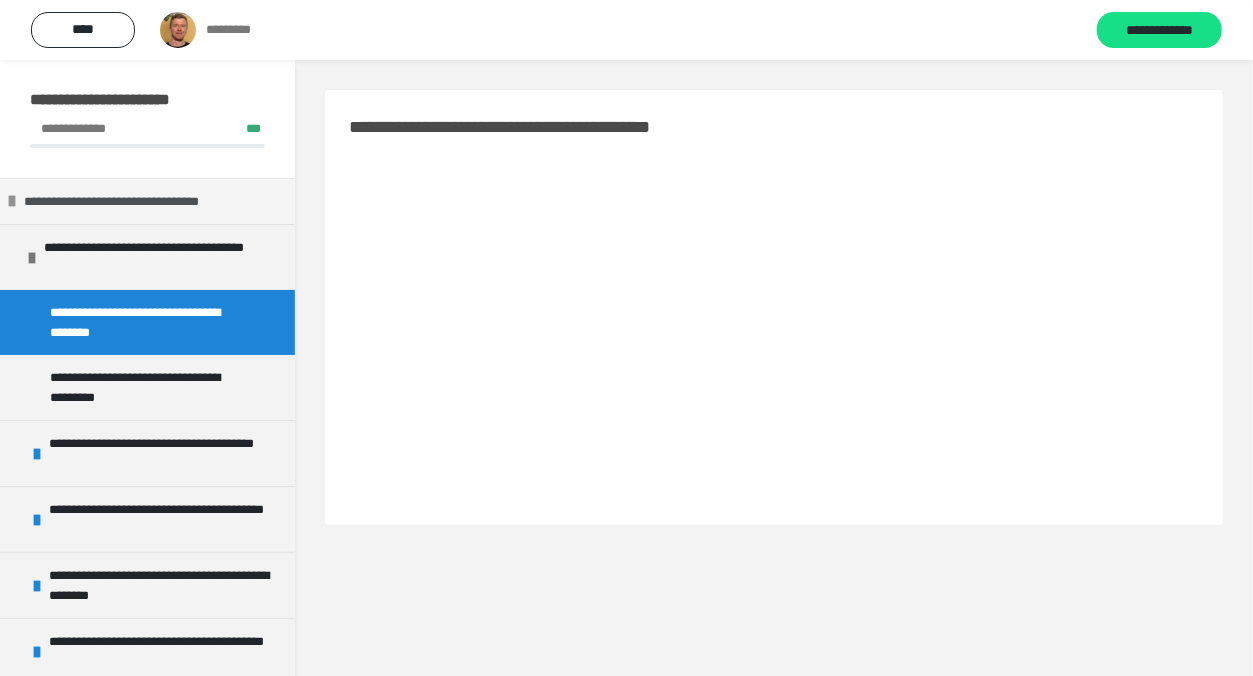 click at bounding box center (12, 201) 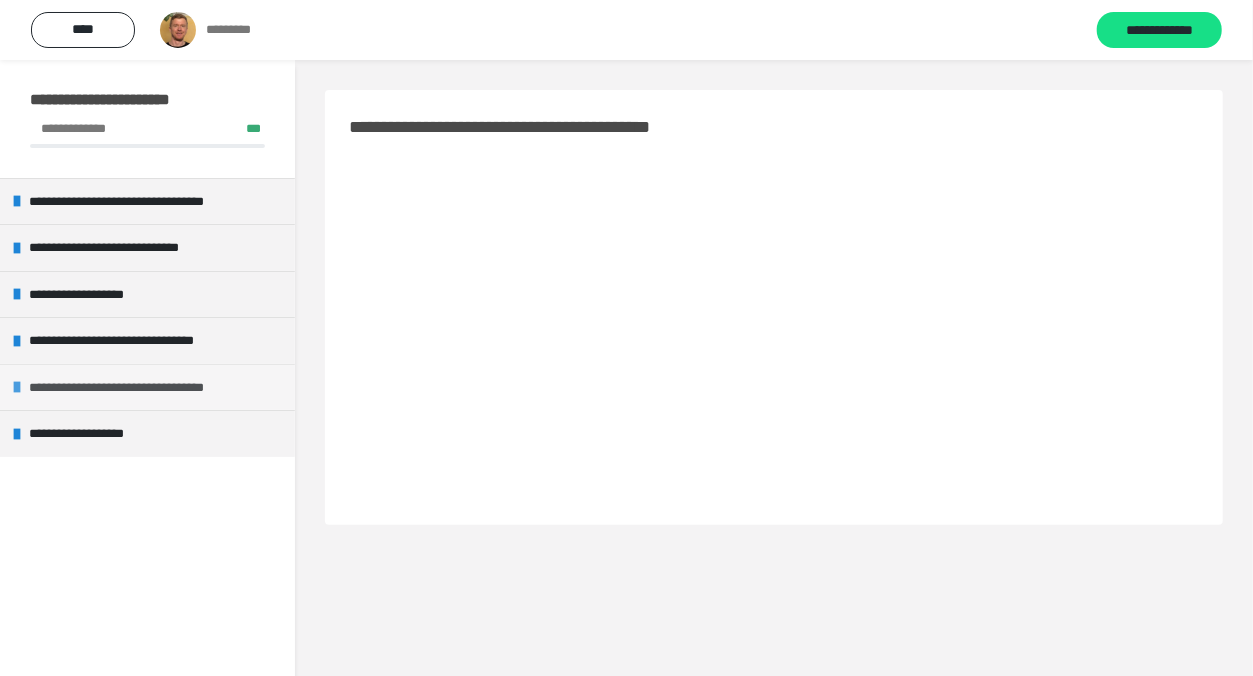 click on "**********" at bounding box center [150, 387] 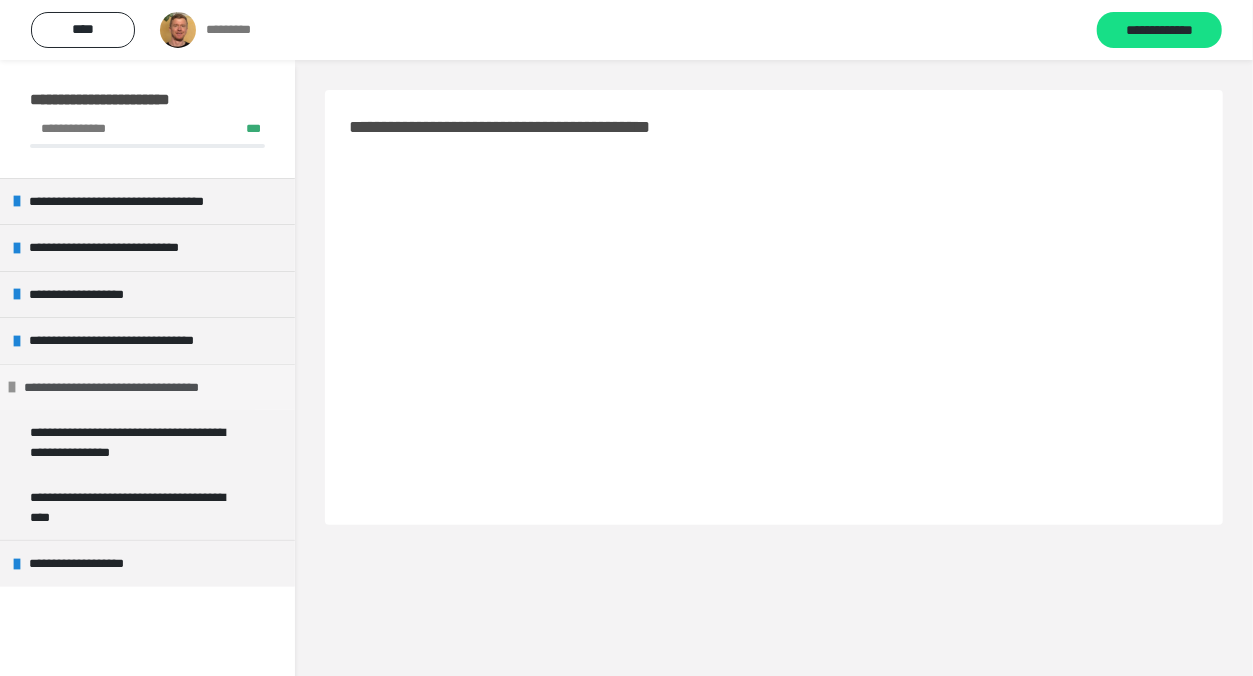 click at bounding box center (12, 387) 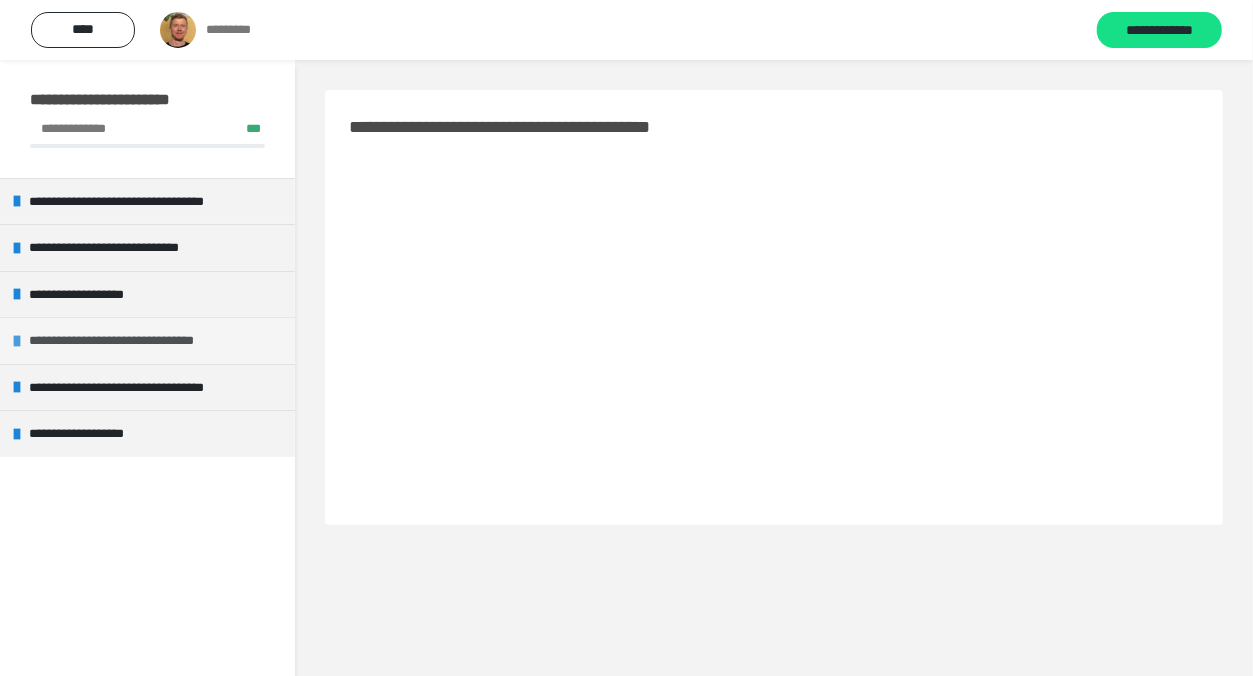 click on "**********" at bounding box center (140, 340) 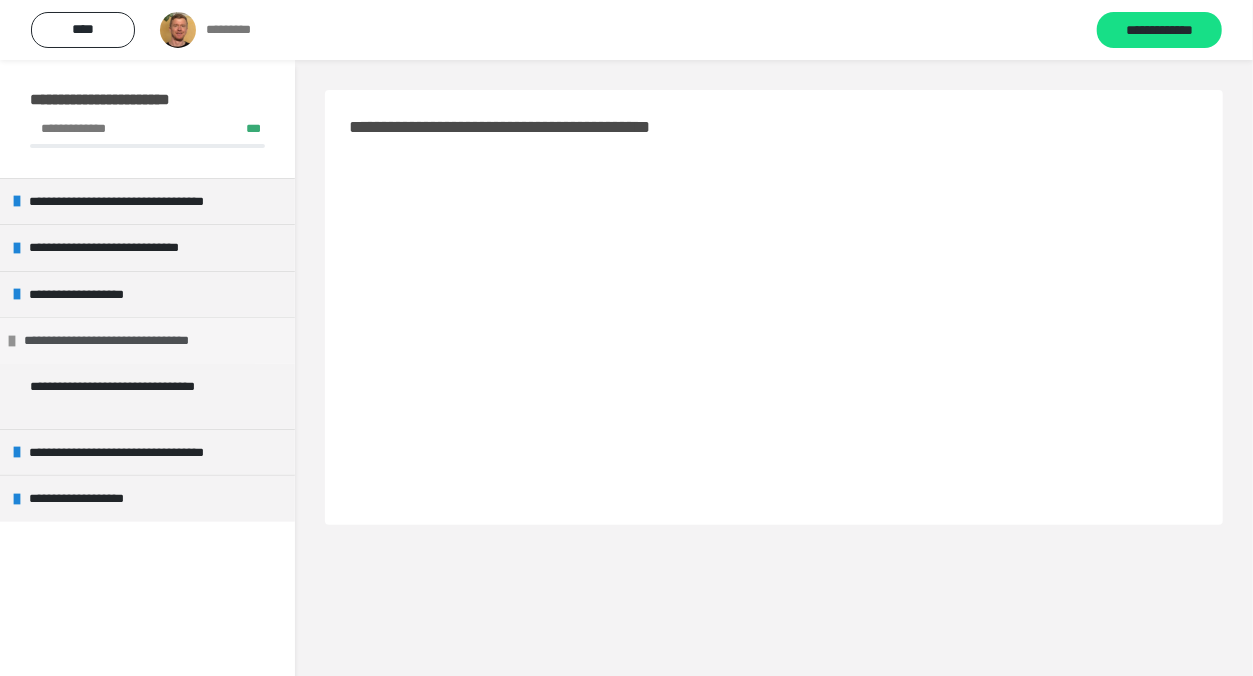 click at bounding box center (12, 341) 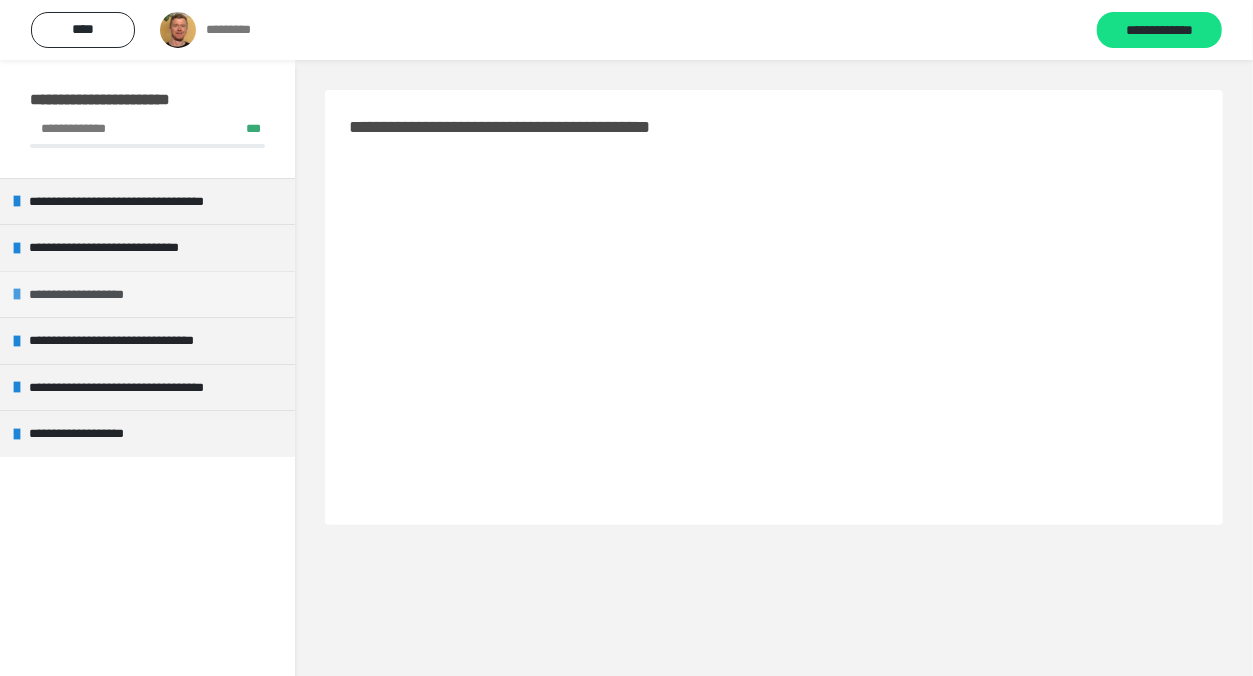 click on "**********" at bounding box center (87, 294) 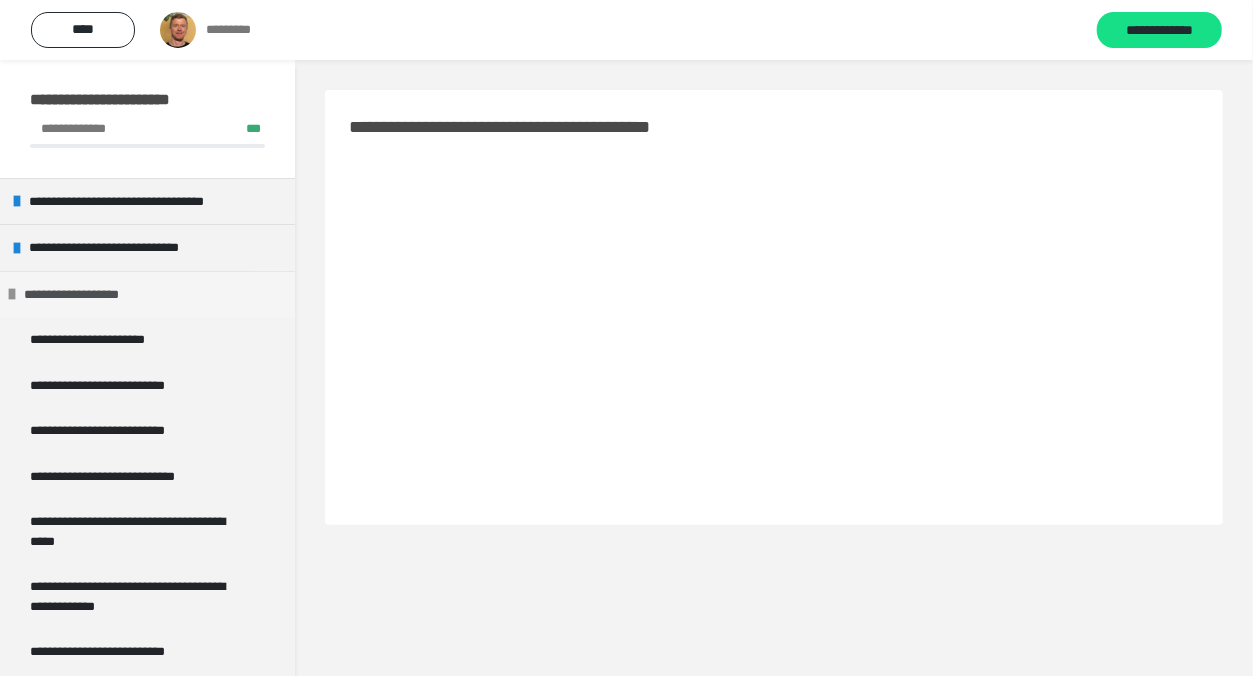 click at bounding box center [12, 294] 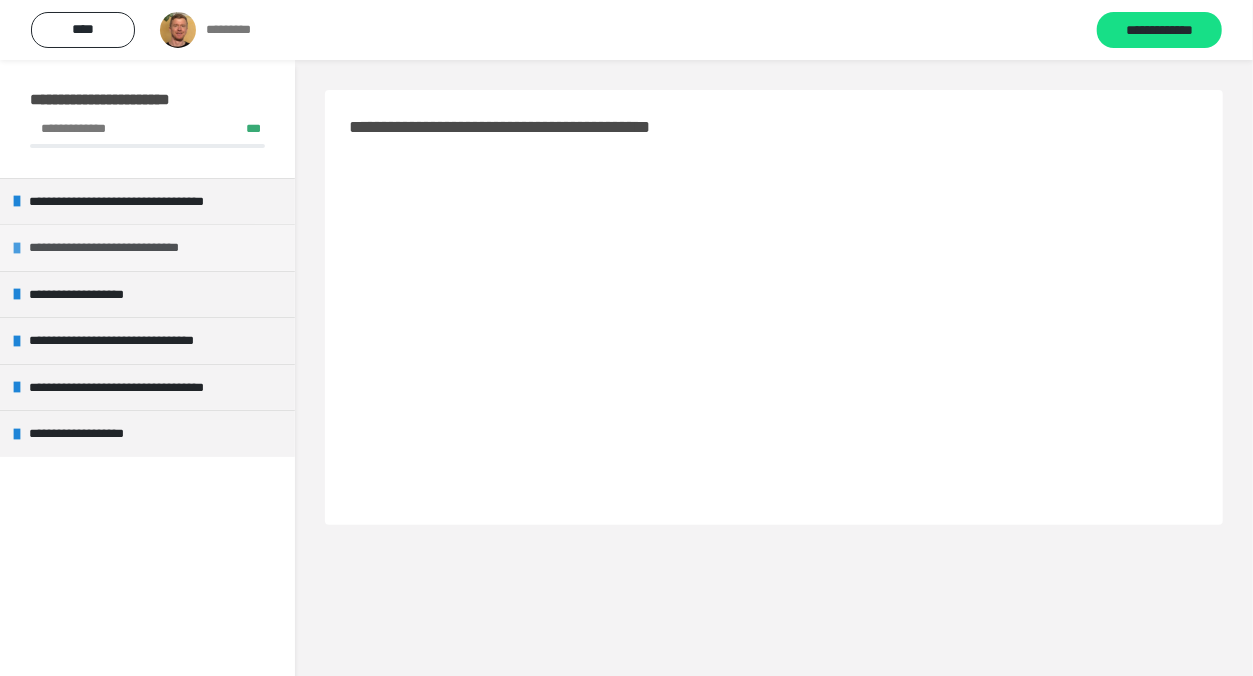 click on "**********" at bounding box center [147, 247] 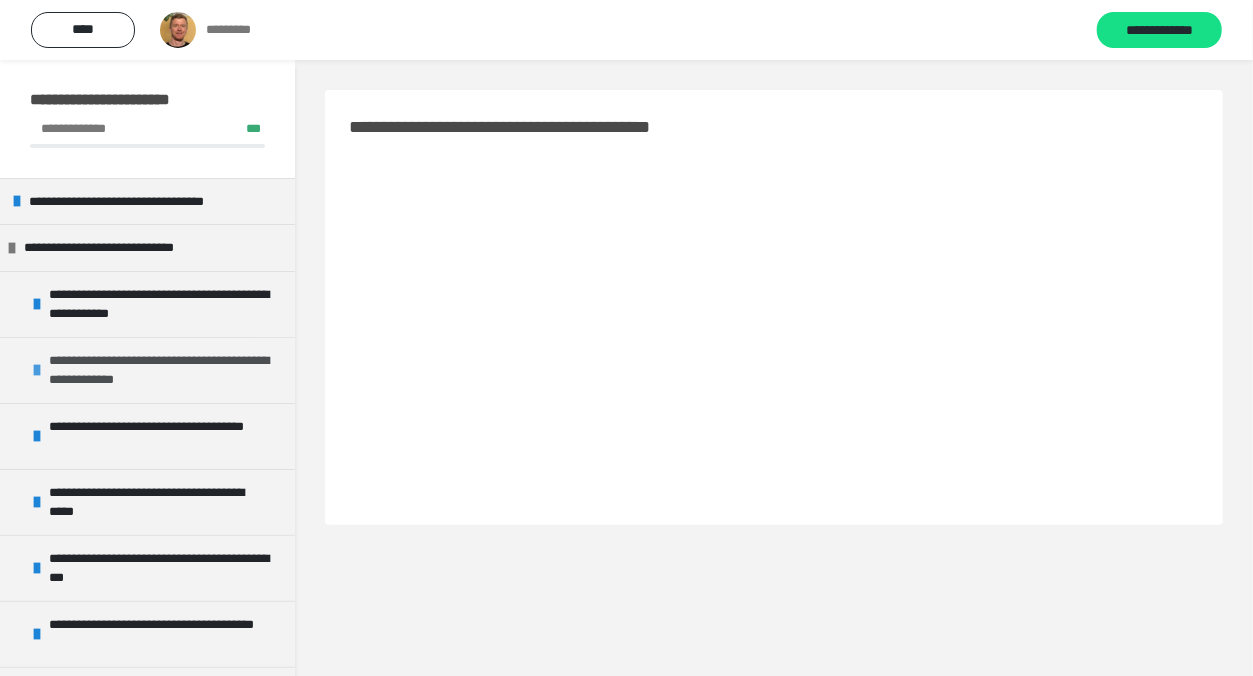 scroll, scrollTop: 80, scrollLeft: 0, axis: vertical 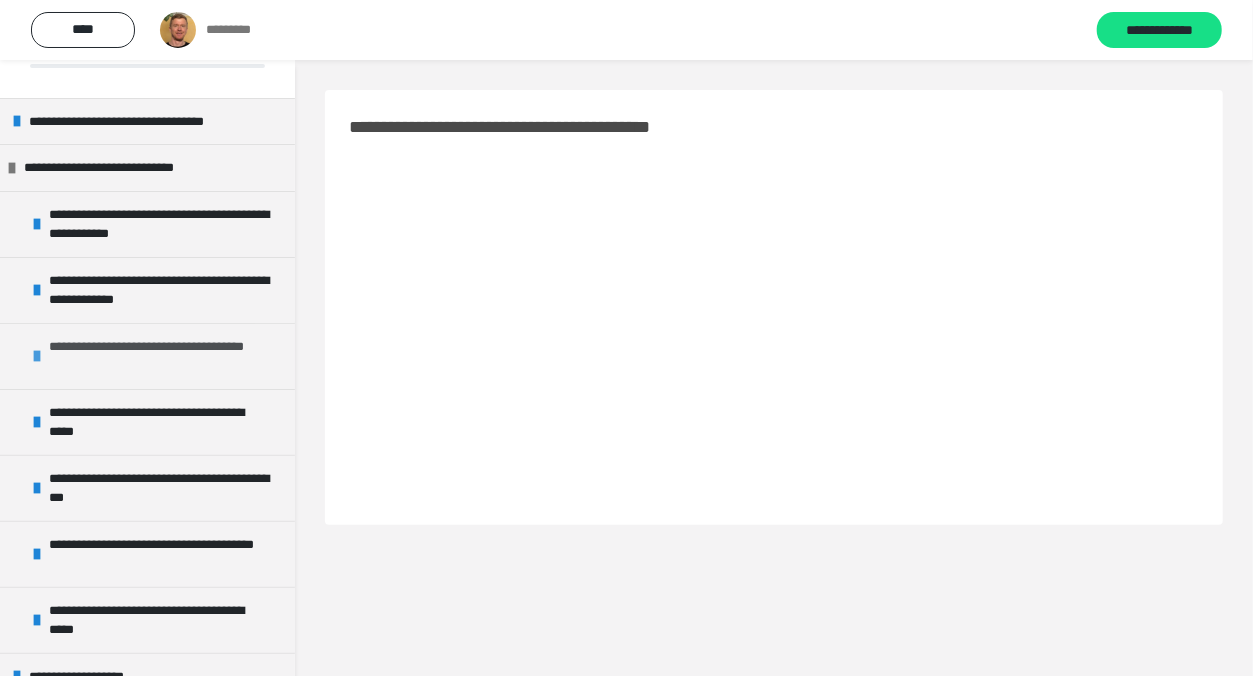 click on "**********" at bounding box center [161, 356] 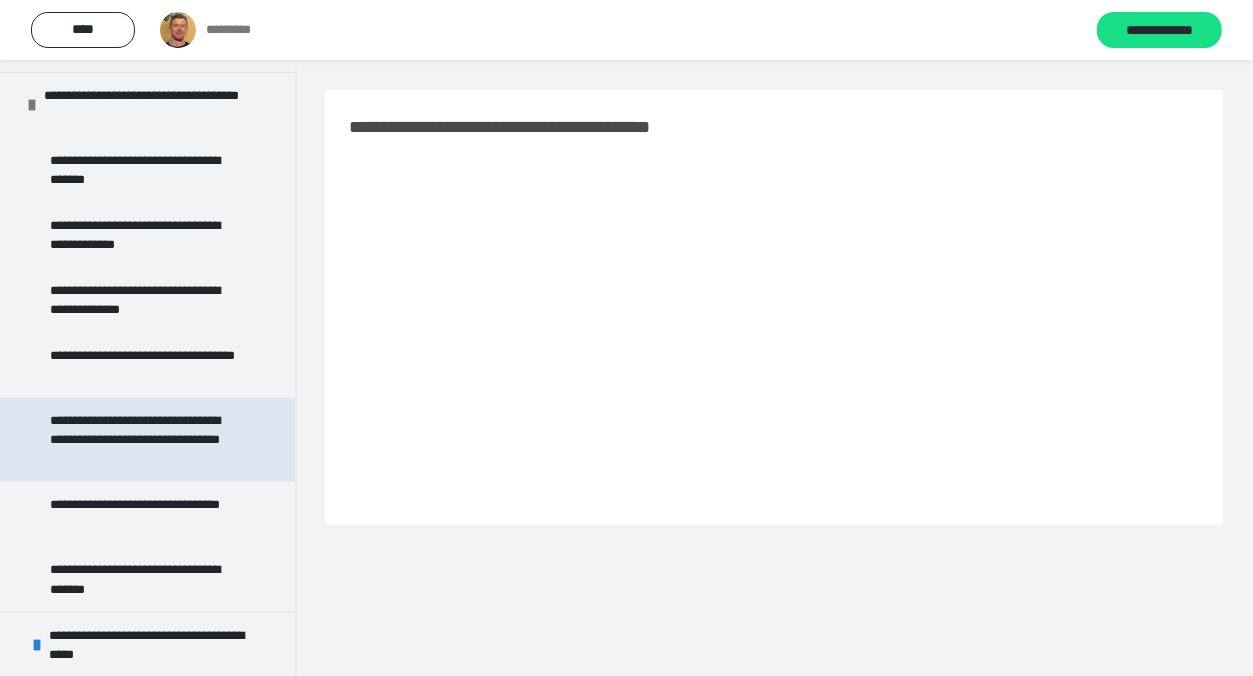 scroll, scrollTop: 332, scrollLeft: 0, axis: vertical 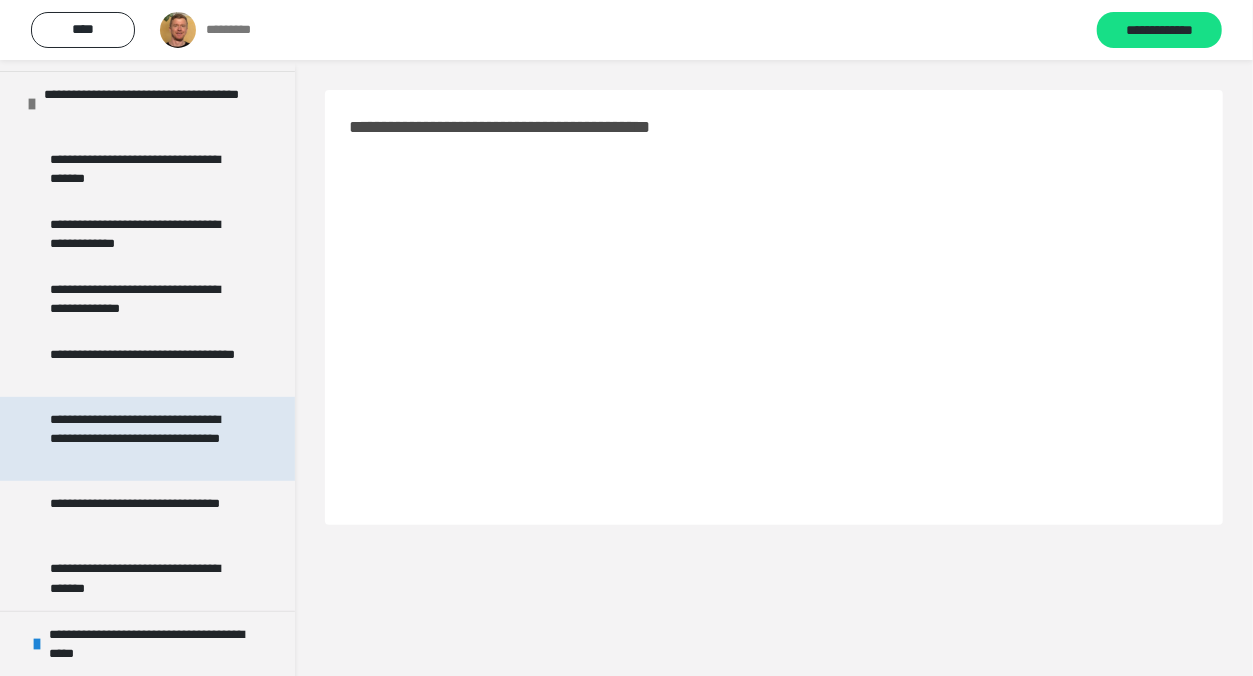 click on "**********" at bounding box center [143, 439] 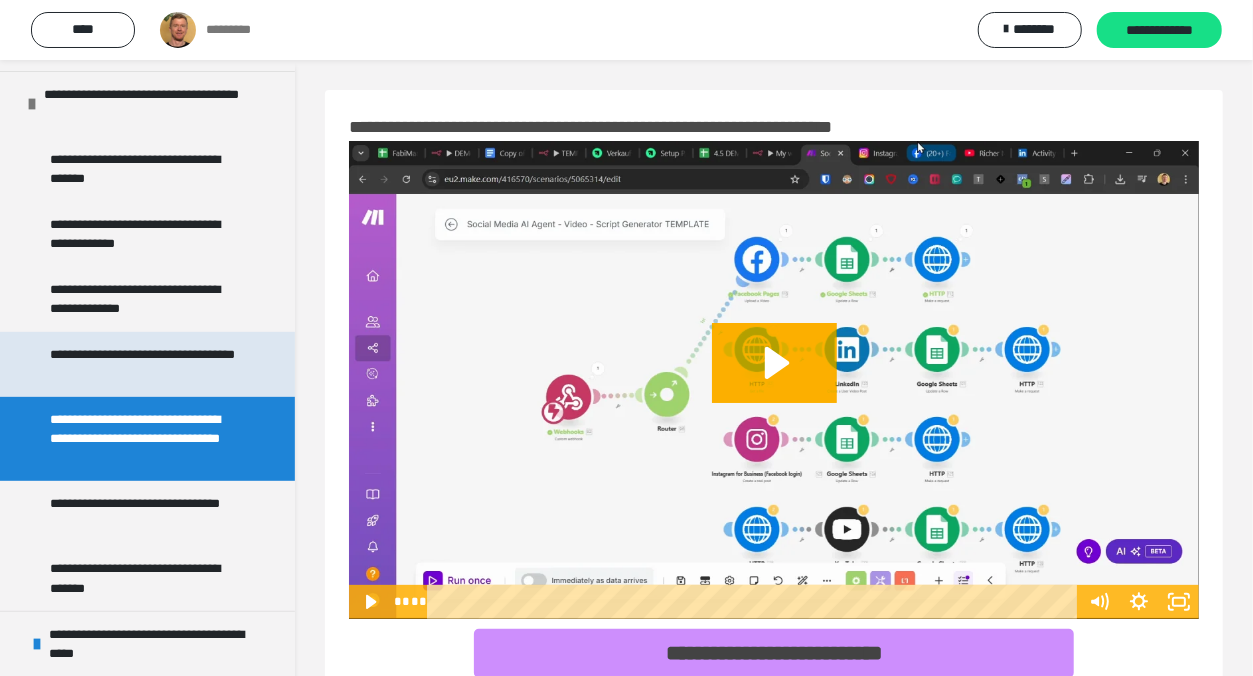 click on "**********" at bounding box center (143, 364) 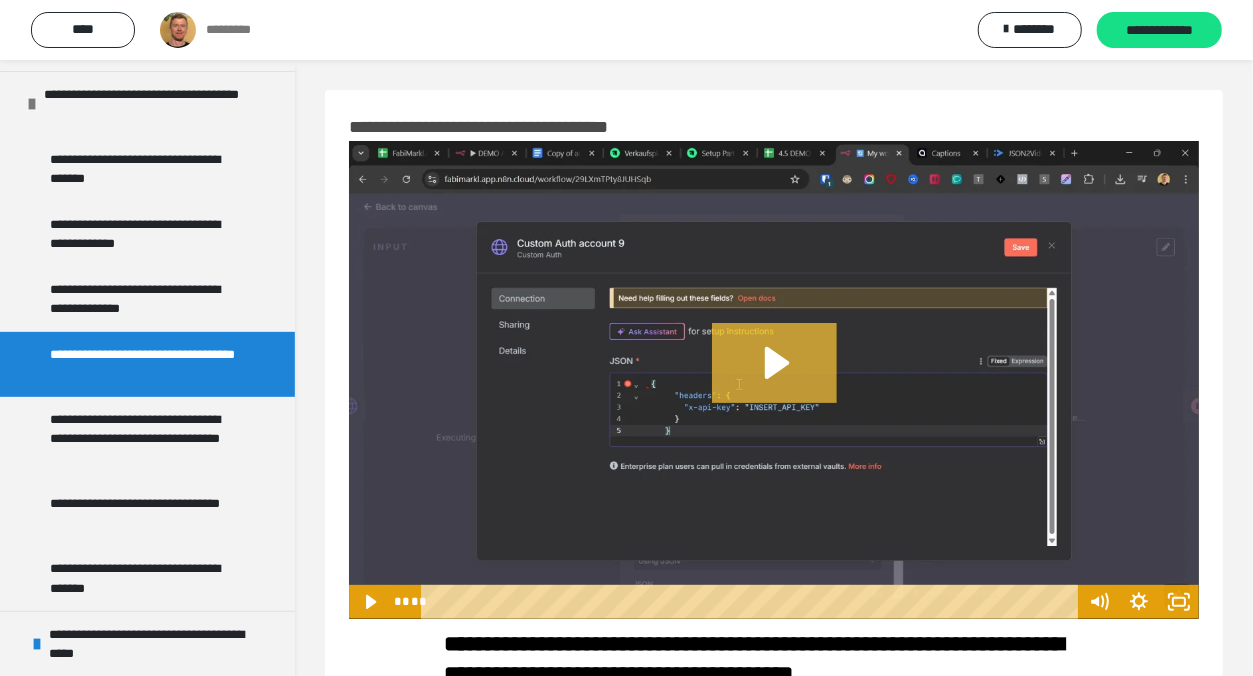 click 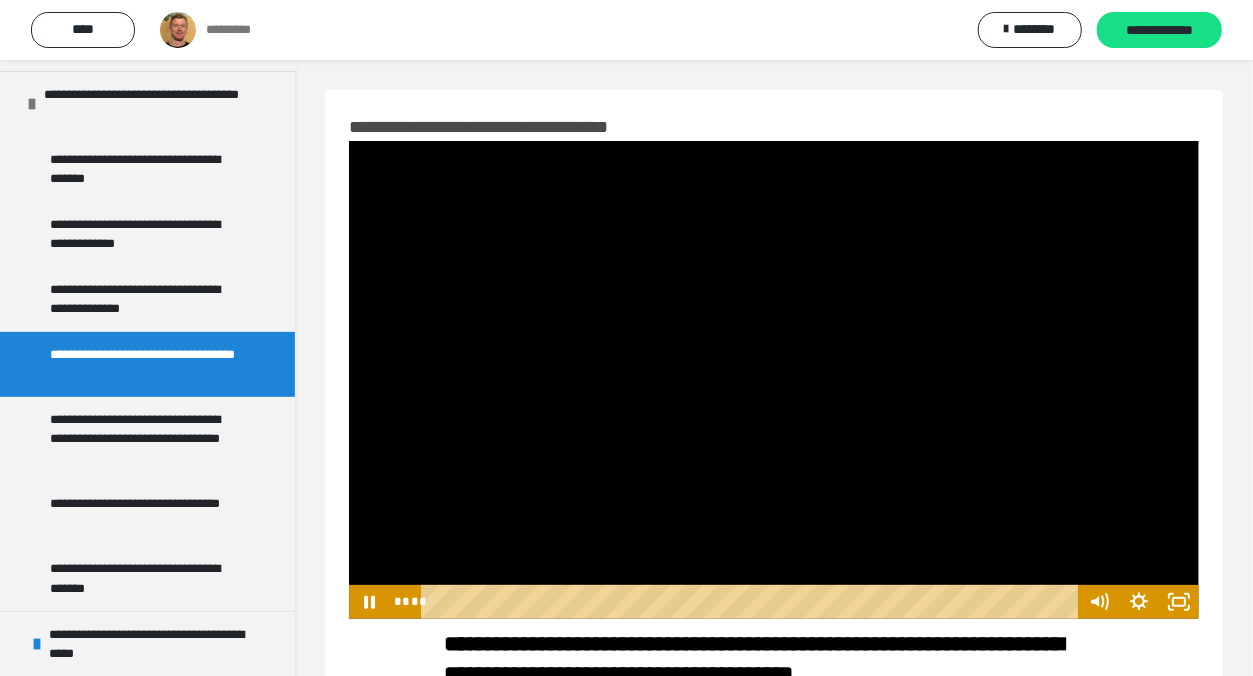 click at bounding box center [774, 380] 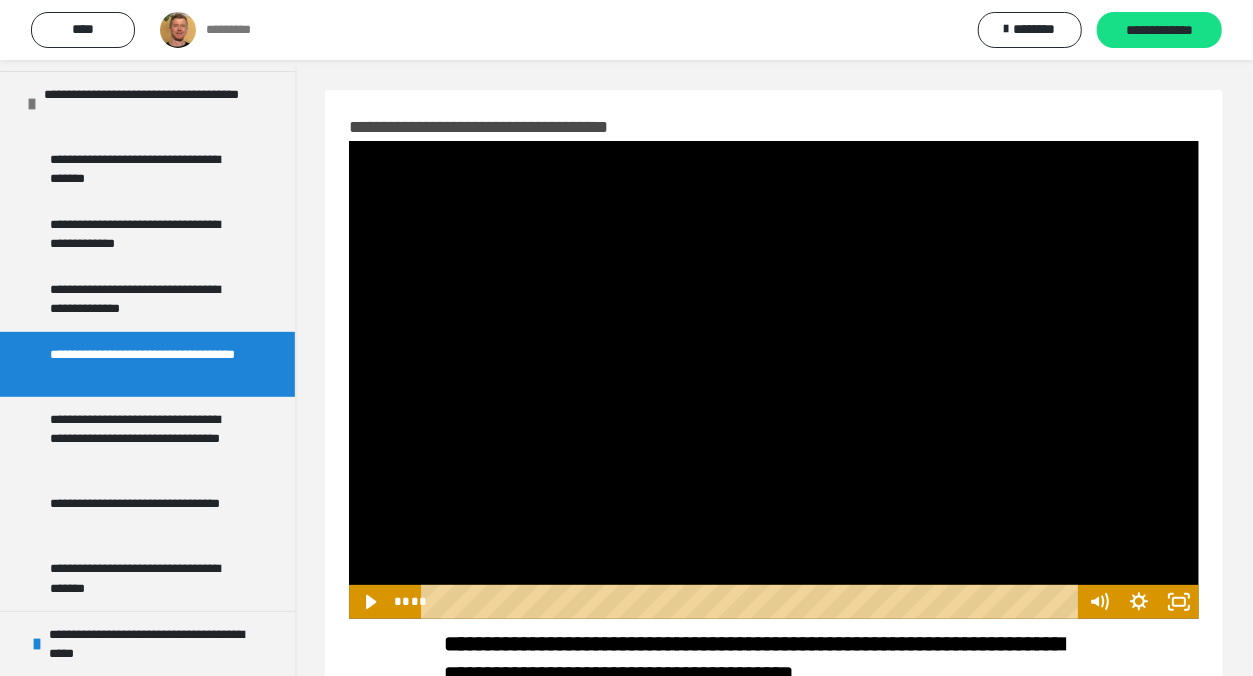 click at bounding box center (774, 380) 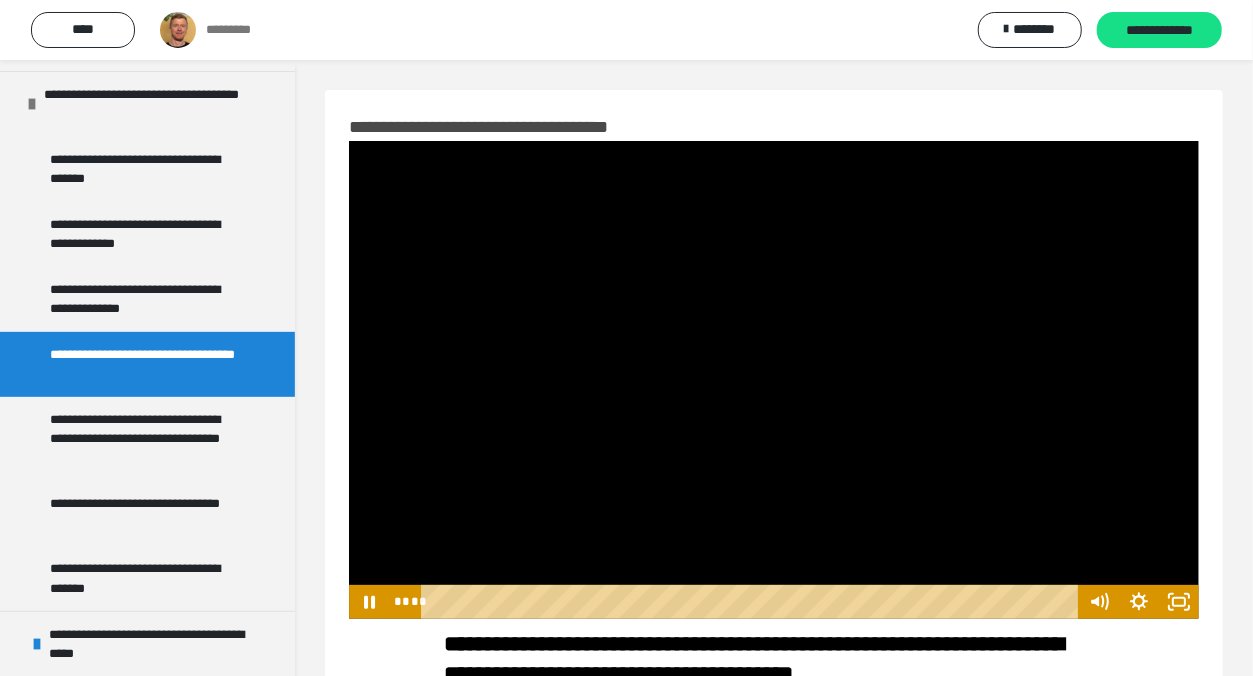 click at bounding box center (774, 380) 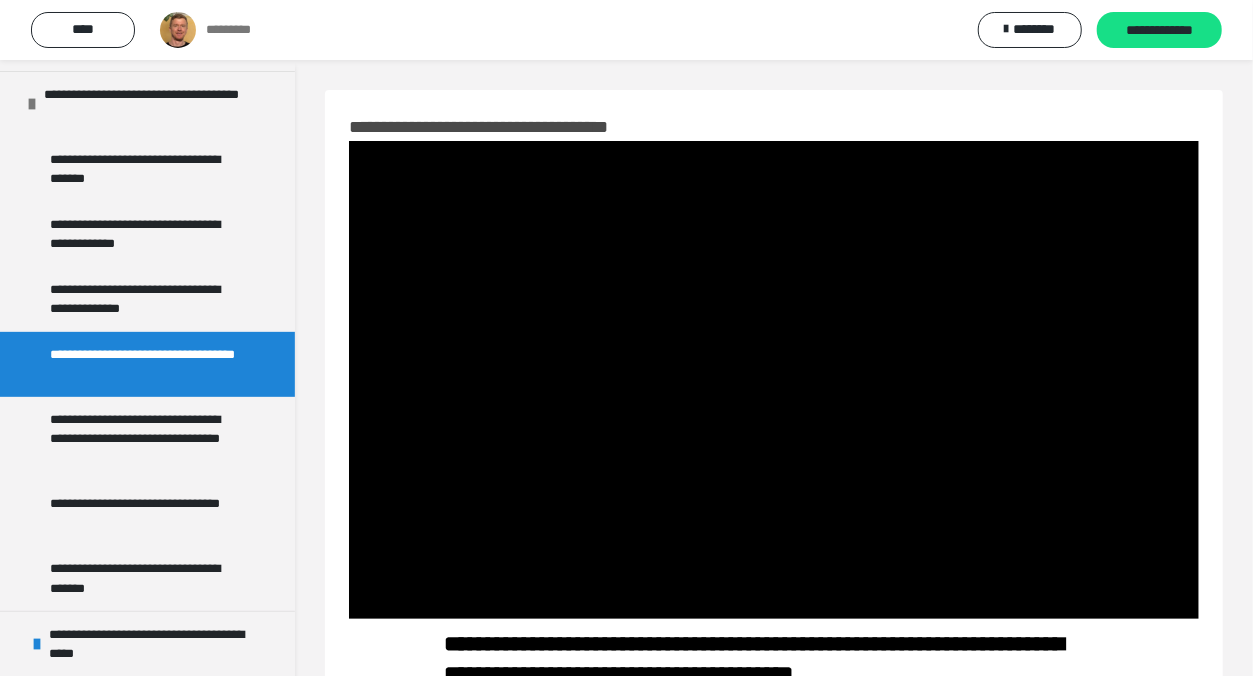 click at bounding box center [774, 380] 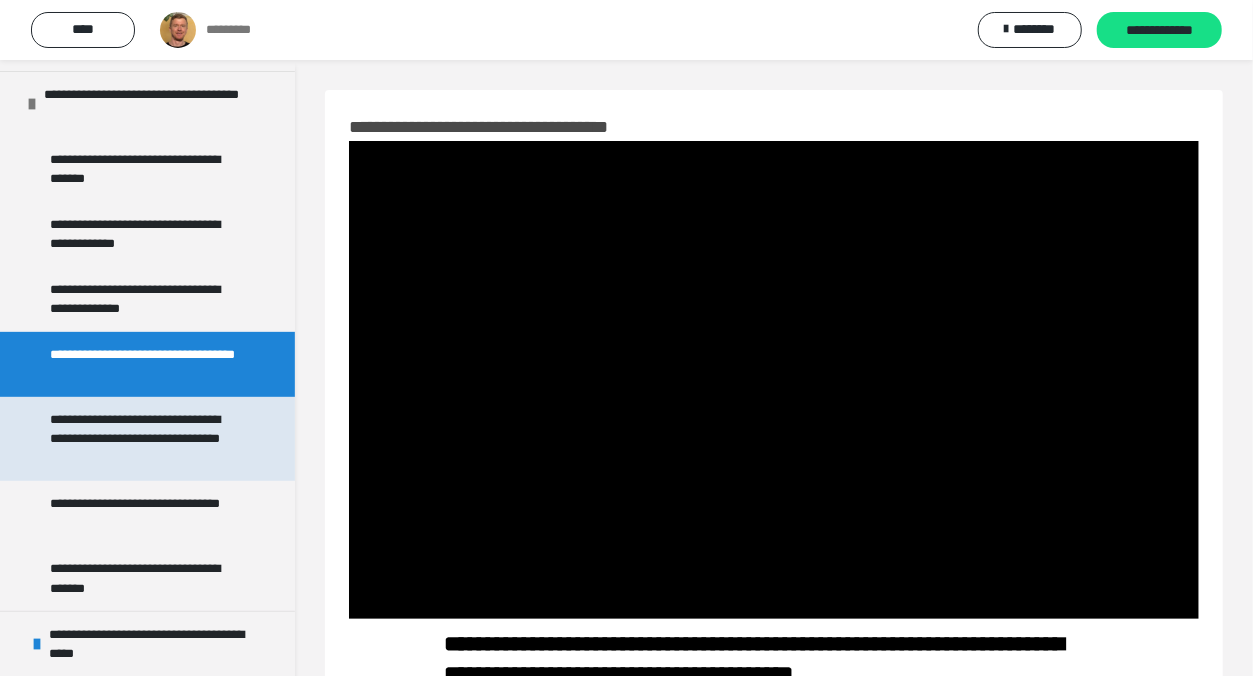 click on "**********" at bounding box center [143, 439] 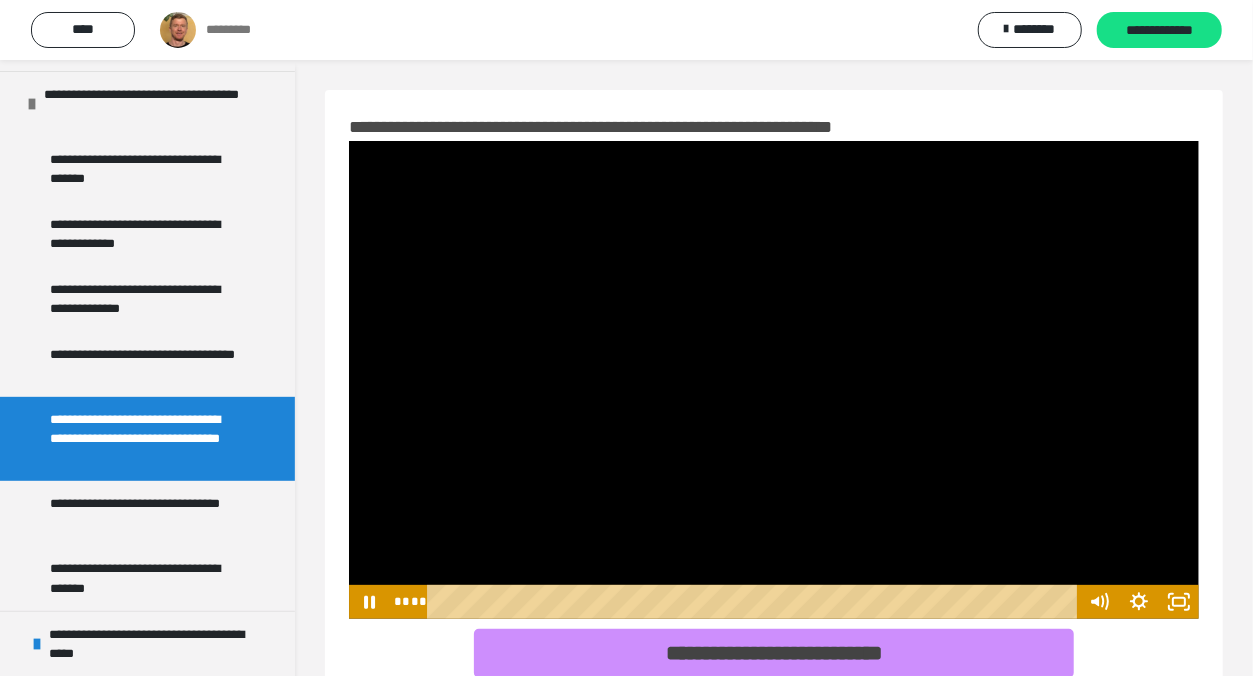 click at bounding box center [755, 602] 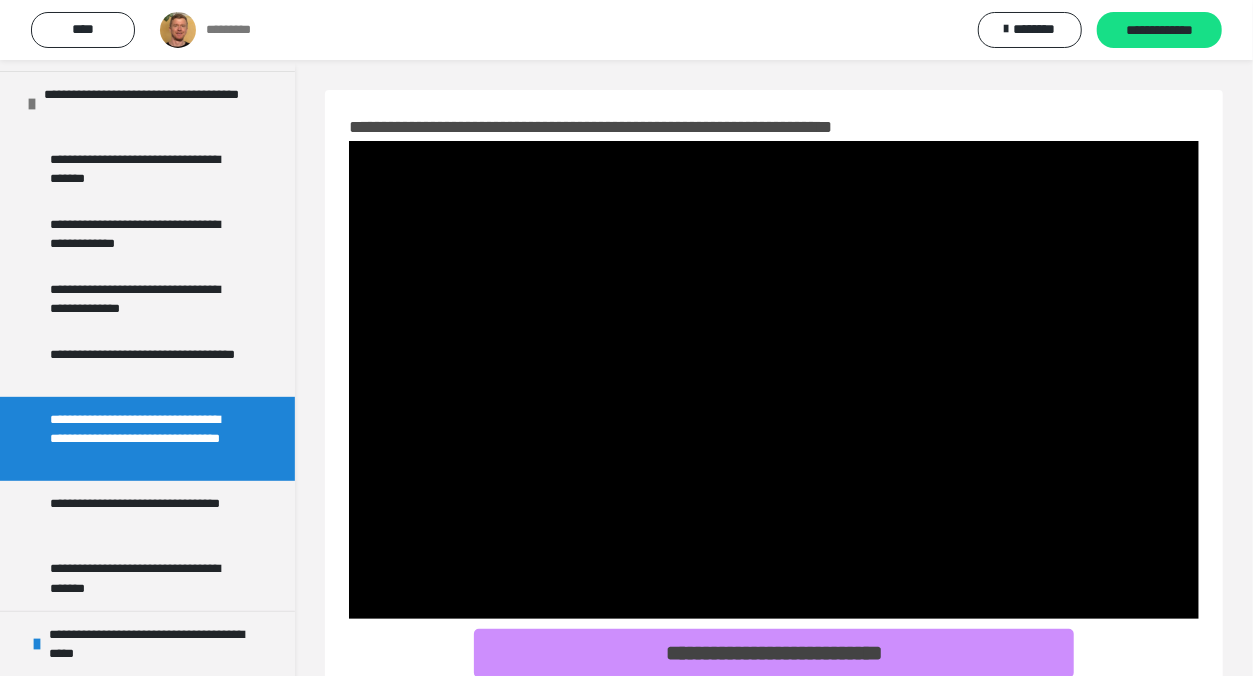 click at bounding box center [774, 380] 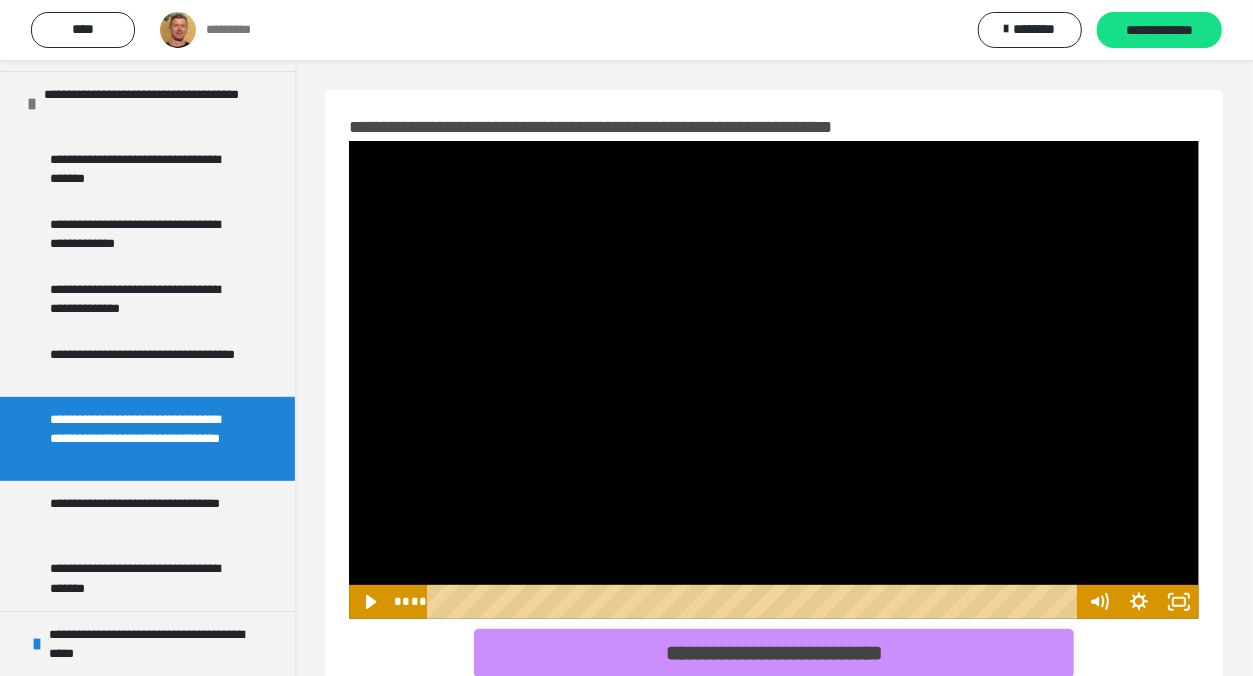 click at bounding box center (774, 380) 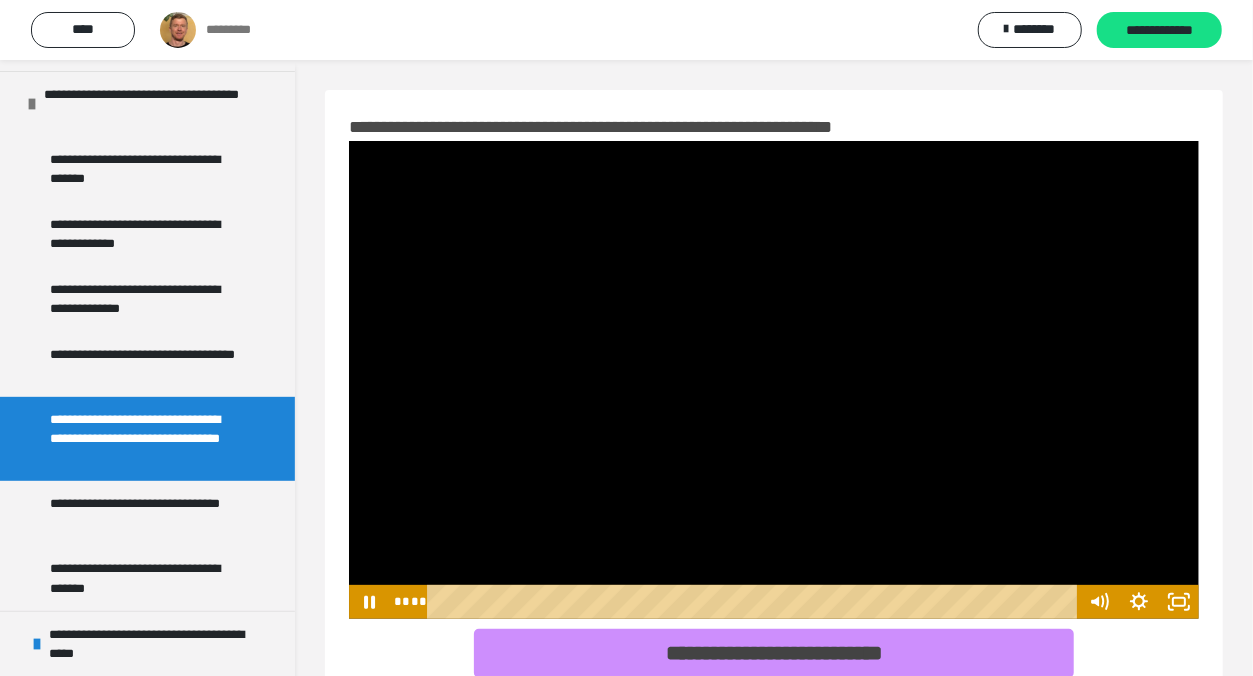 click at bounding box center [774, 380] 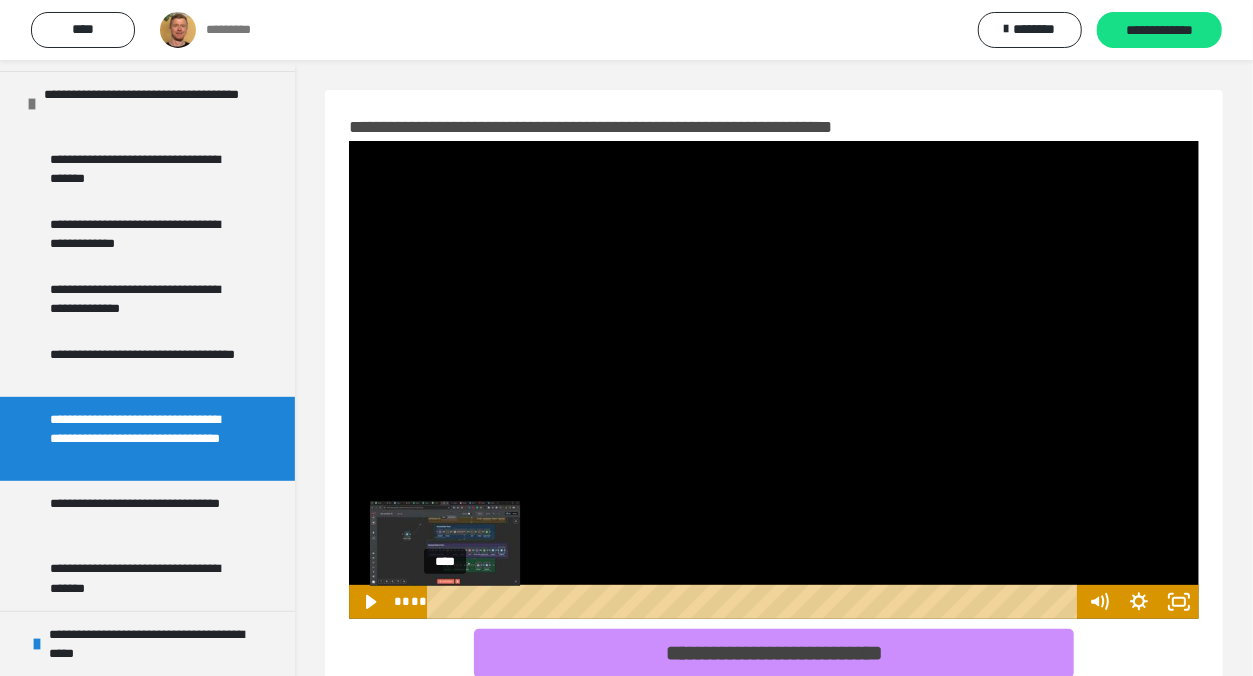 click on "****" at bounding box center (755, 602) 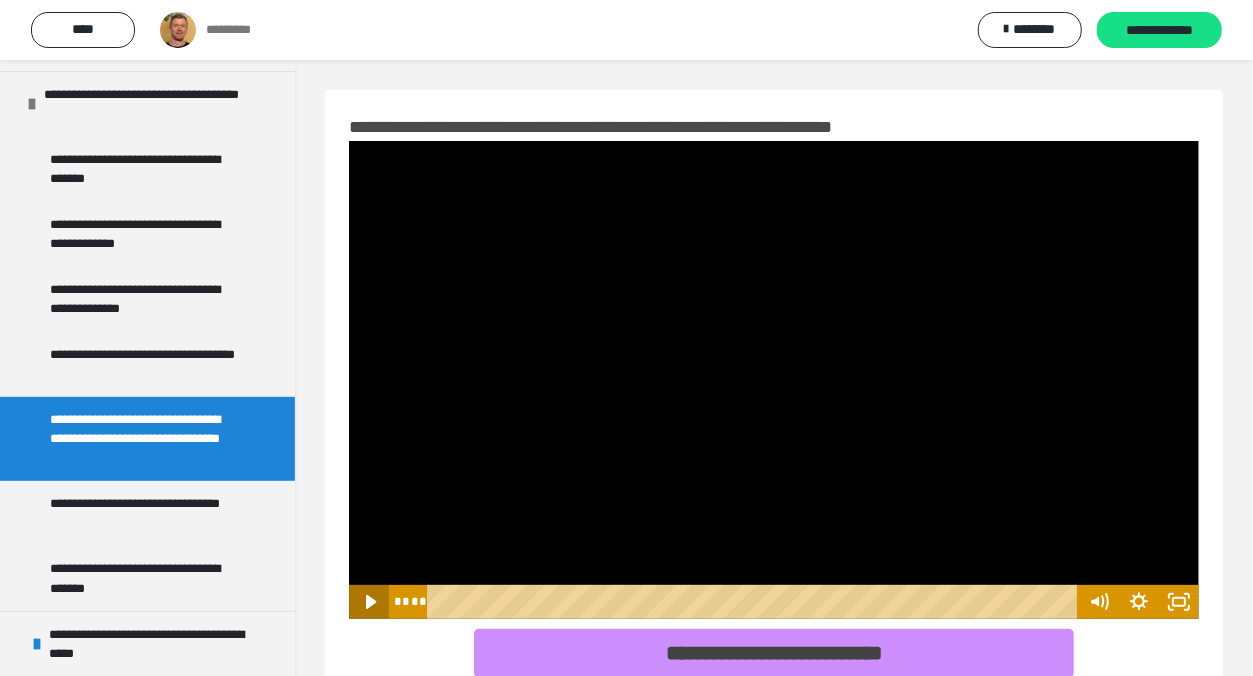 click 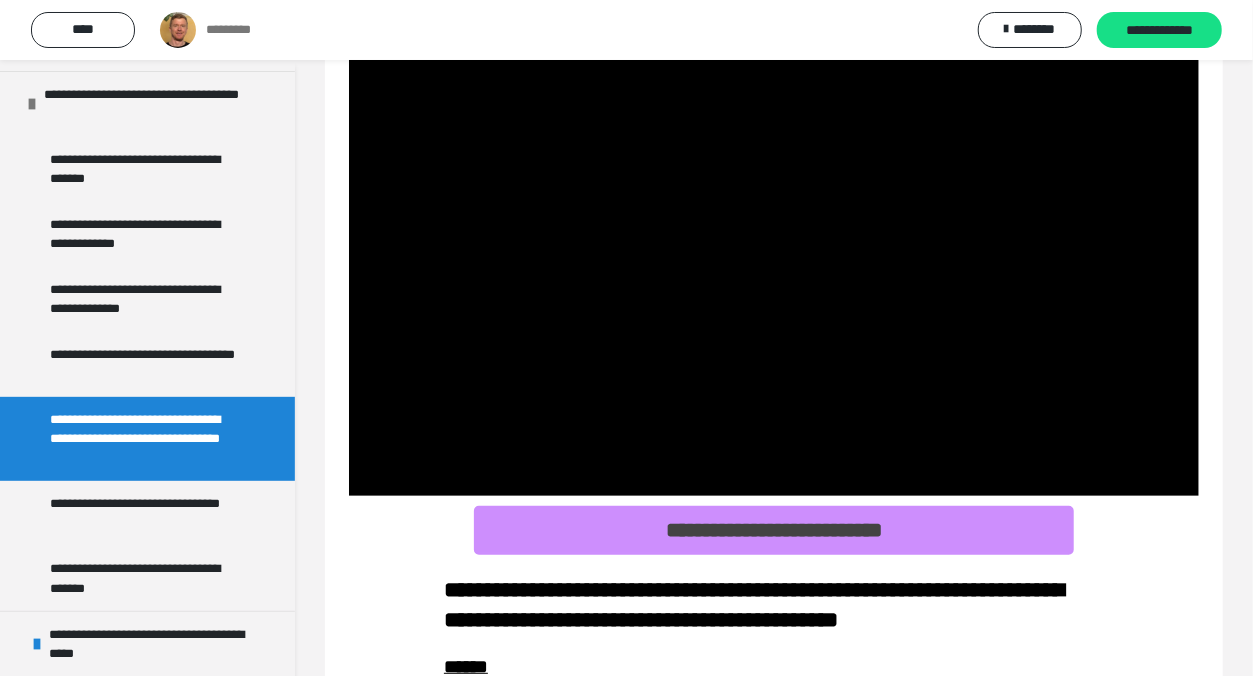 scroll, scrollTop: 56, scrollLeft: 0, axis: vertical 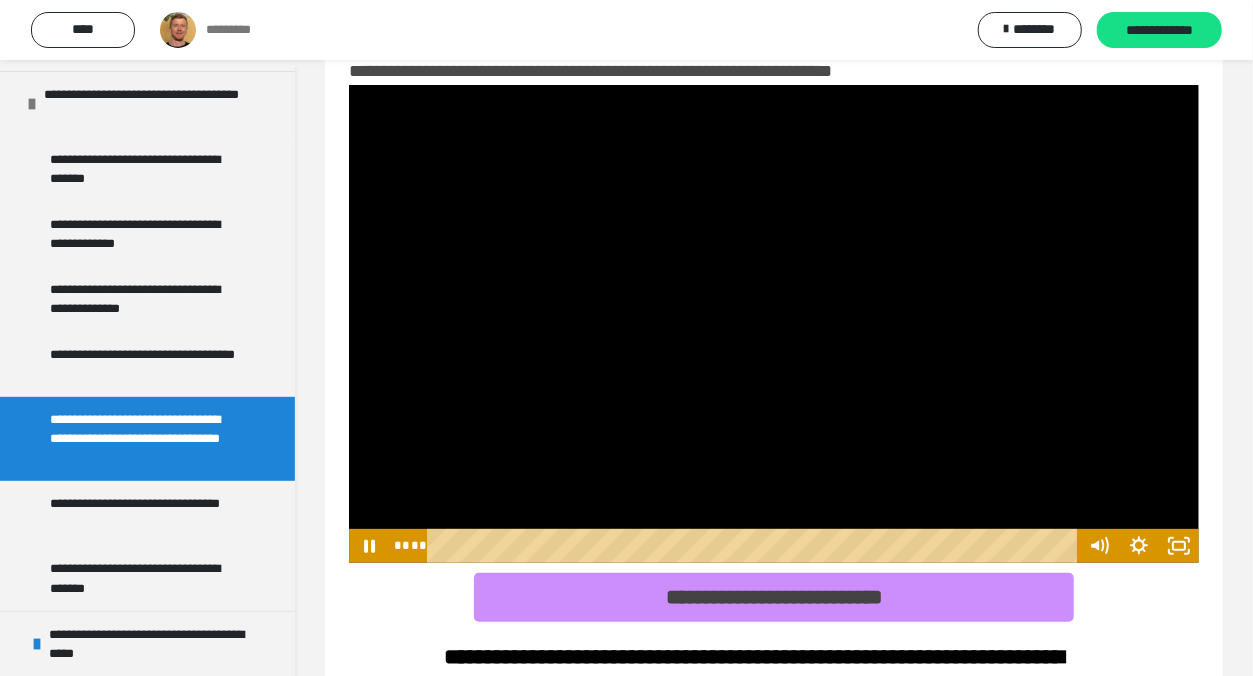 click at bounding box center (774, 324) 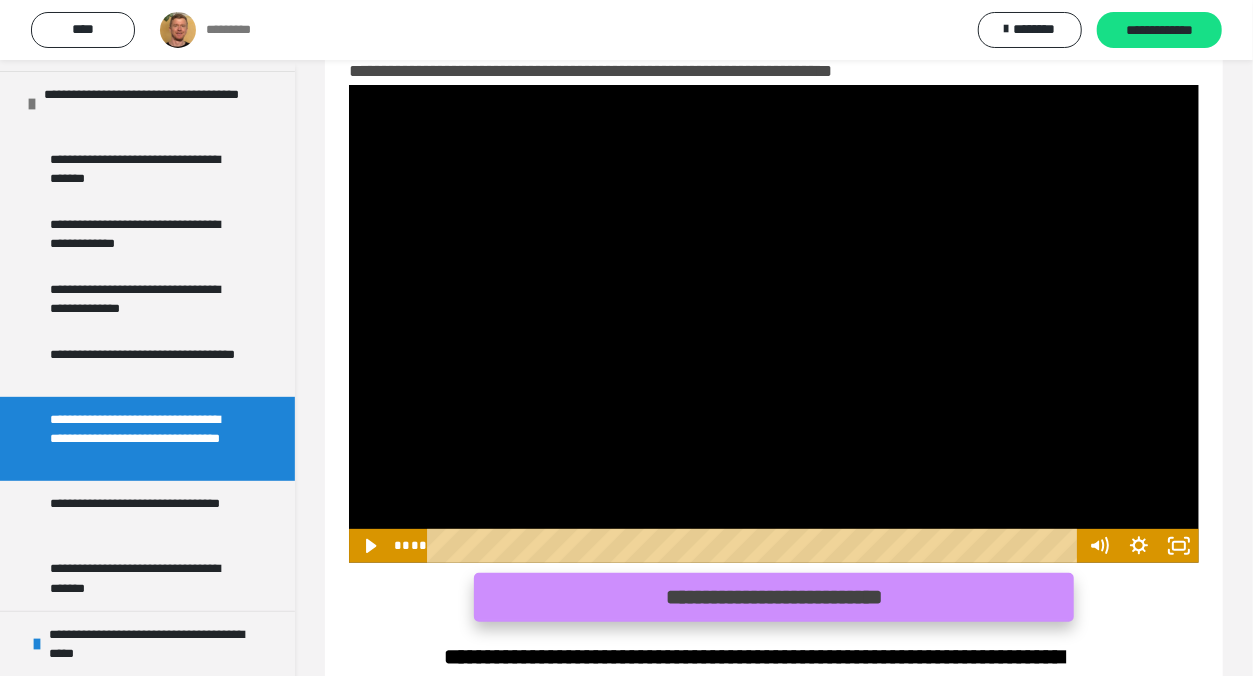 type 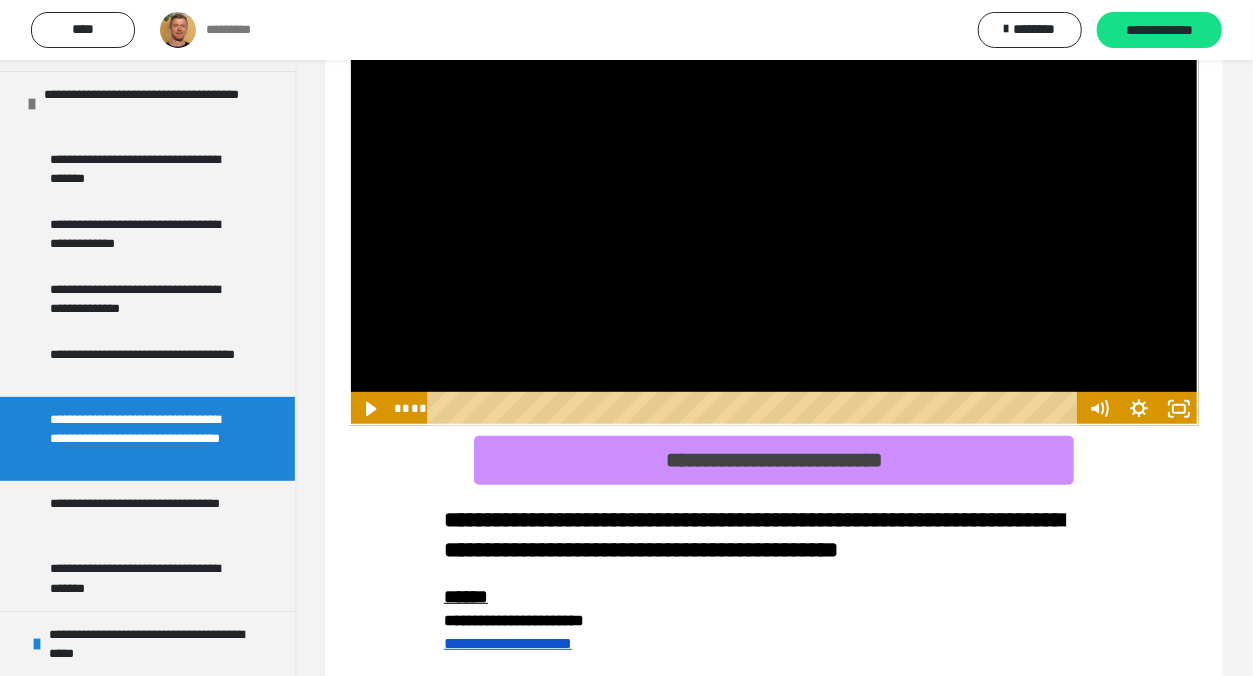 scroll, scrollTop: 195, scrollLeft: 0, axis: vertical 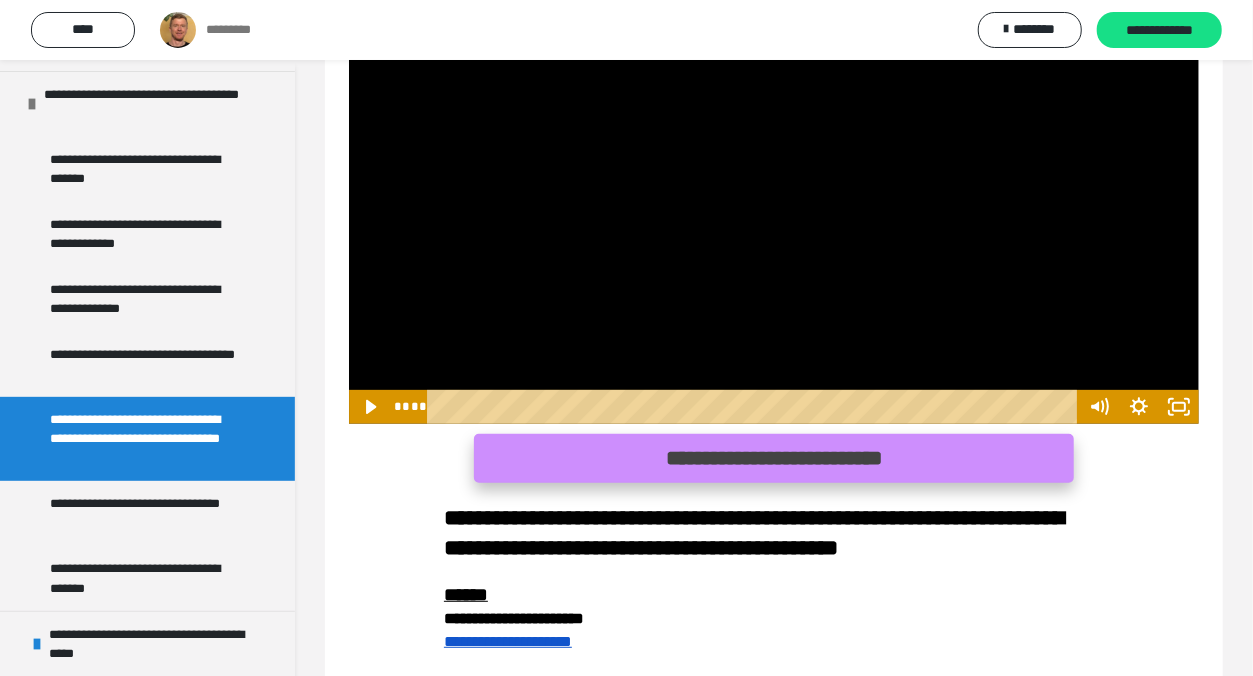 click on "**********" at bounding box center [774, 458] 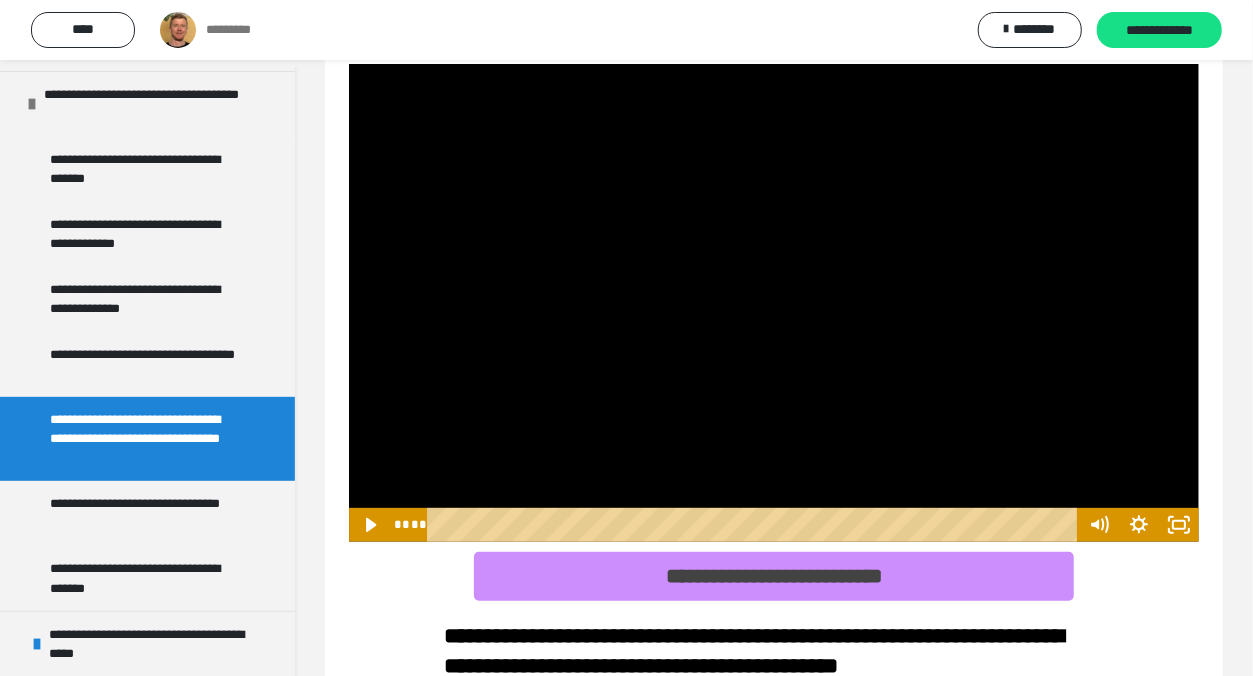 scroll, scrollTop: 55, scrollLeft: 0, axis: vertical 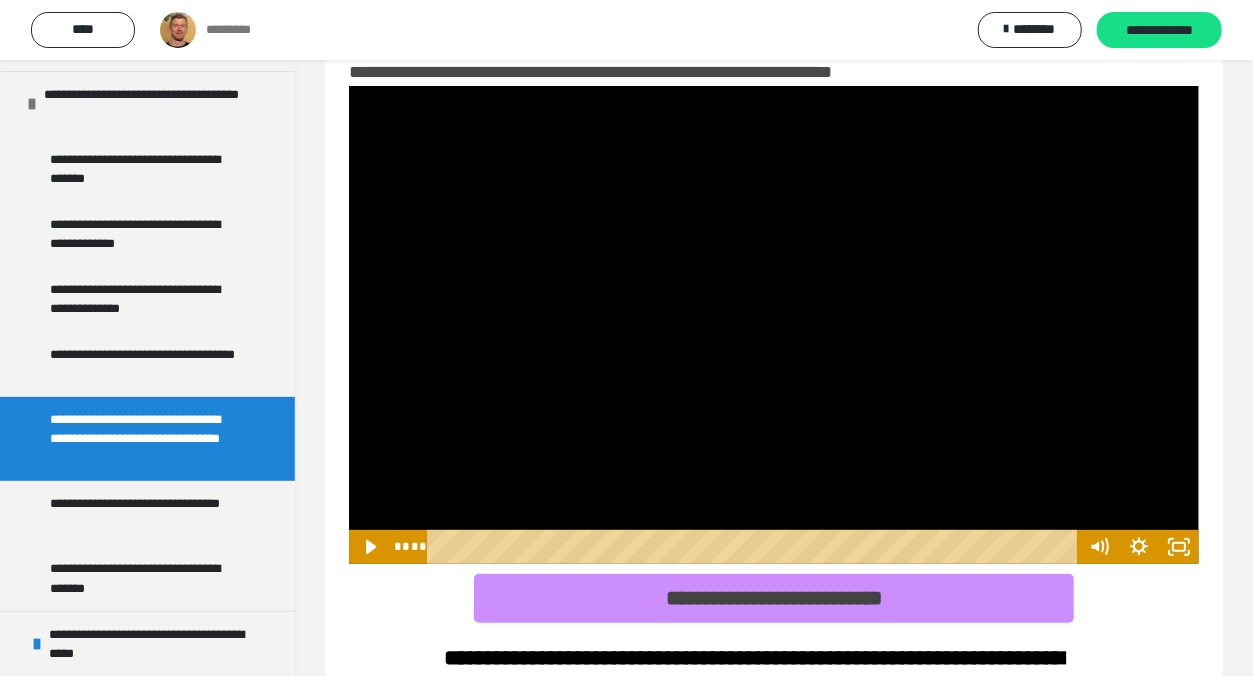 click at bounding box center [774, 325] 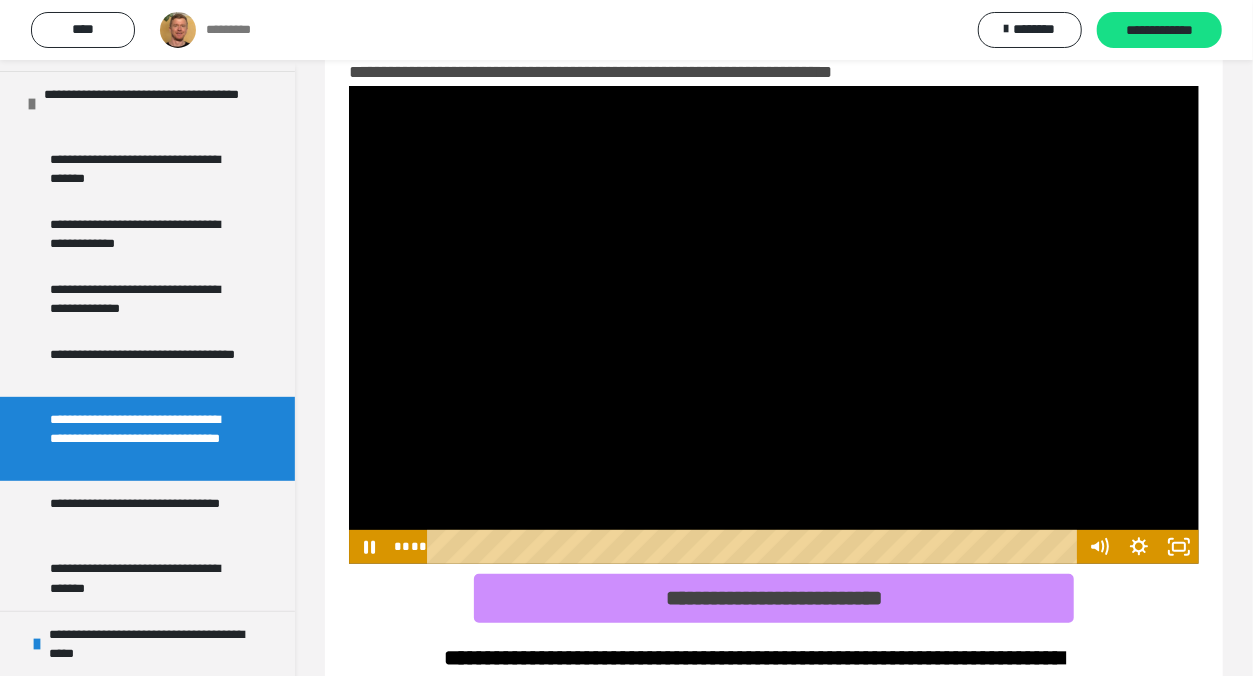 click at bounding box center (774, 325) 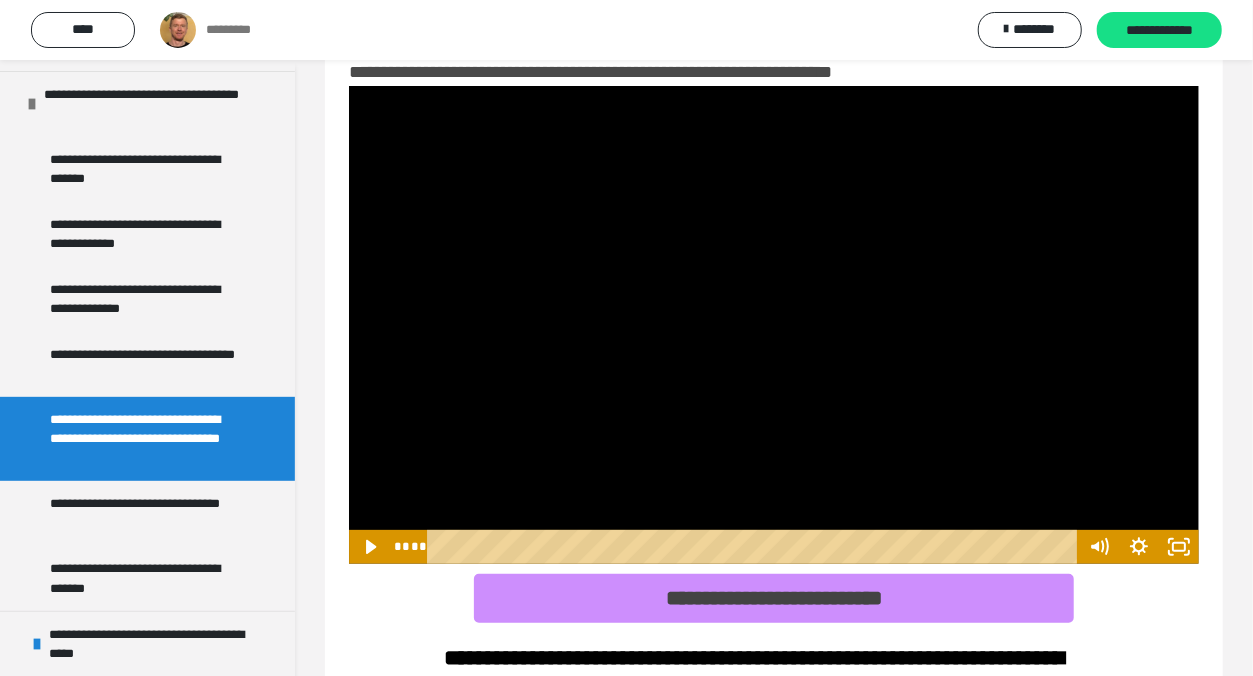 click at bounding box center [774, 325] 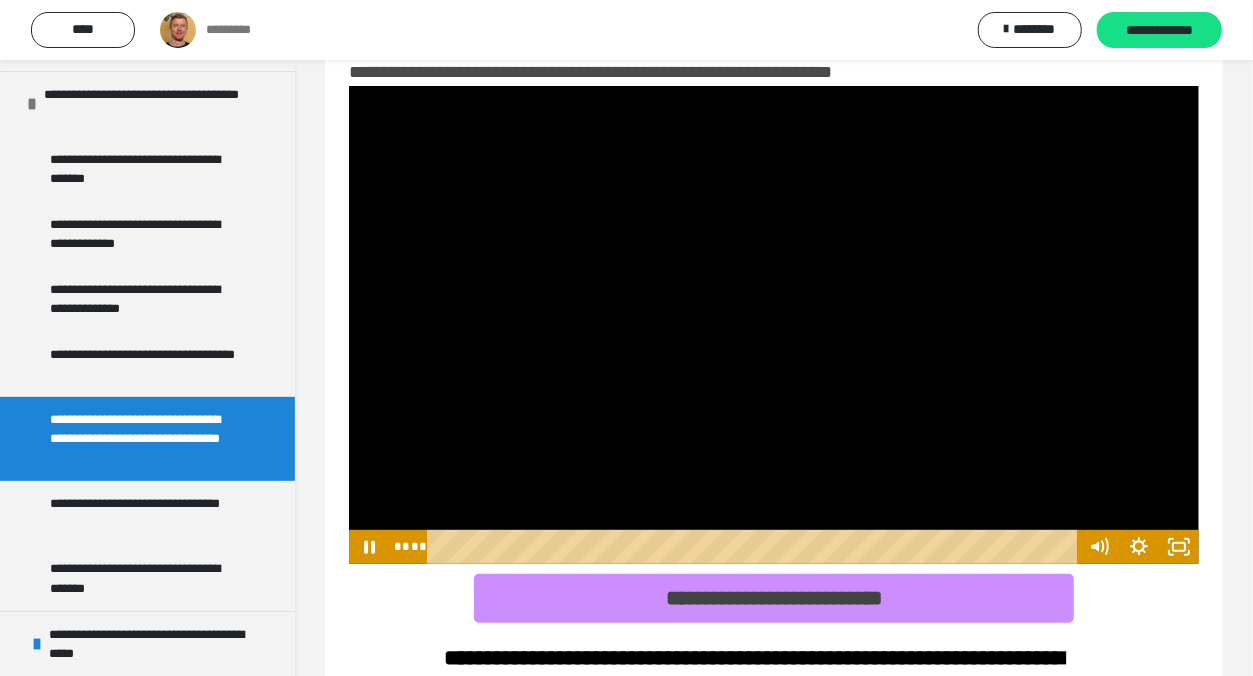 click at bounding box center [774, 325] 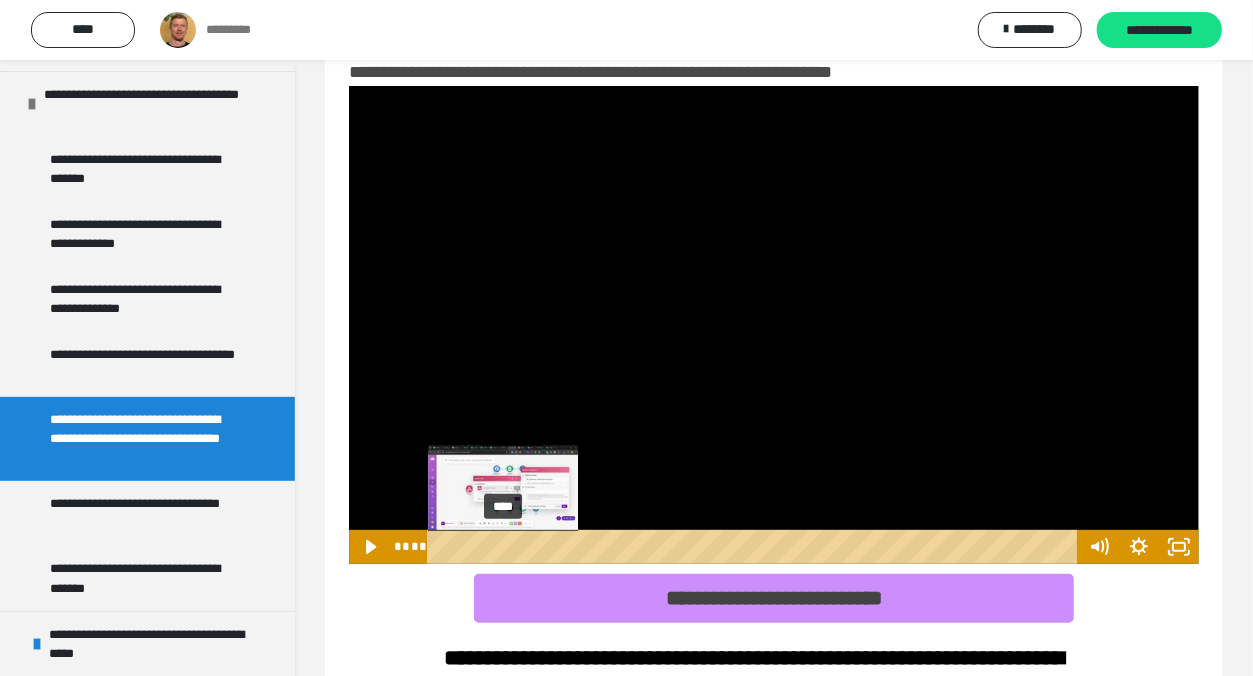 click on "****" at bounding box center (755, 547) 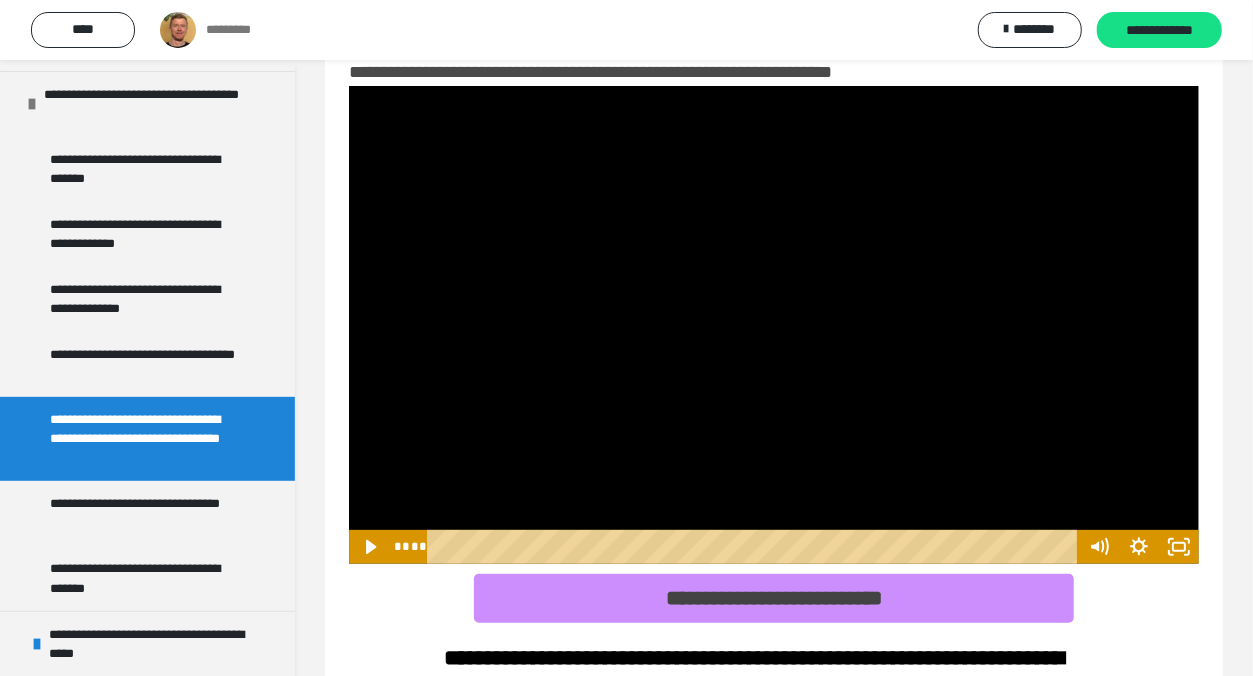 click at bounding box center [774, 325] 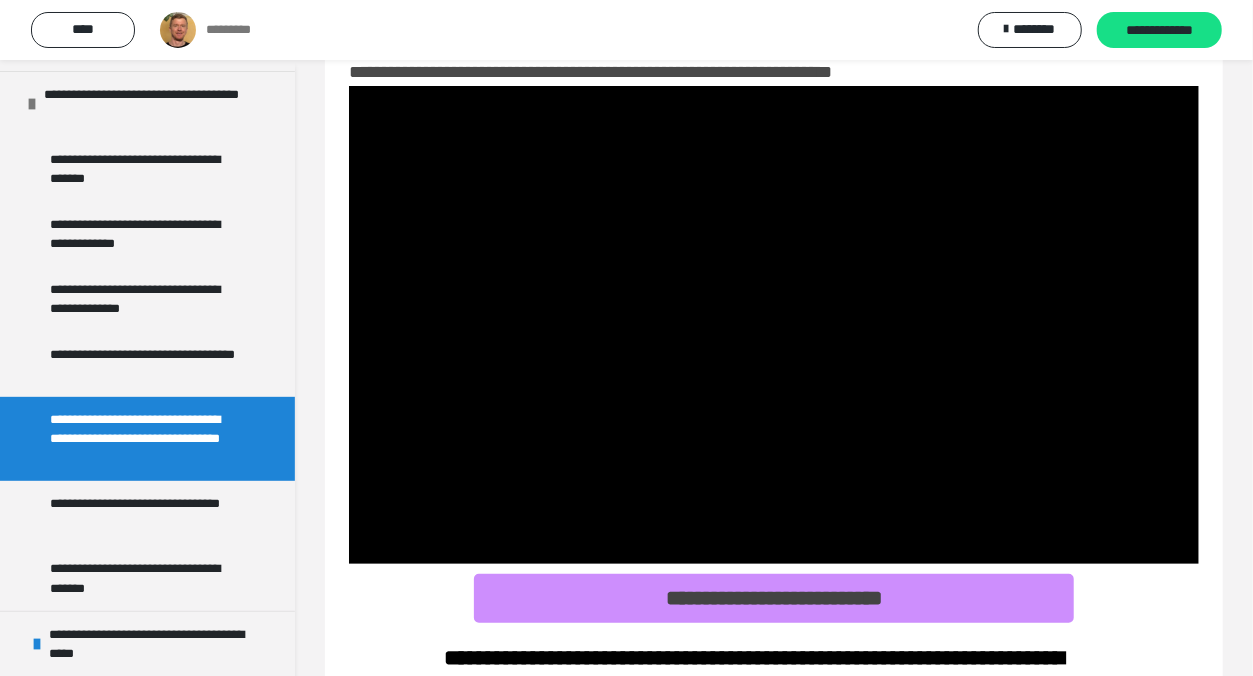 click at bounding box center [774, 325] 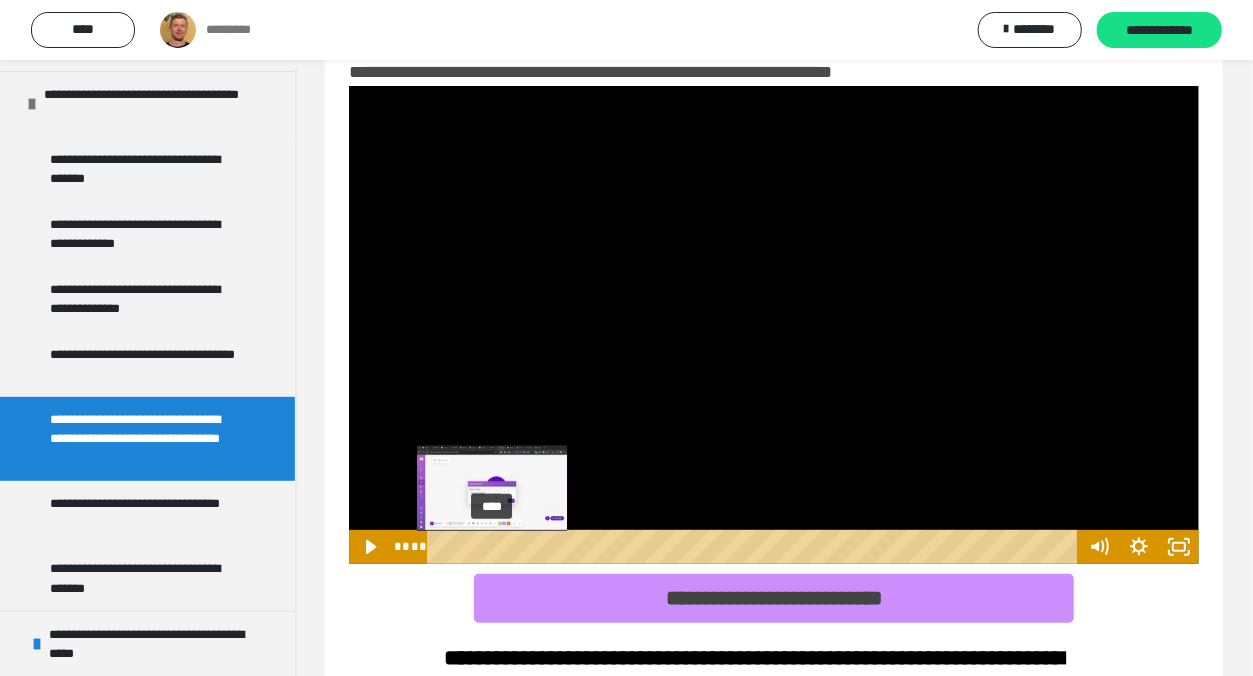 click on "****" at bounding box center (755, 547) 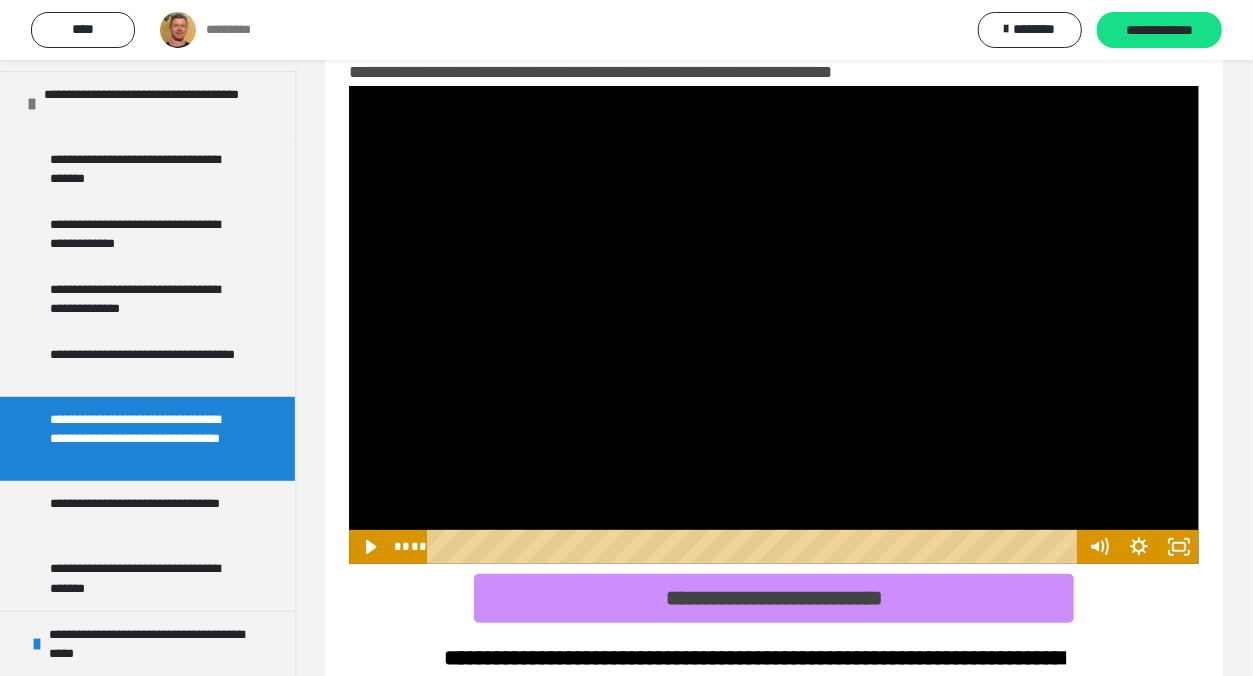 click at bounding box center [774, 325] 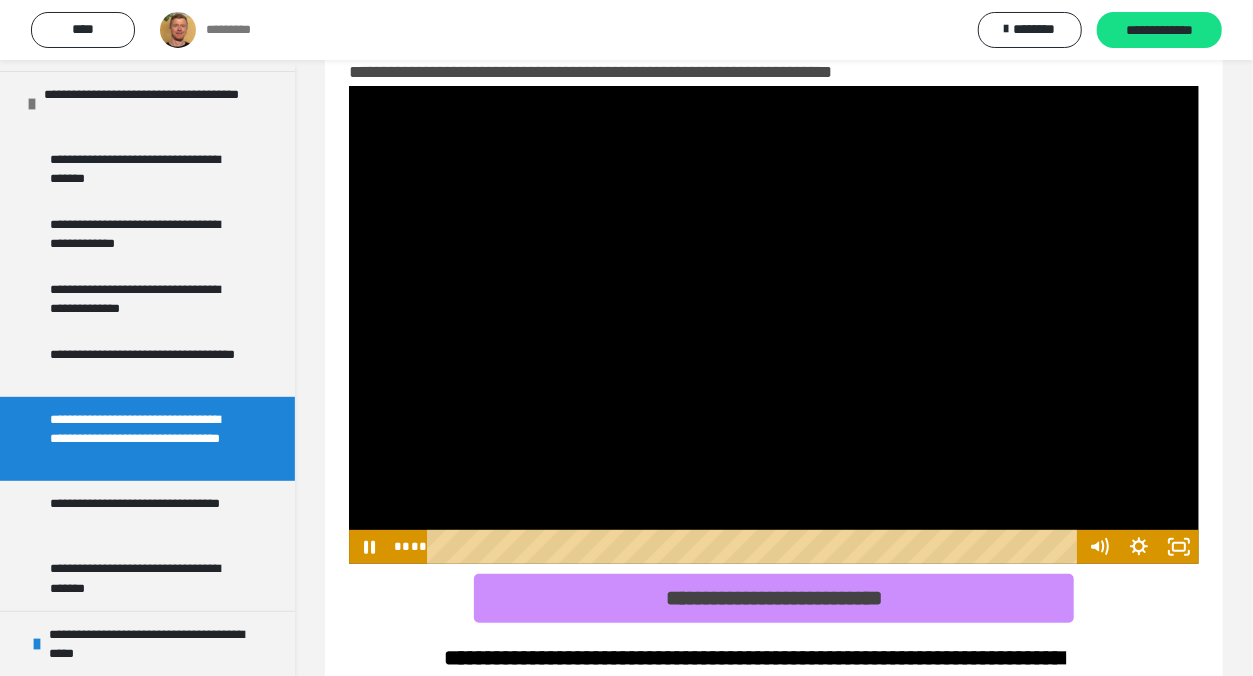 click at bounding box center [774, 325] 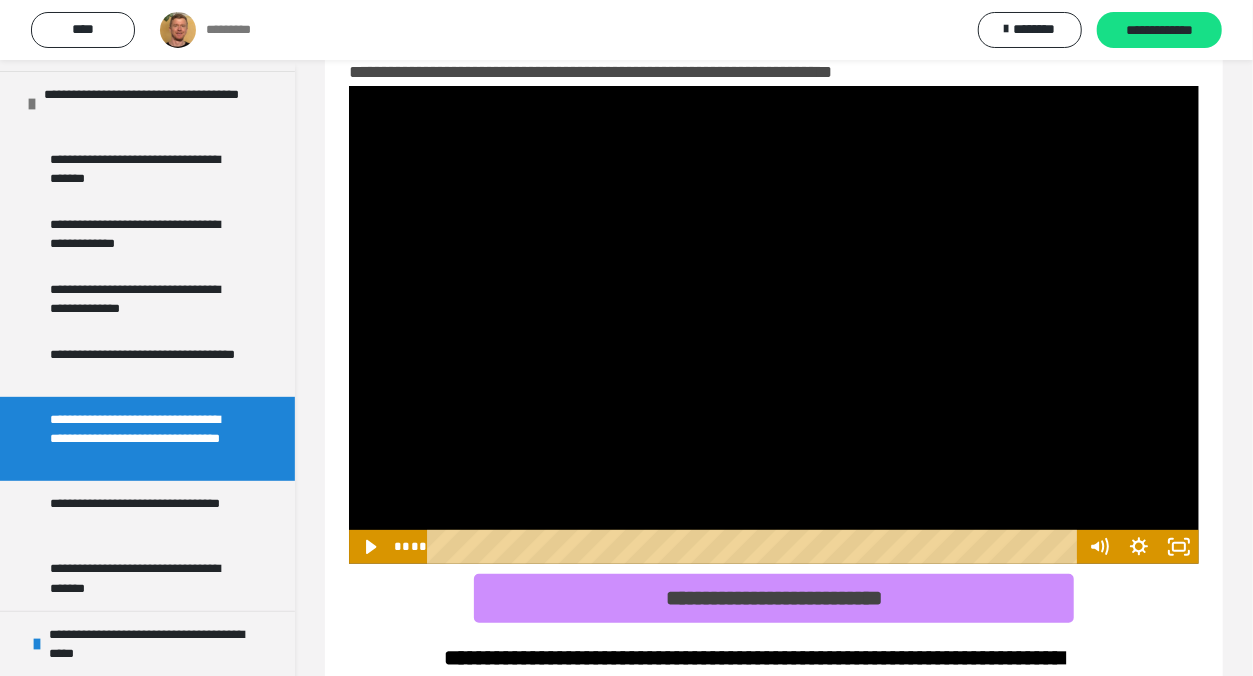click at bounding box center (774, 325) 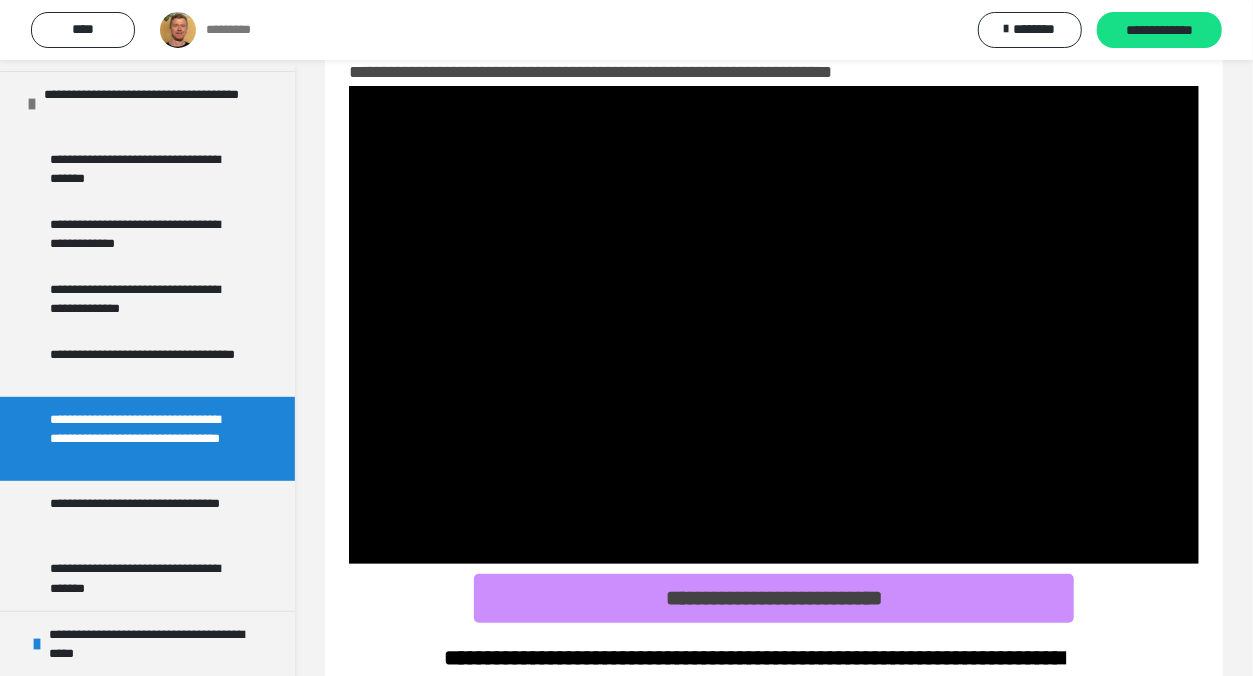 click at bounding box center (774, 325) 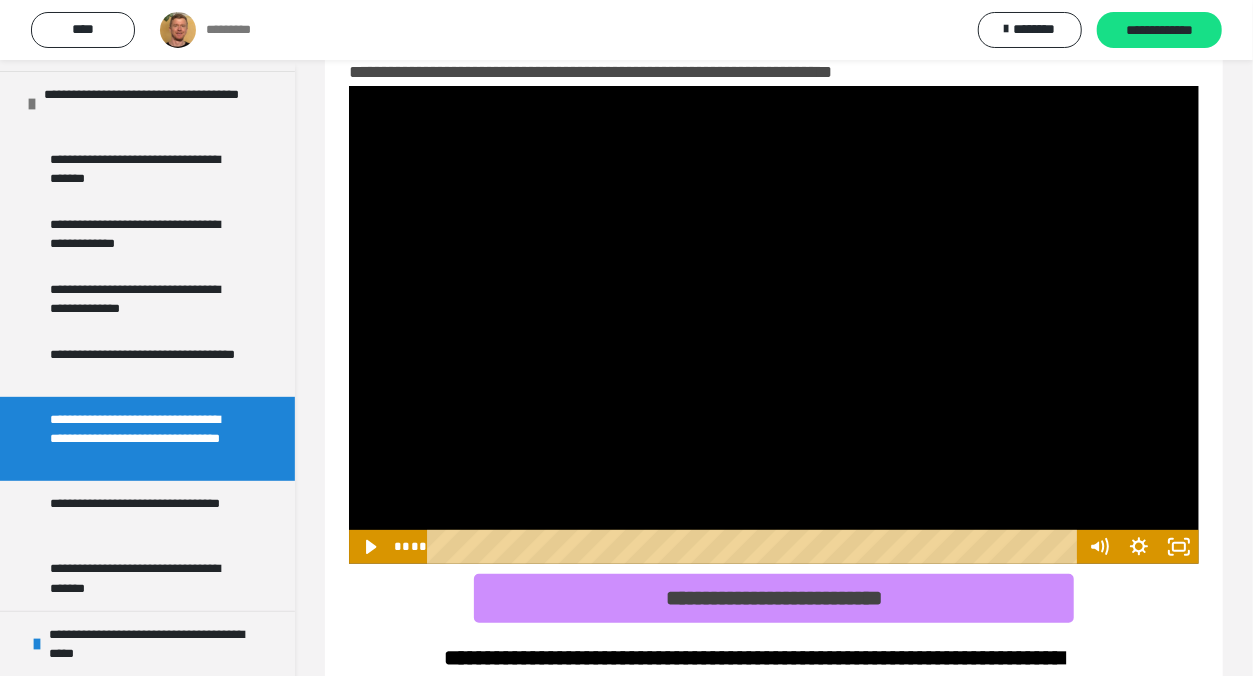 click at bounding box center (774, 325) 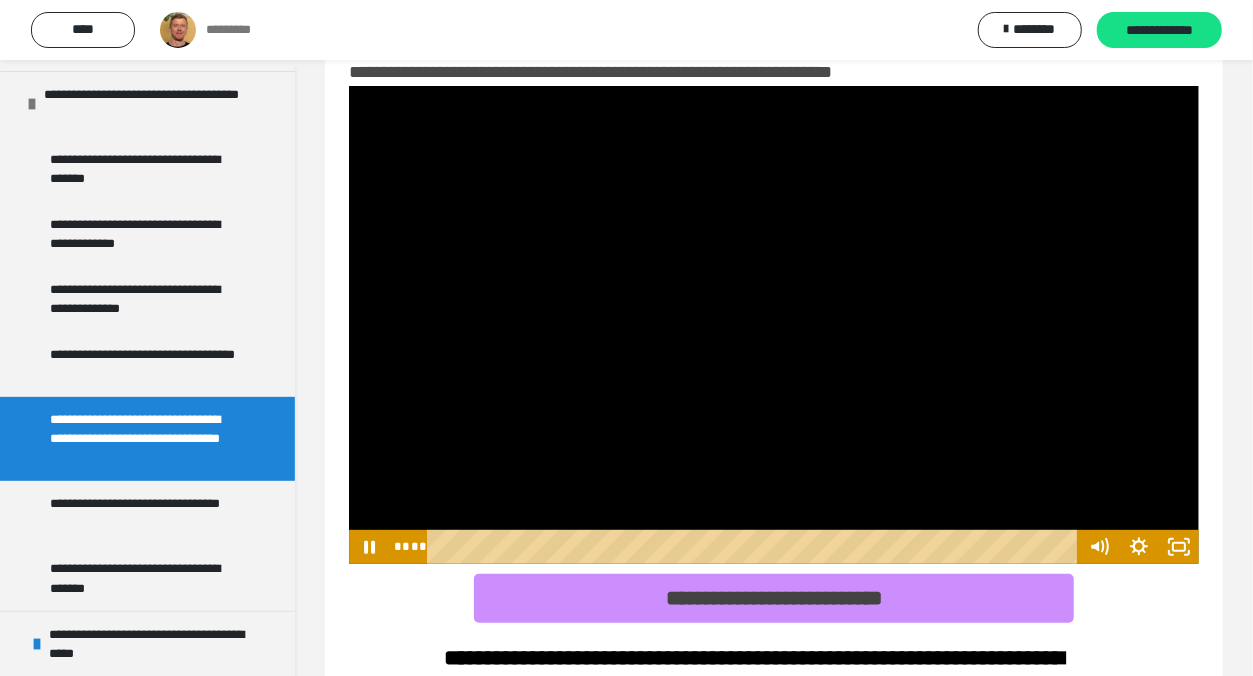 click at bounding box center (774, 325) 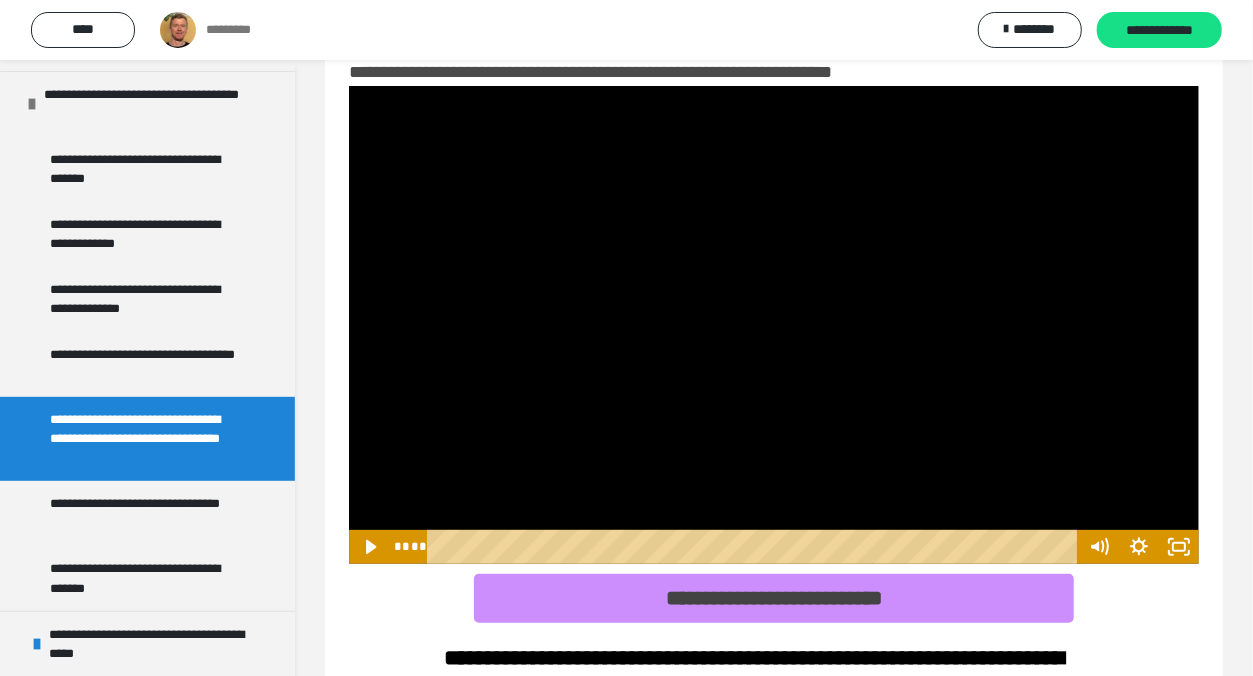 click at bounding box center [774, 325] 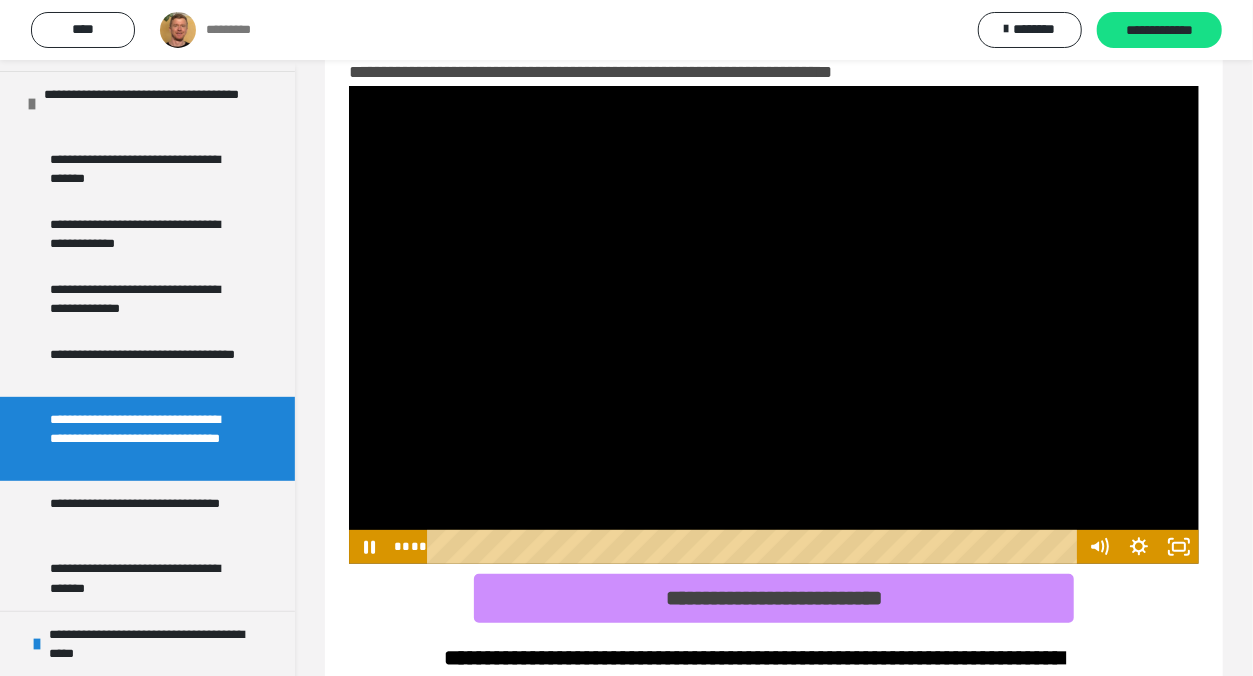 click at bounding box center (774, 325) 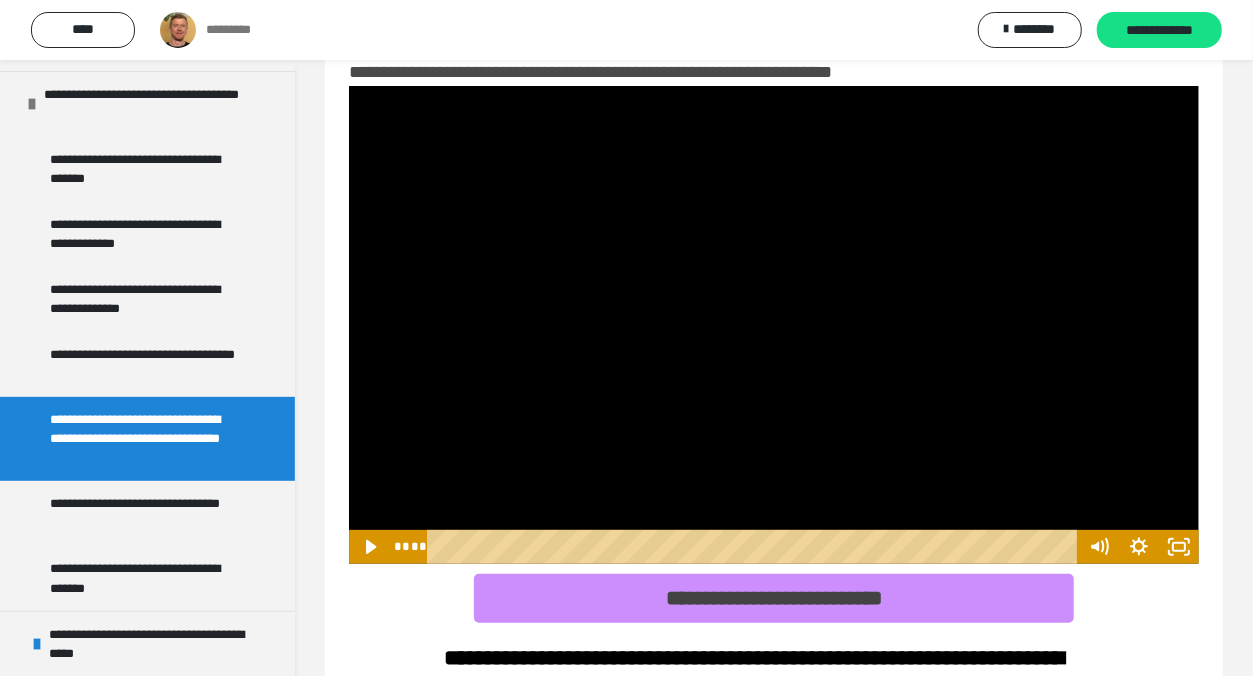 click at bounding box center [774, 325] 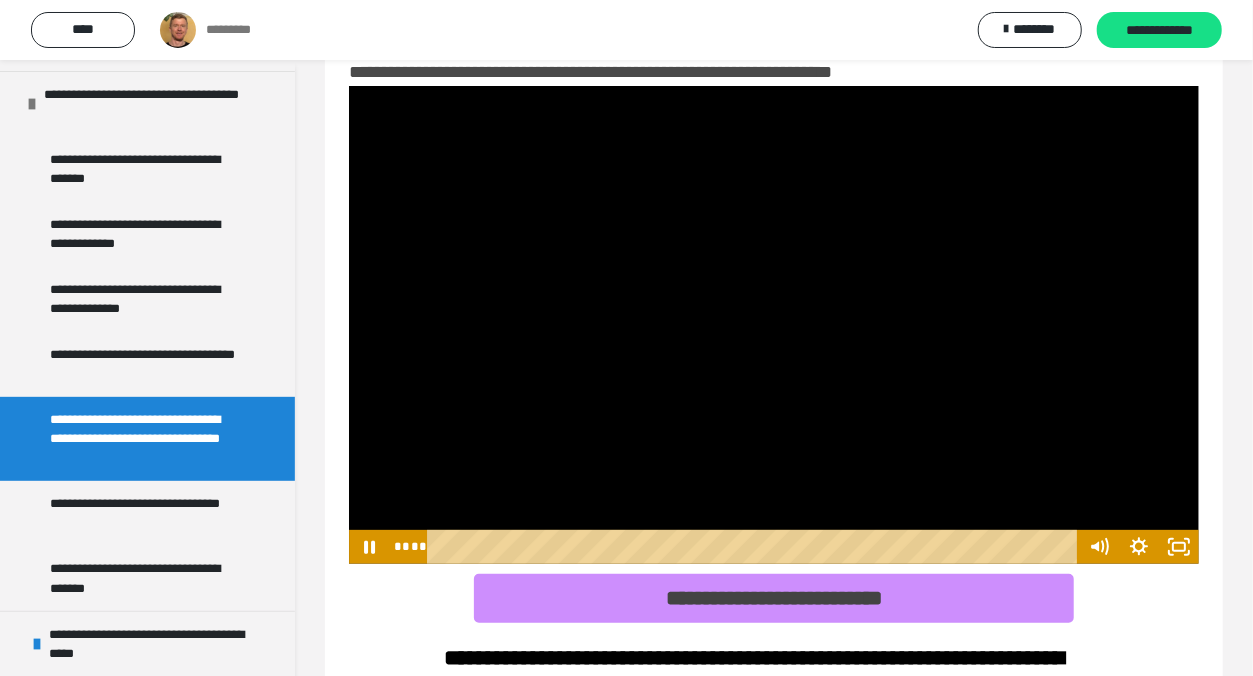 click at bounding box center (774, 325) 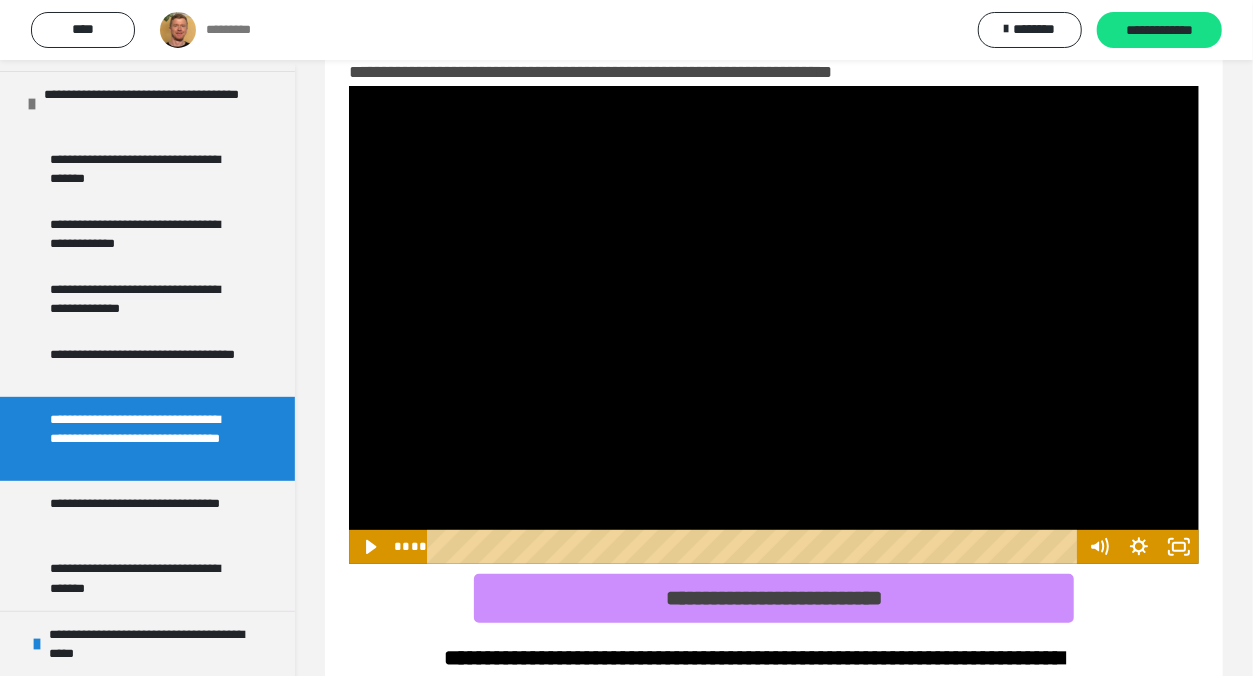 click at bounding box center (774, 325) 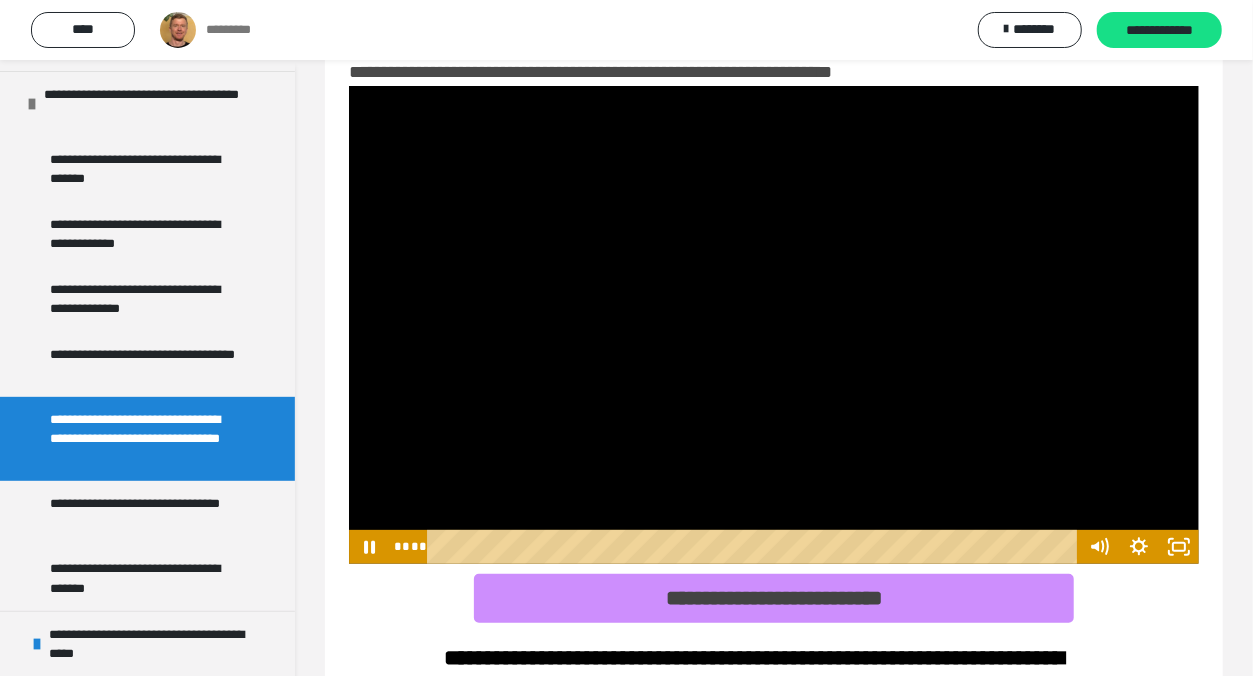 click at bounding box center (774, 325) 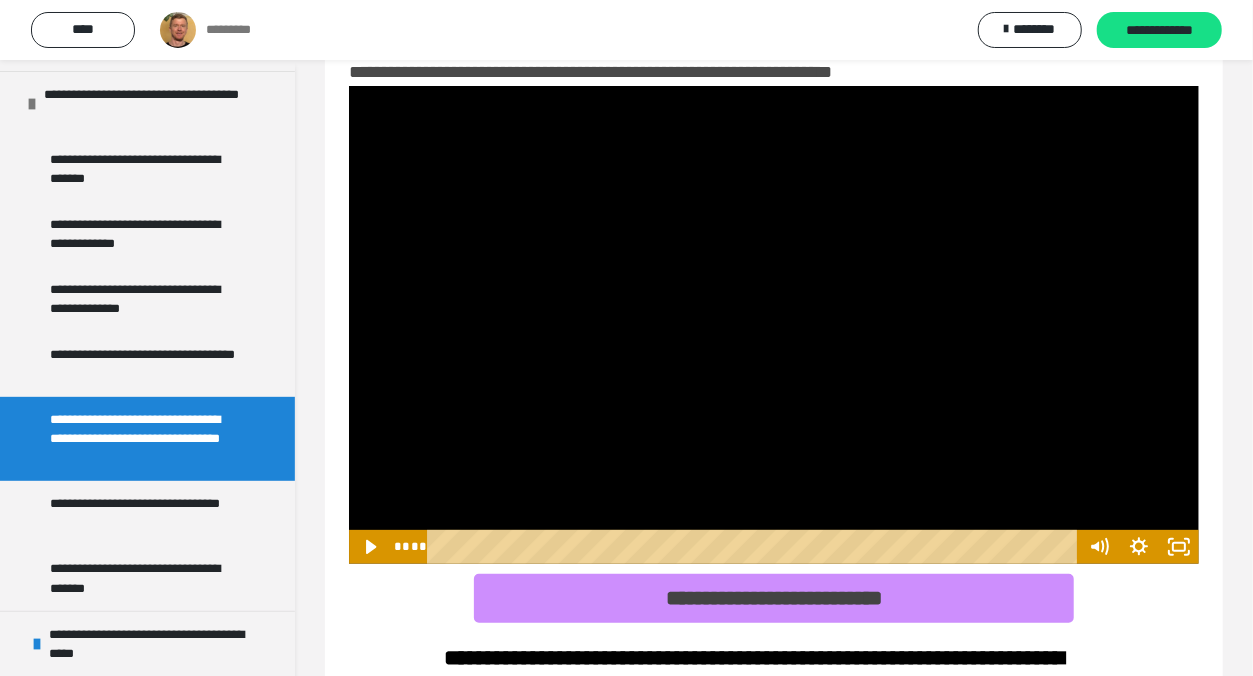 click at bounding box center (774, 325) 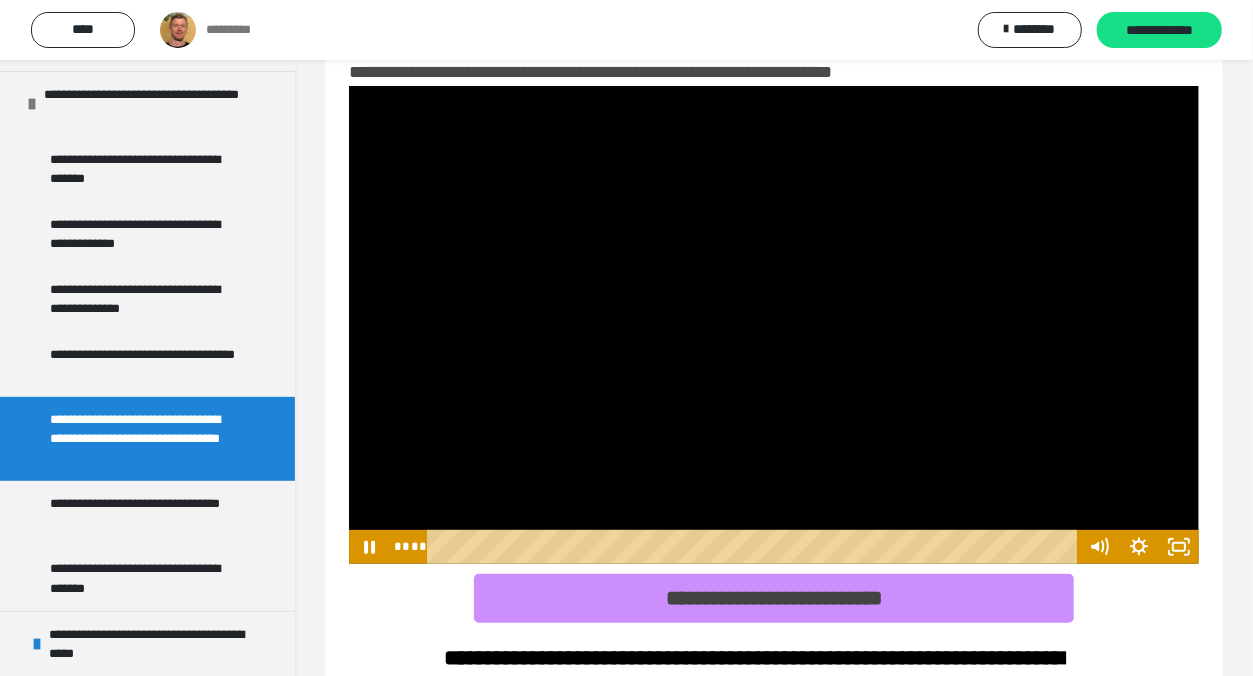 click at bounding box center [774, 325] 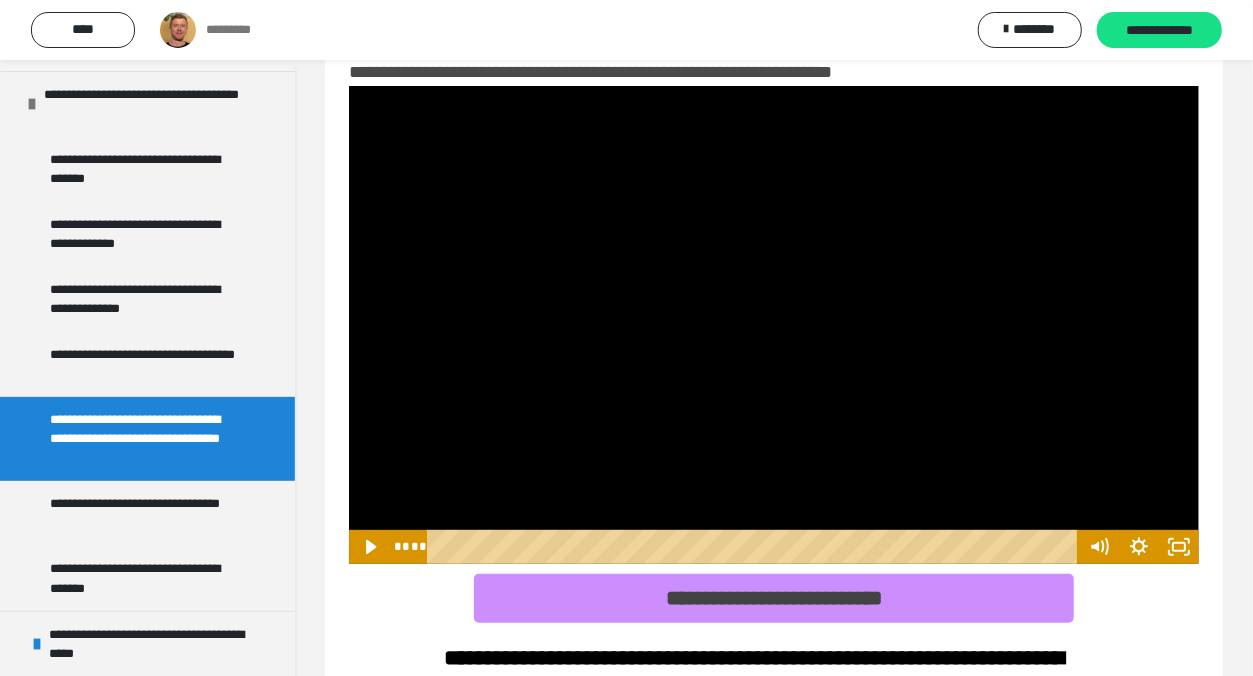 click at bounding box center (774, 325) 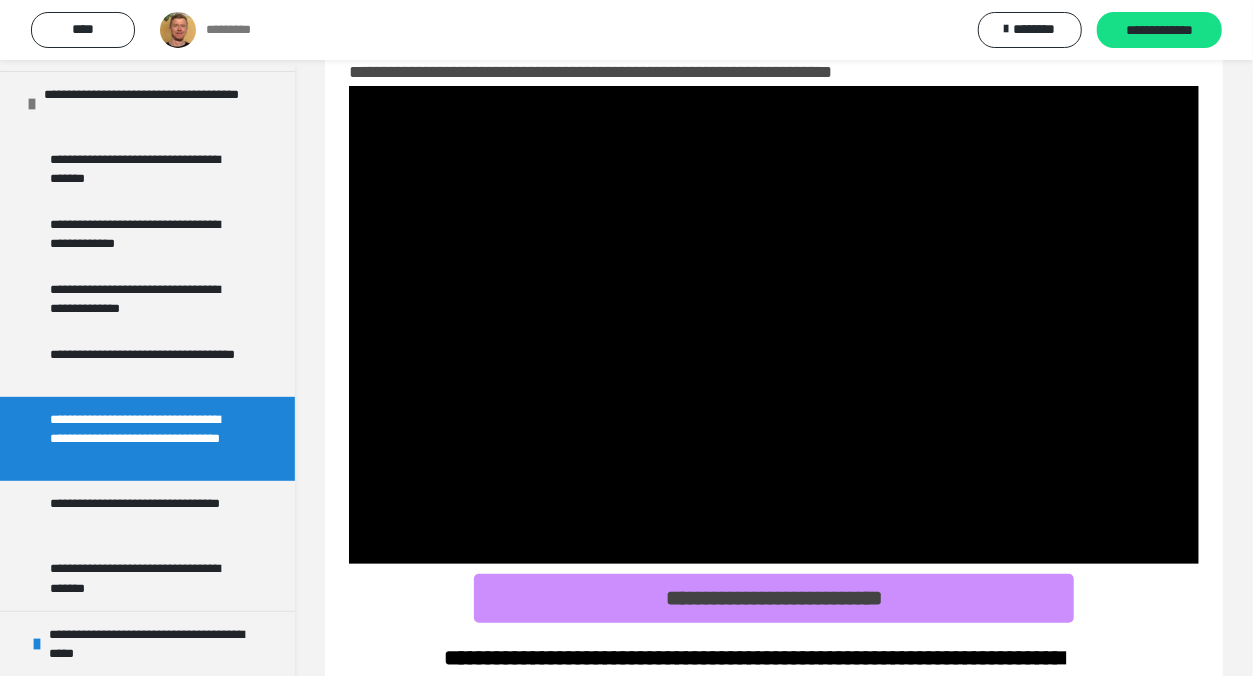 click at bounding box center [774, 325] 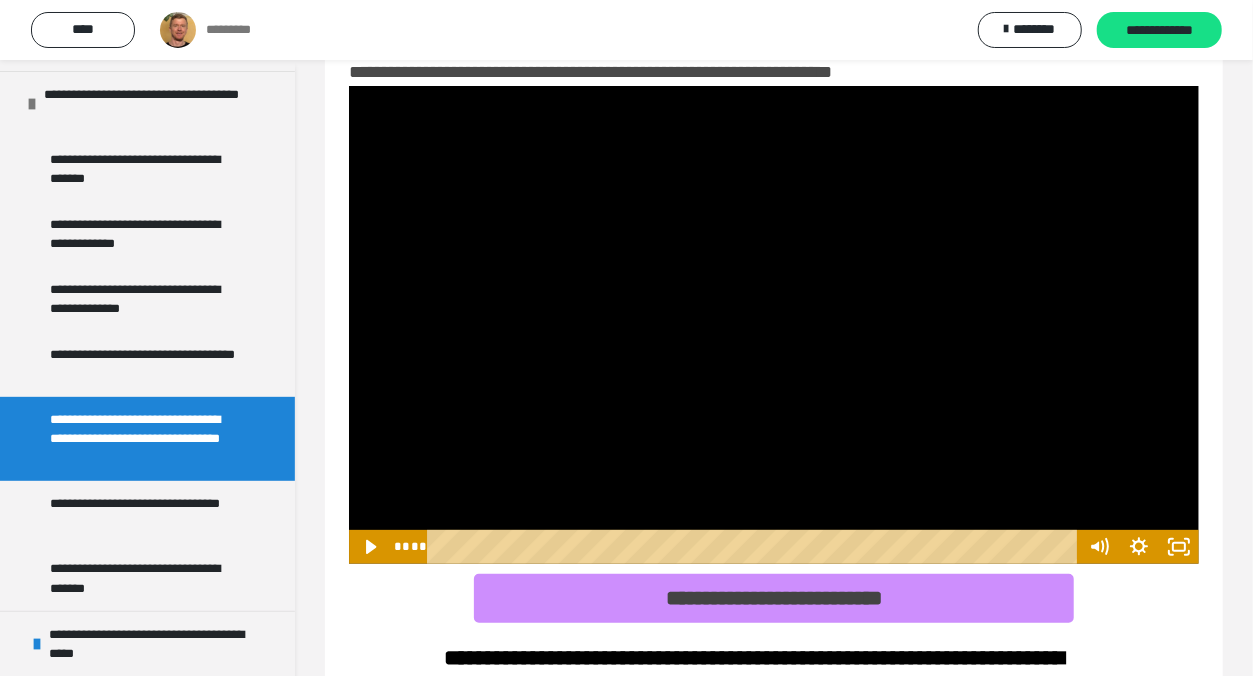 click at bounding box center (774, 325) 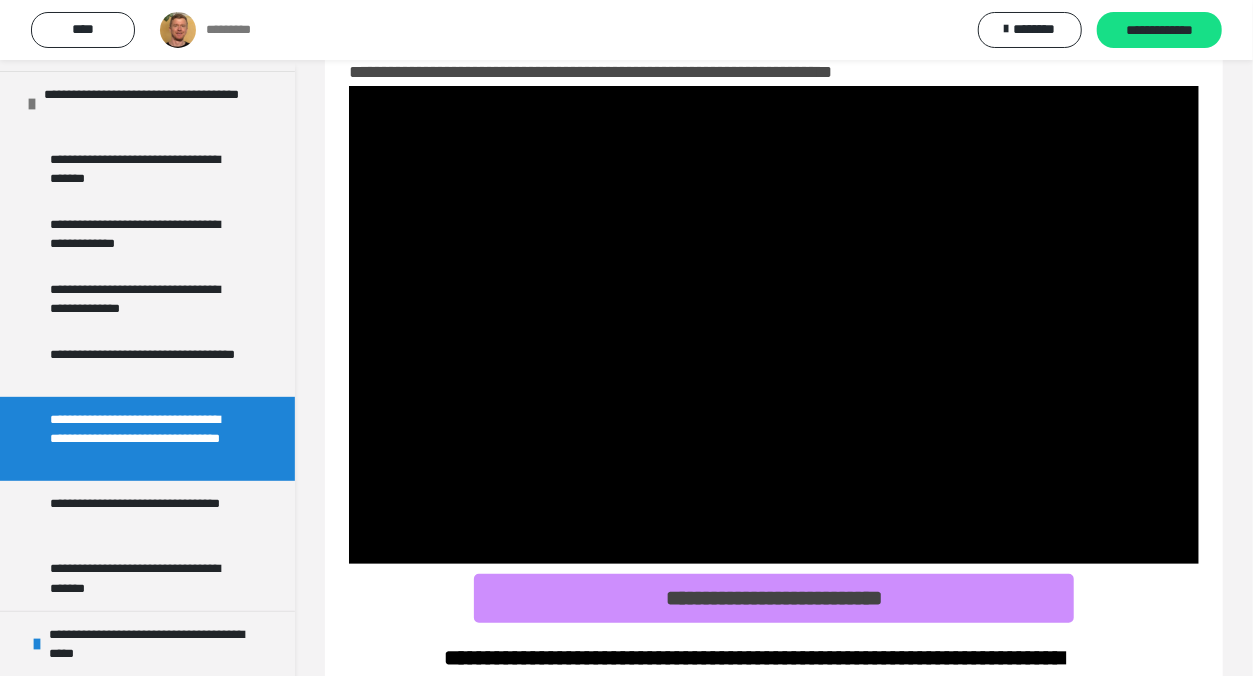 click at bounding box center (774, 325) 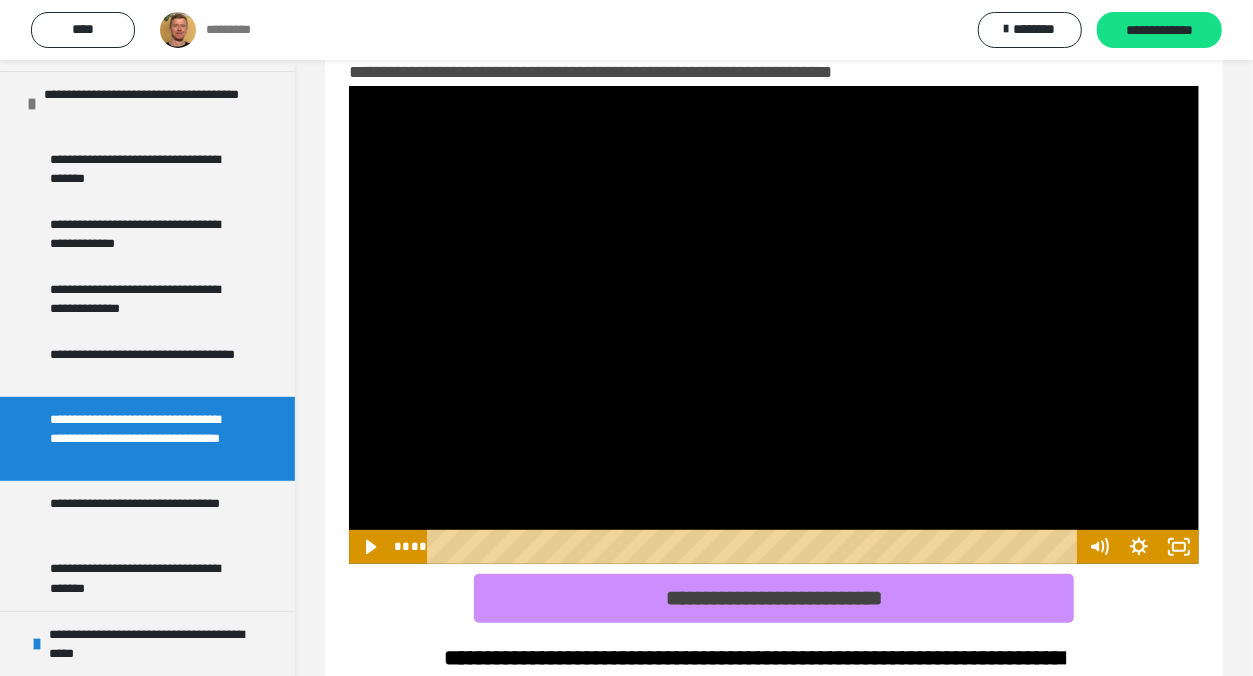 click at bounding box center (774, 325) 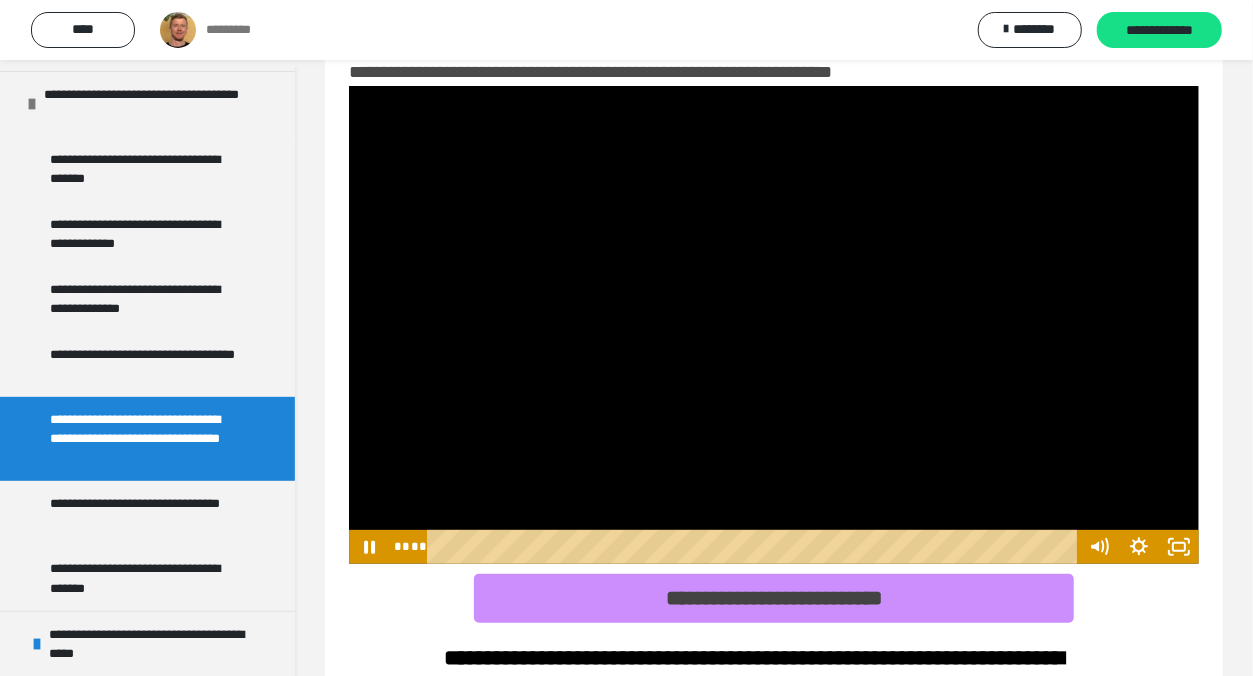 click at bounding box center [774, 325] 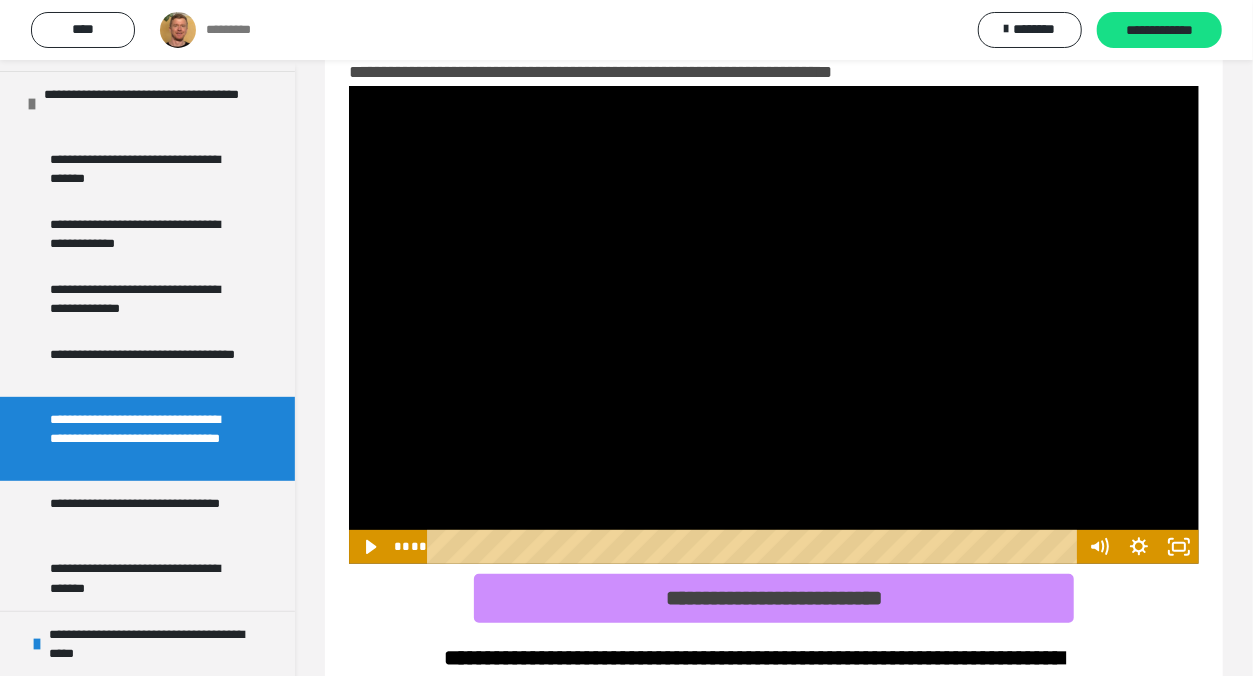 click at bounding box center [774, 325] 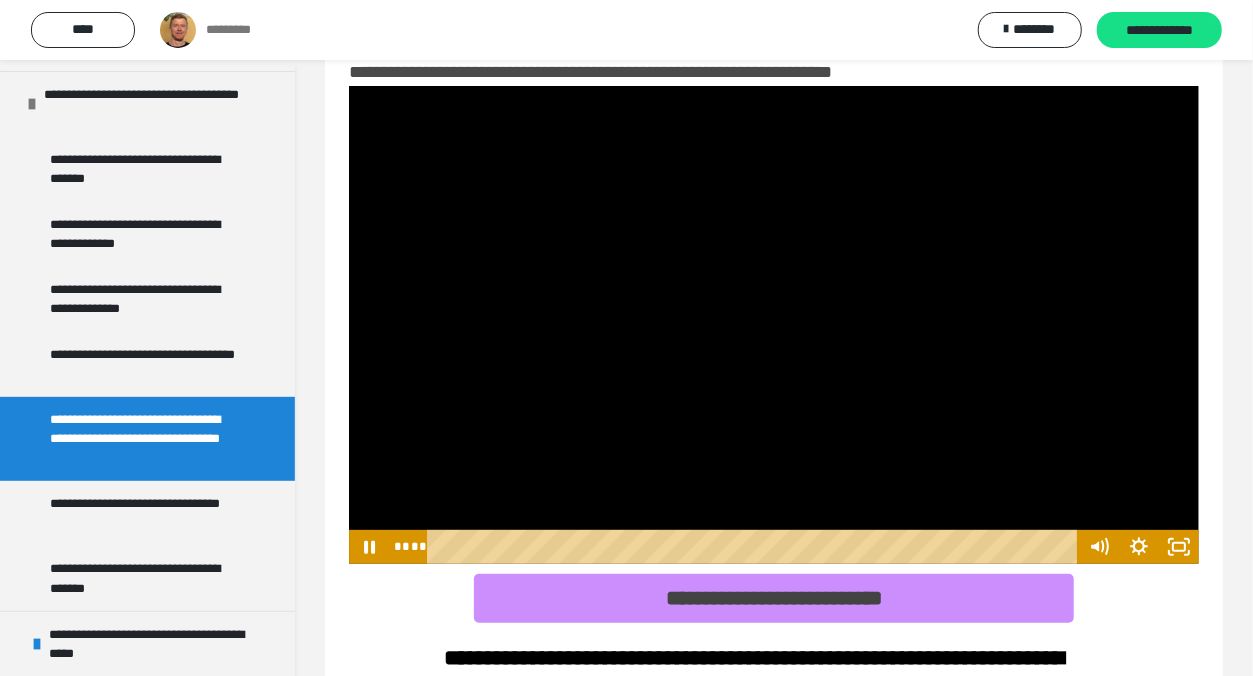 click at bounding box center [774, 325] 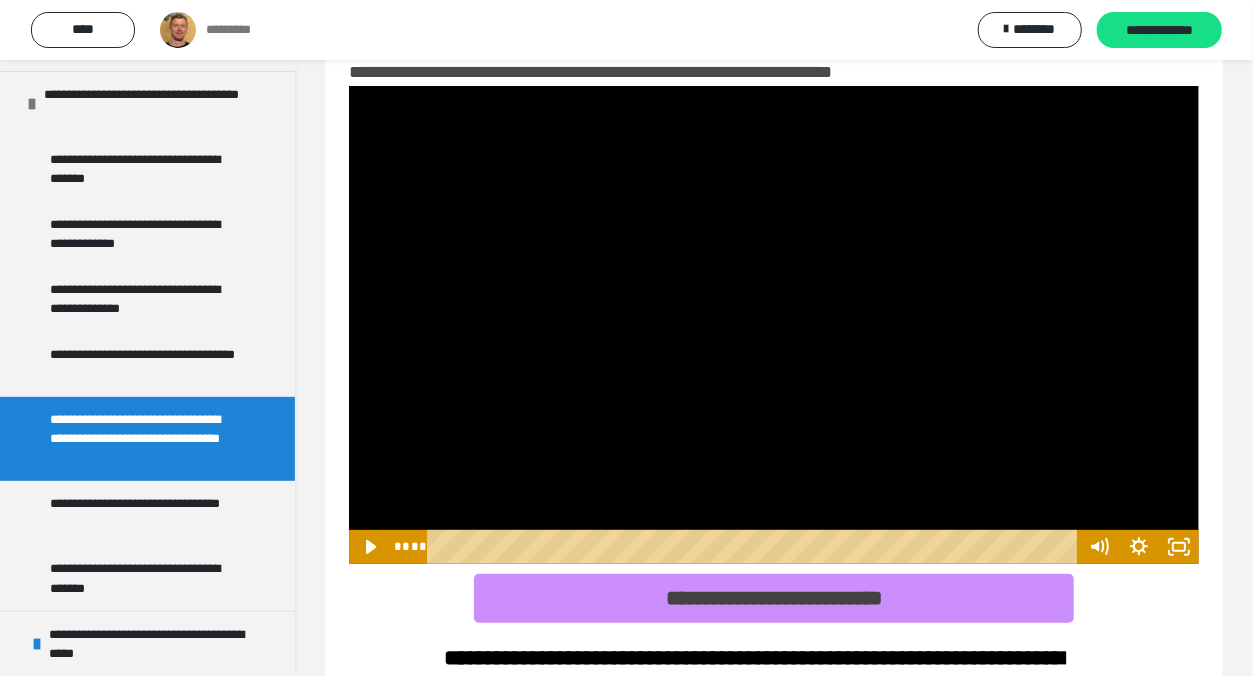 click at bounding box center (774, 325) 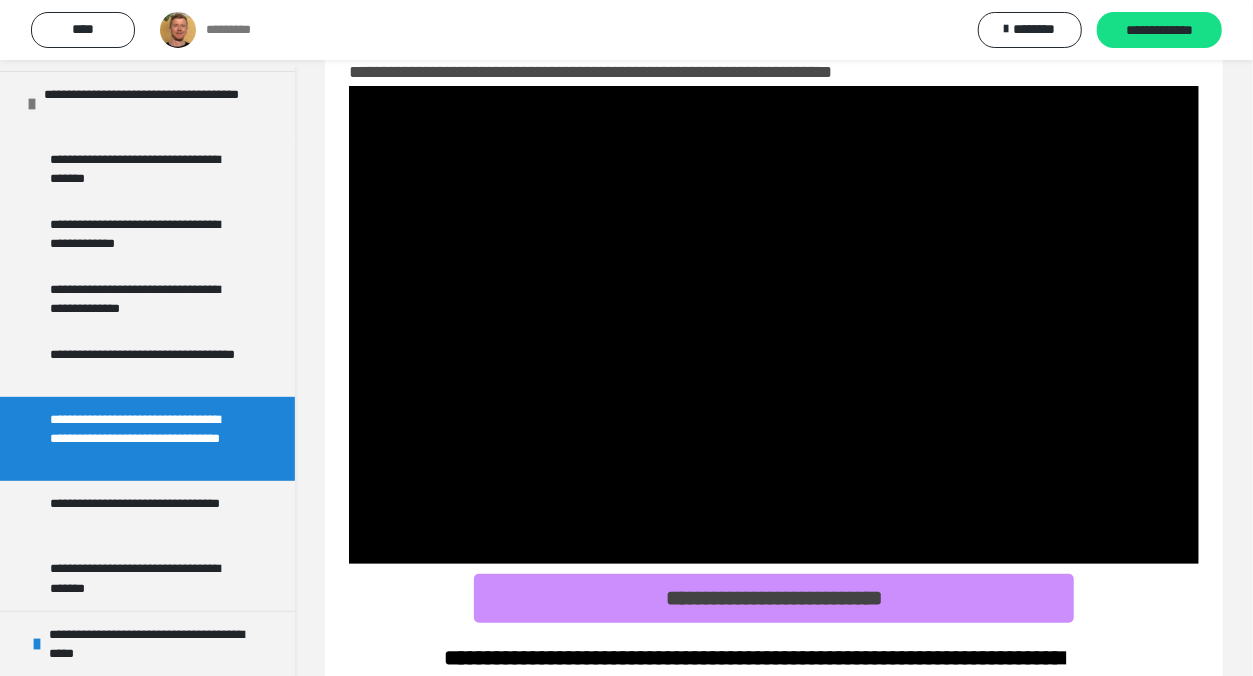 click at bounding box center (774, 325) 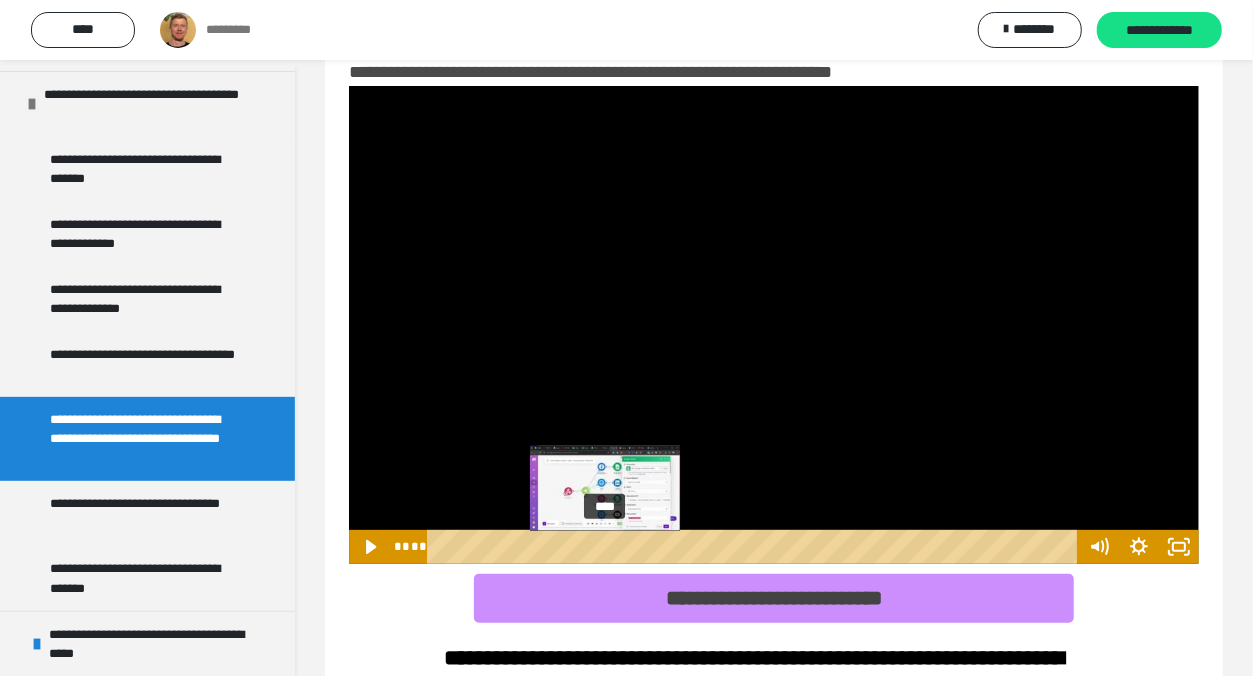 click on "****" at bounding box center [755, 547] 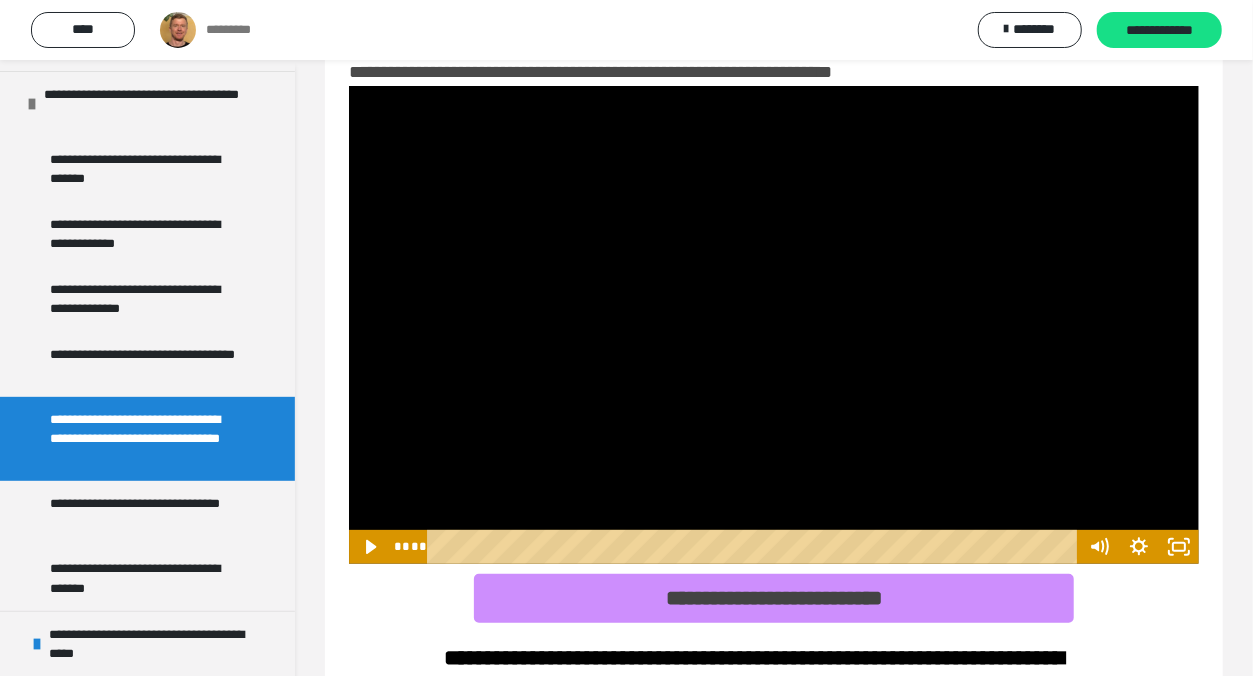 click at bounding box center [774, 325] 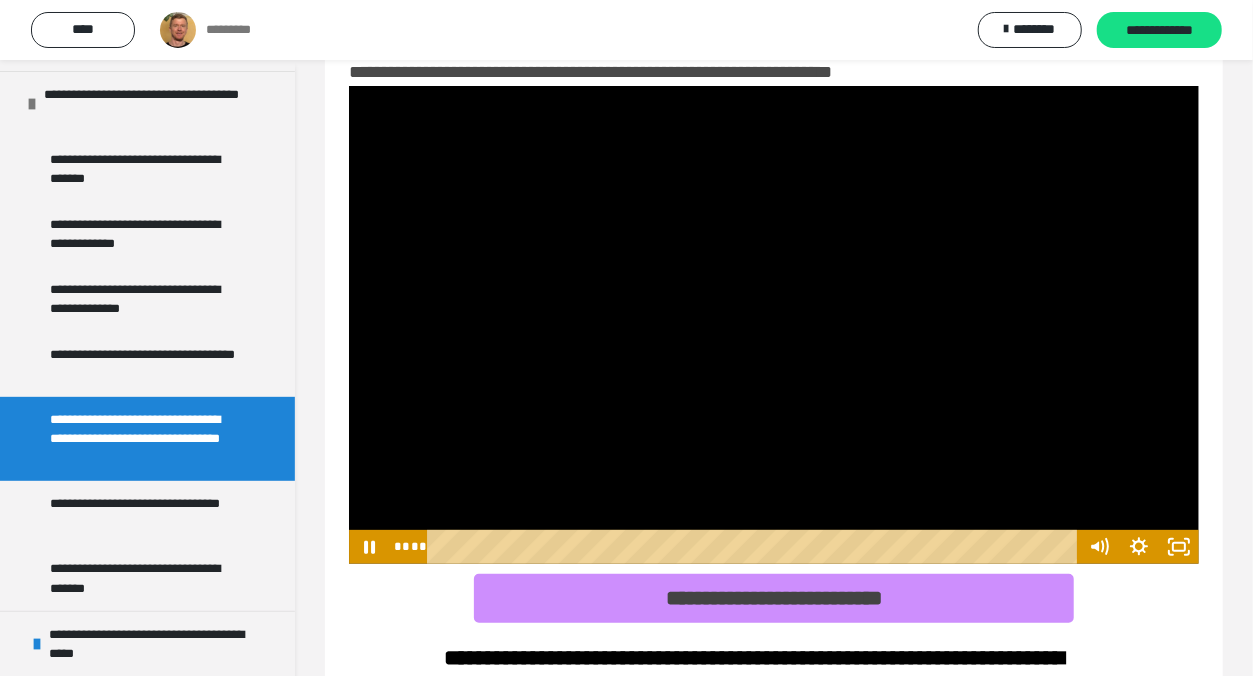click at bounding box center (774, 325) 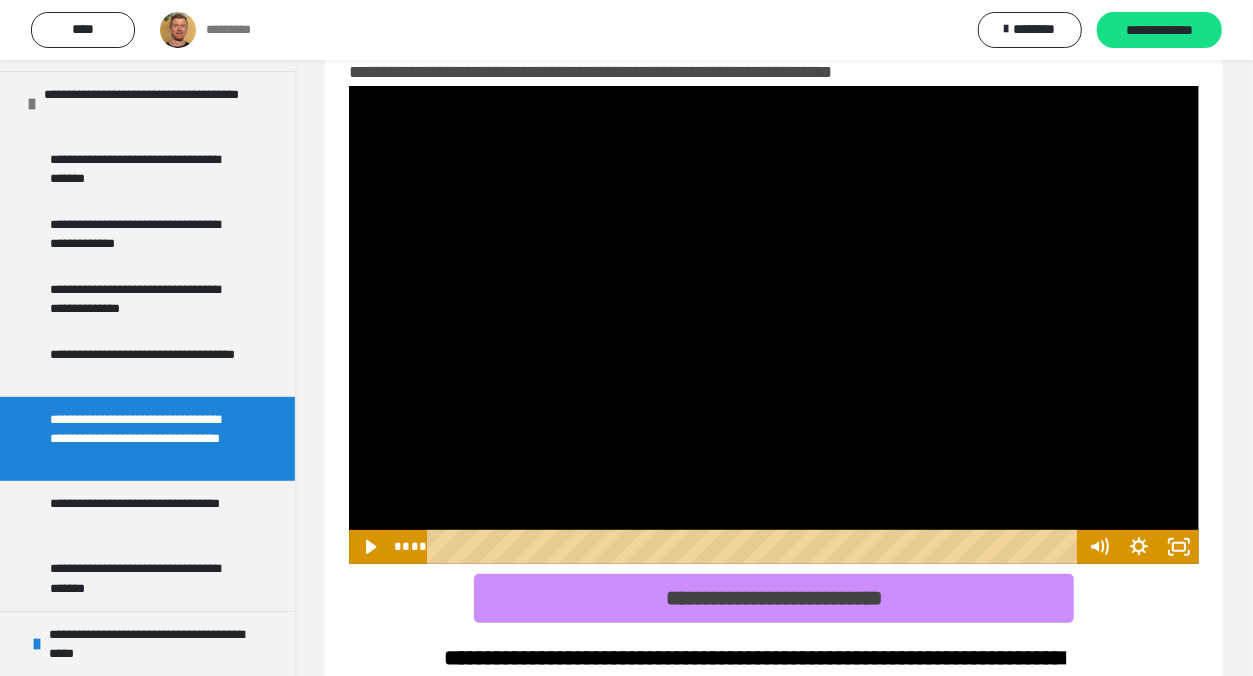 click at bounding box center (774, 325) 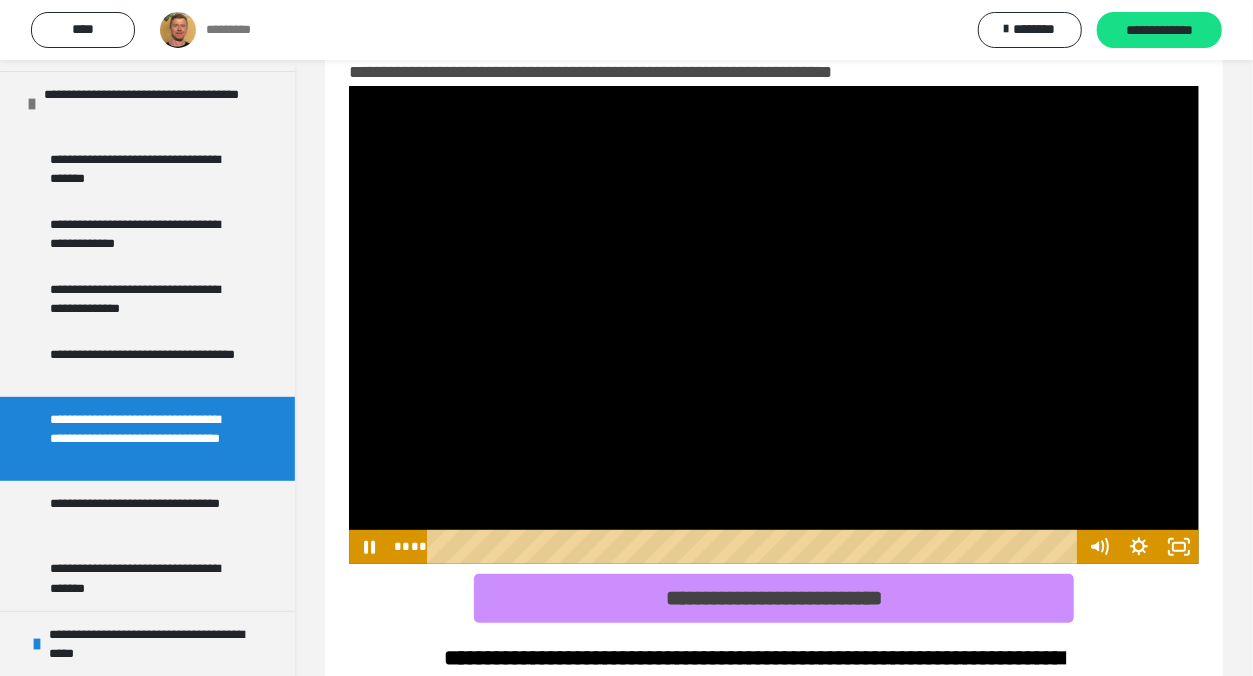 click at bounding box center [774, 325] 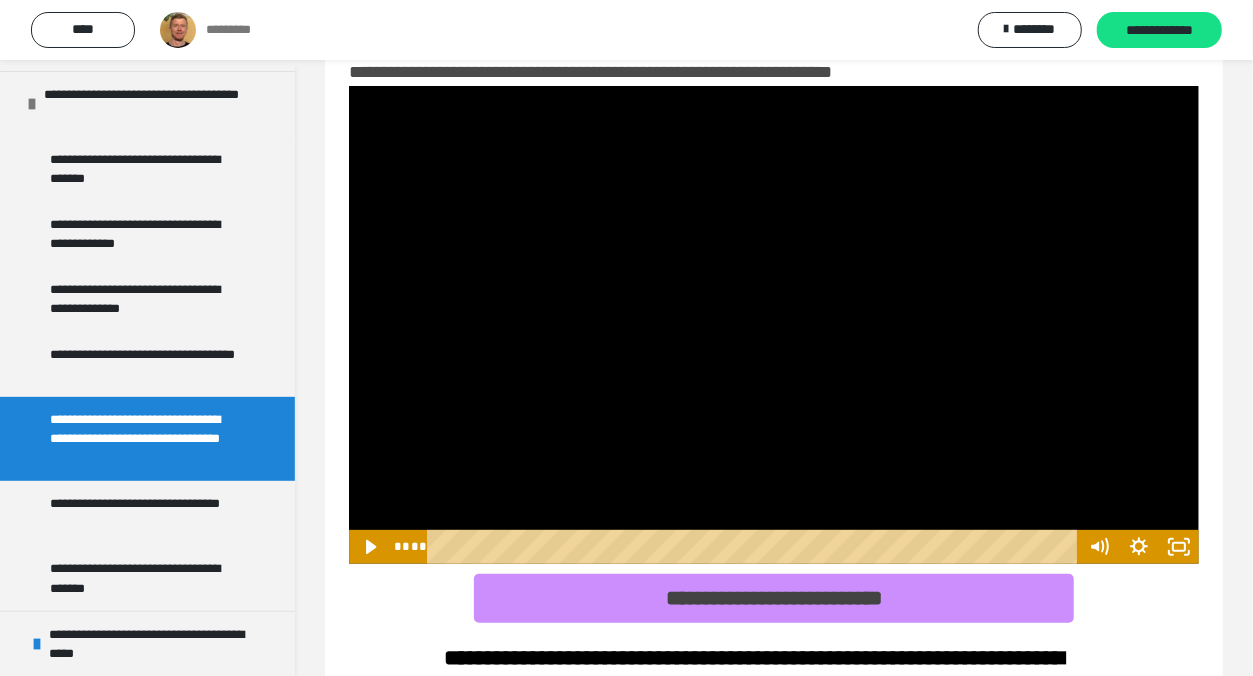 click at bounding box center (774, 325) 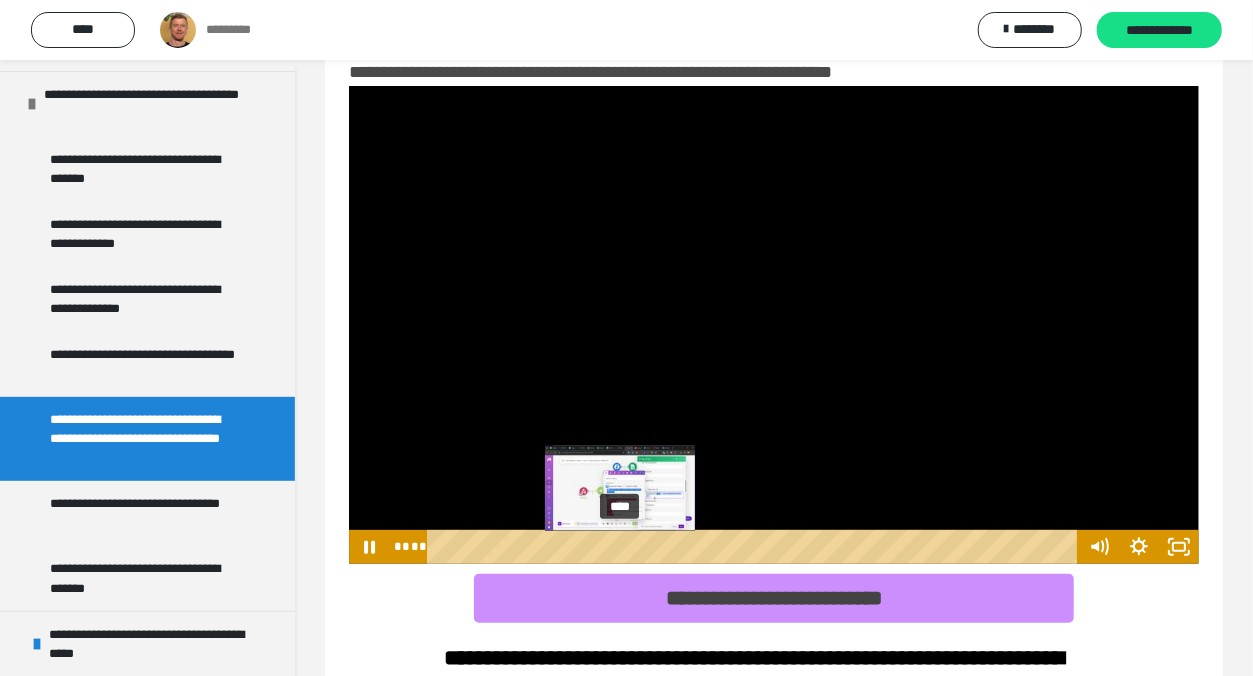 click on "****" at bounding box center [755, 547] 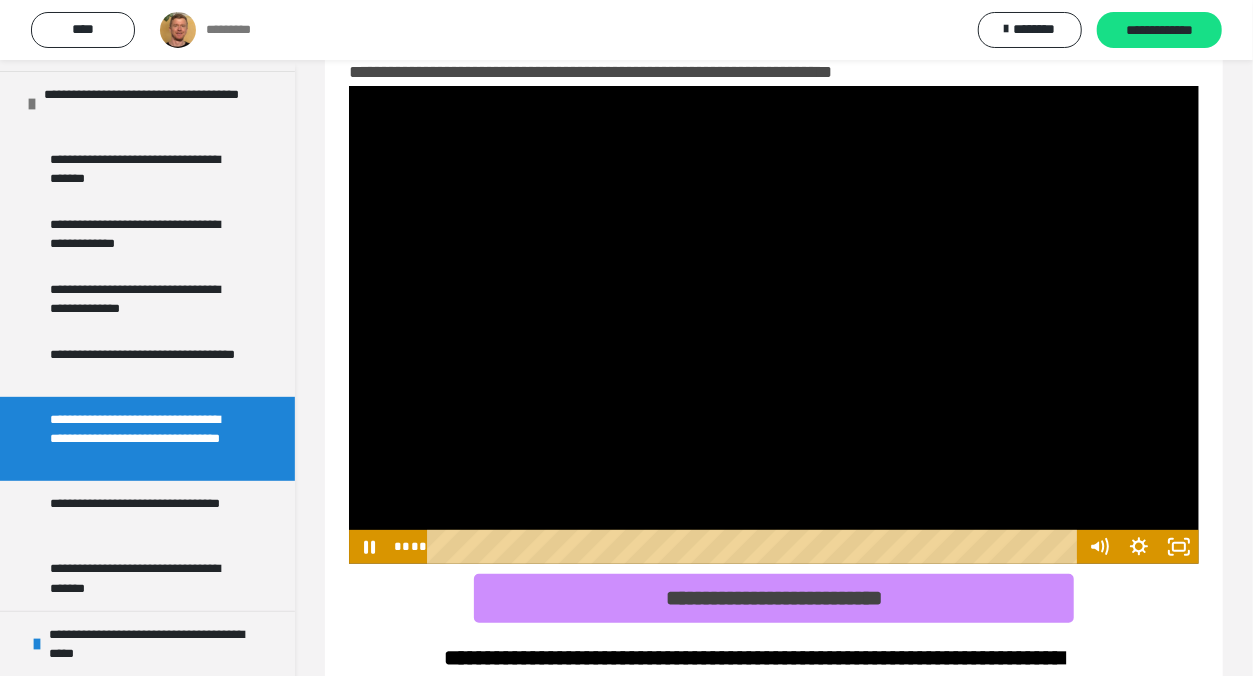 click at bounding box center (774, 325) 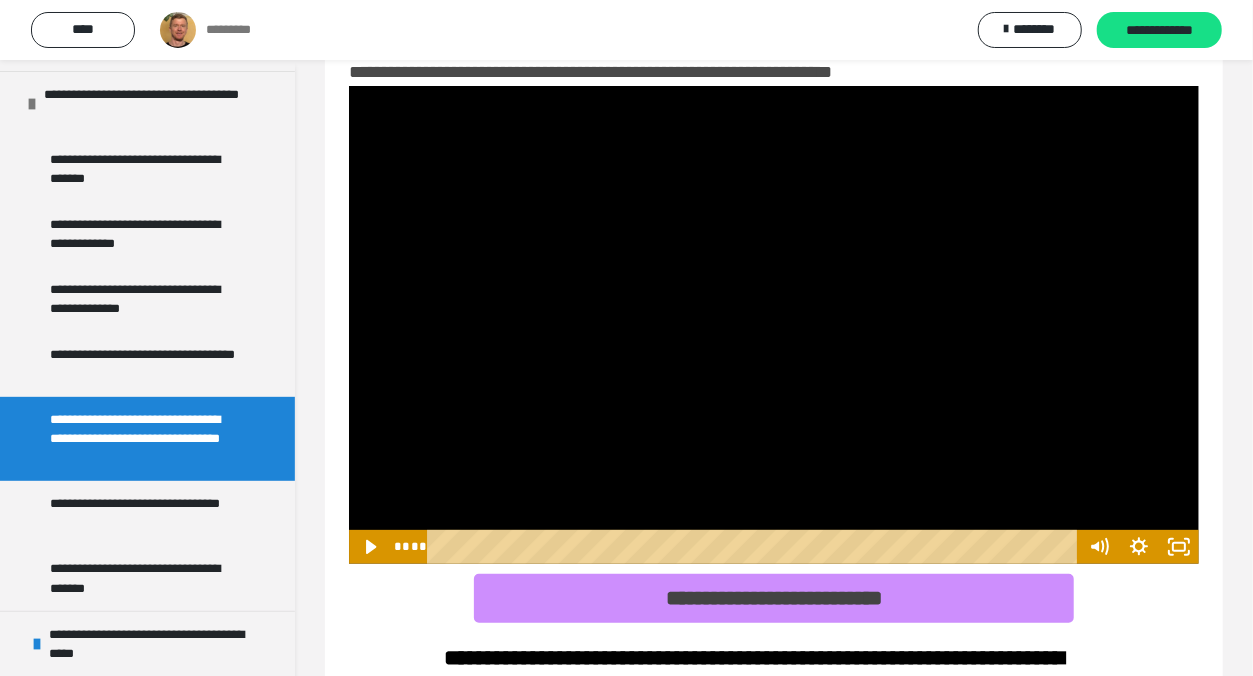 click at bounding box center (774, 325) 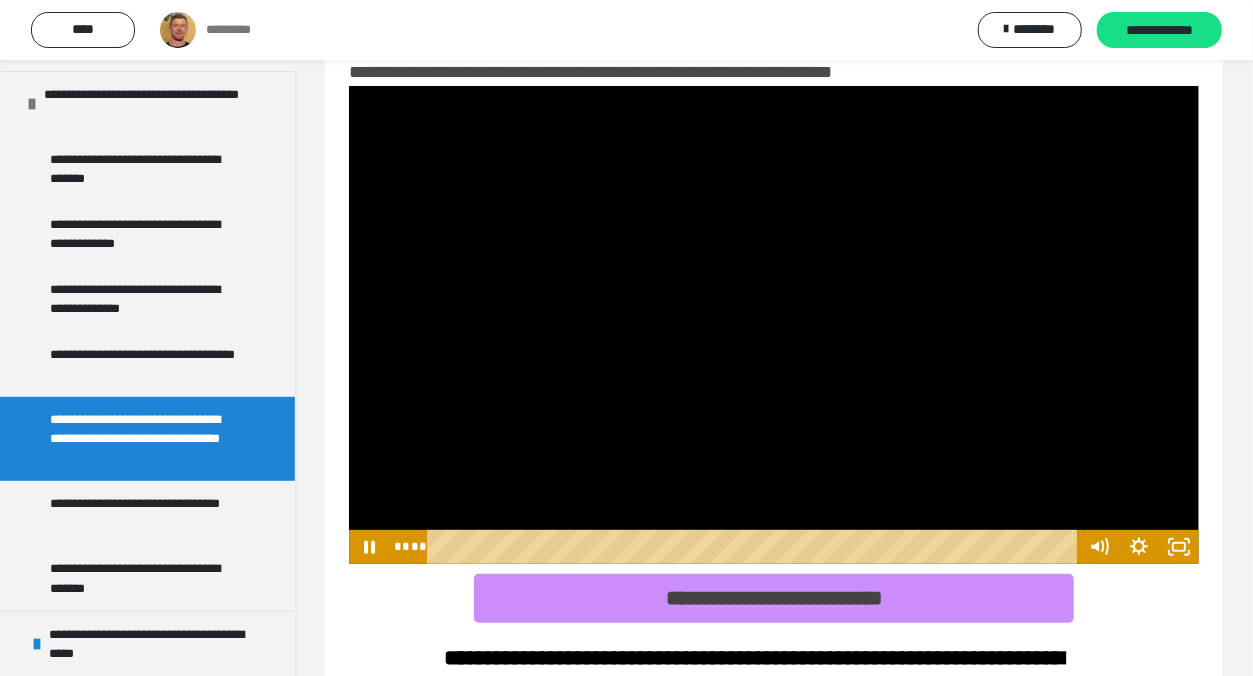 click at bounding box center (774, 325) 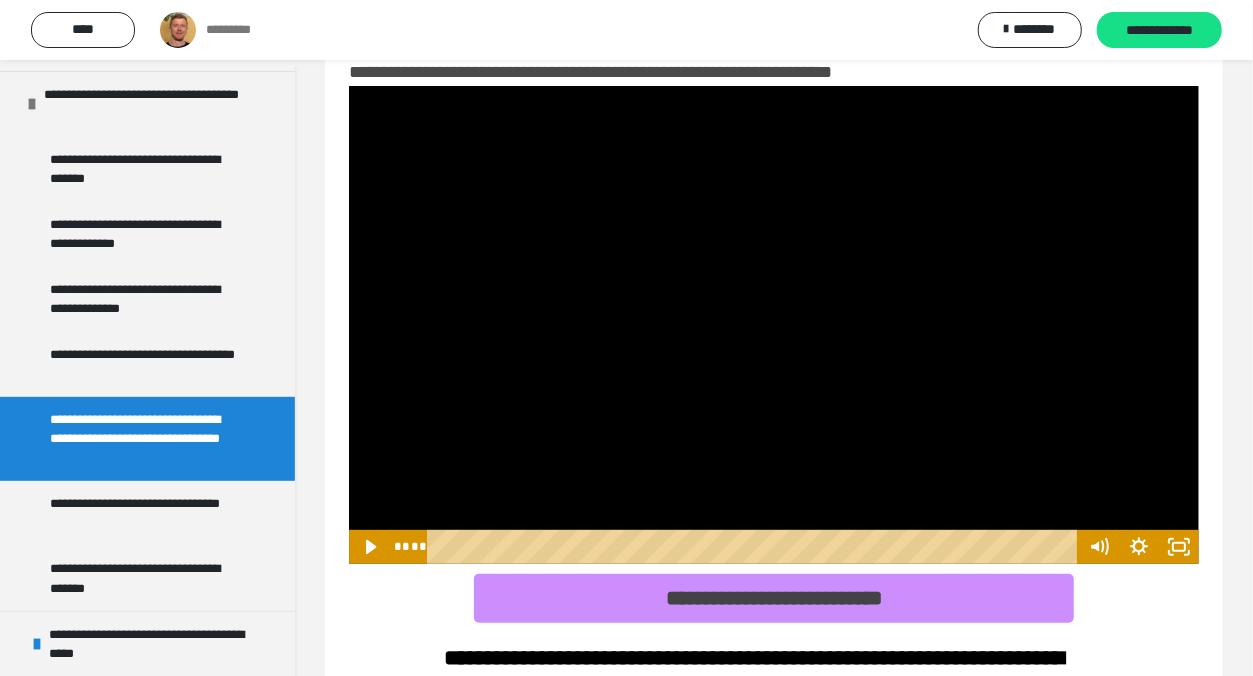 click at bounding box center (774, 325) 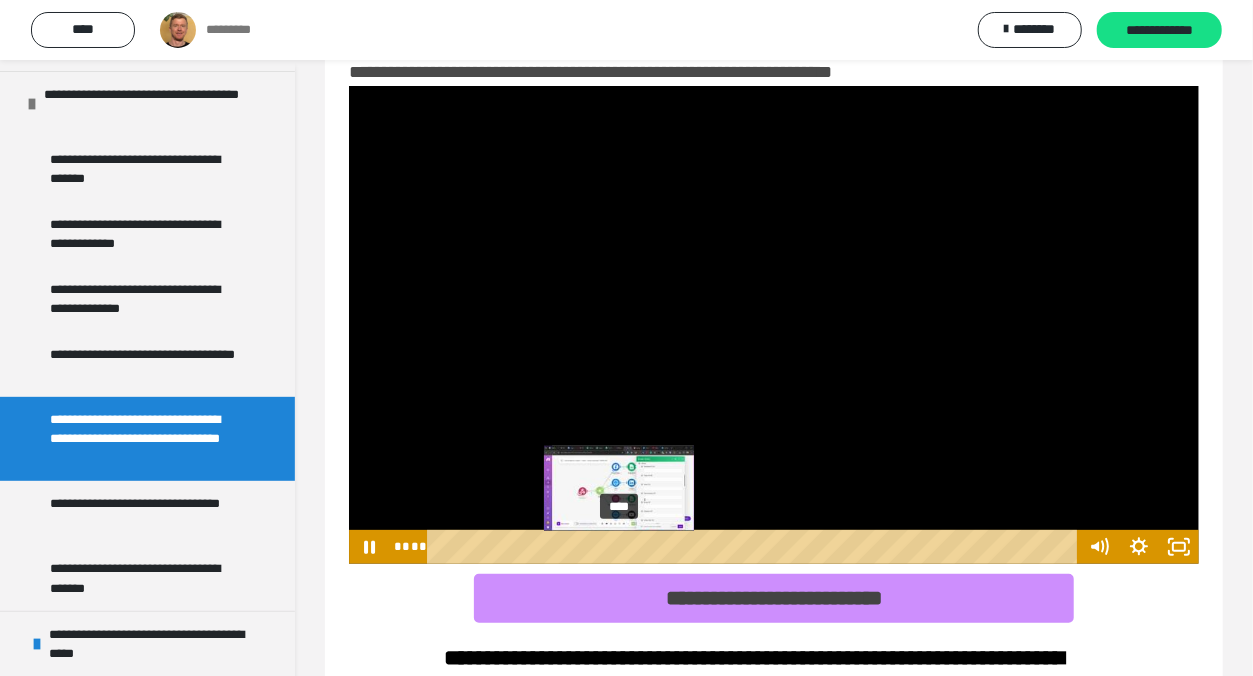 click on "****" at bounding box center [755, 547] 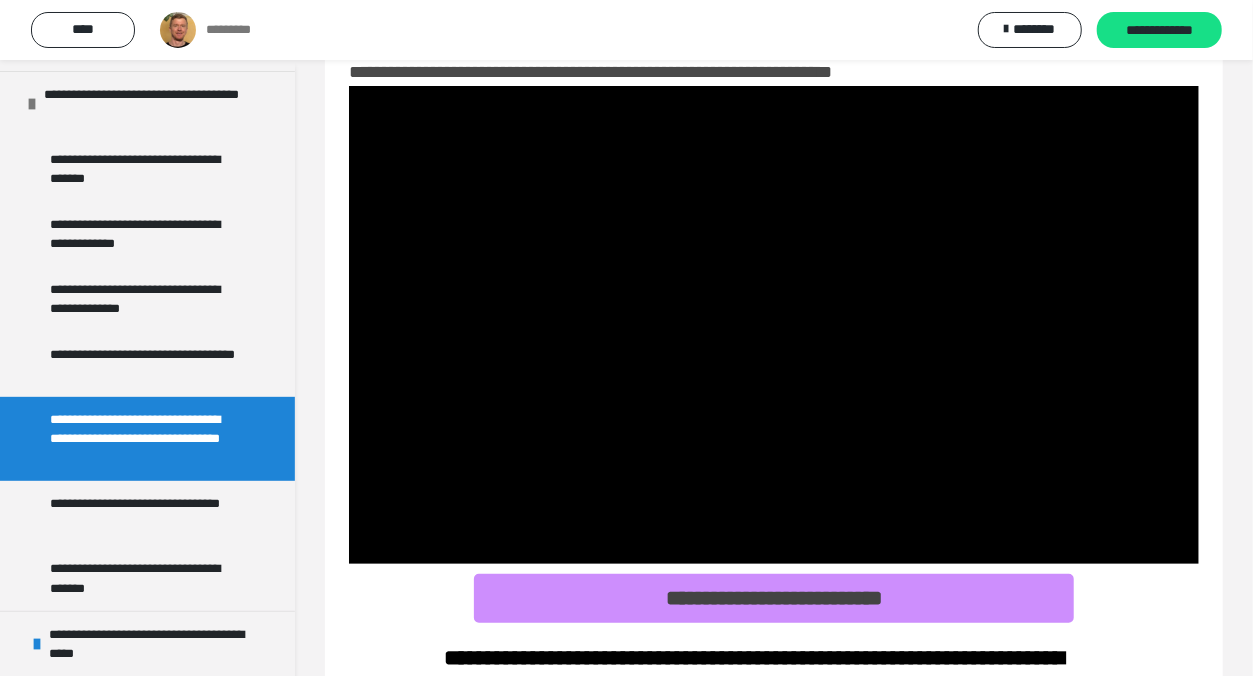 click at bounding box center [774, 325] 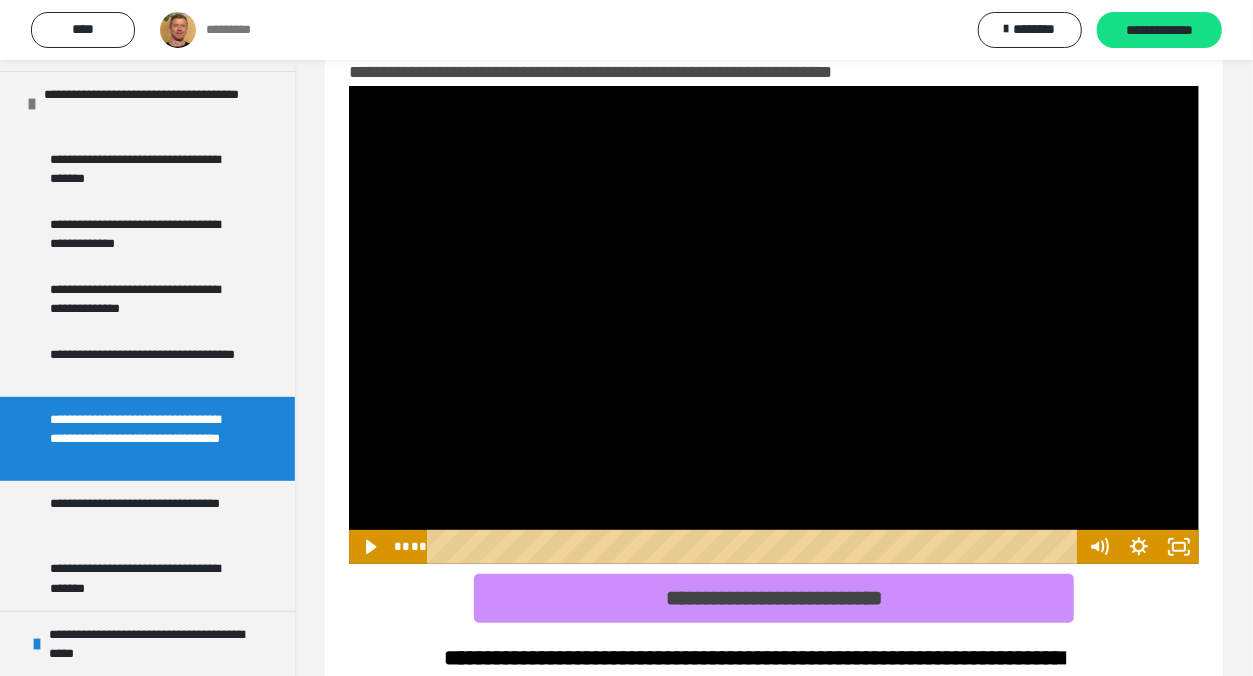 click at bounding box center (774, 325) 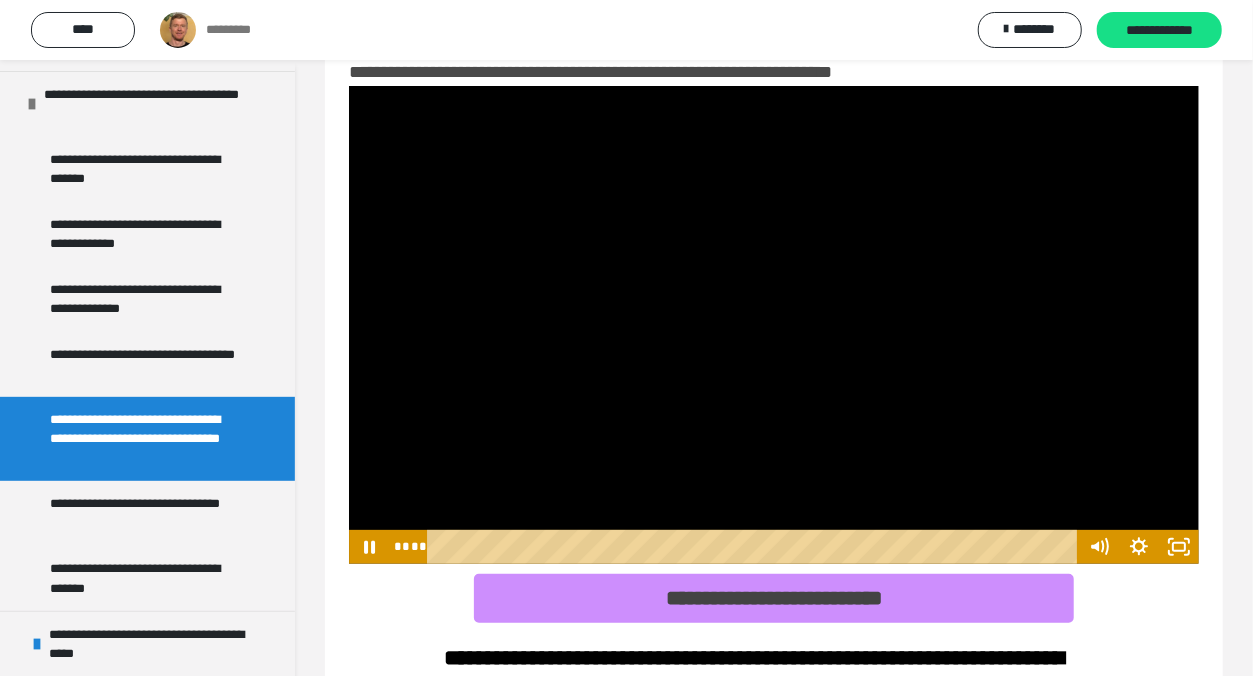 click at bounding box center (774, 325) 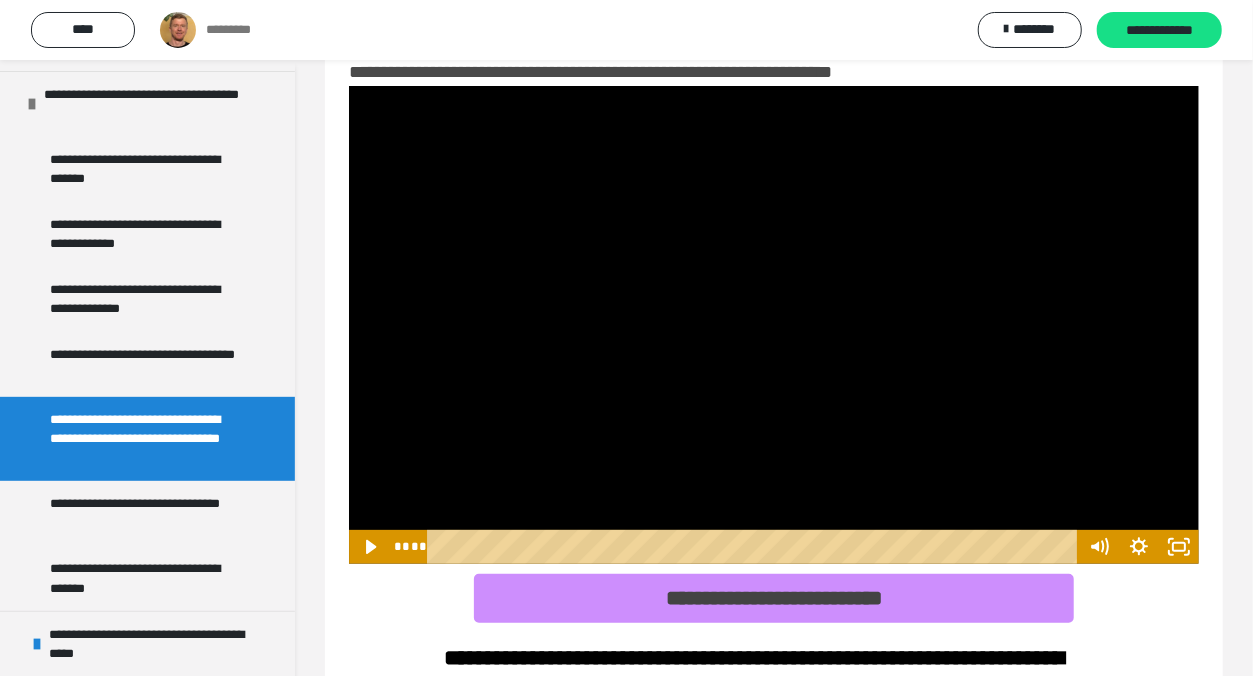 click at bounding box center (774, 325) 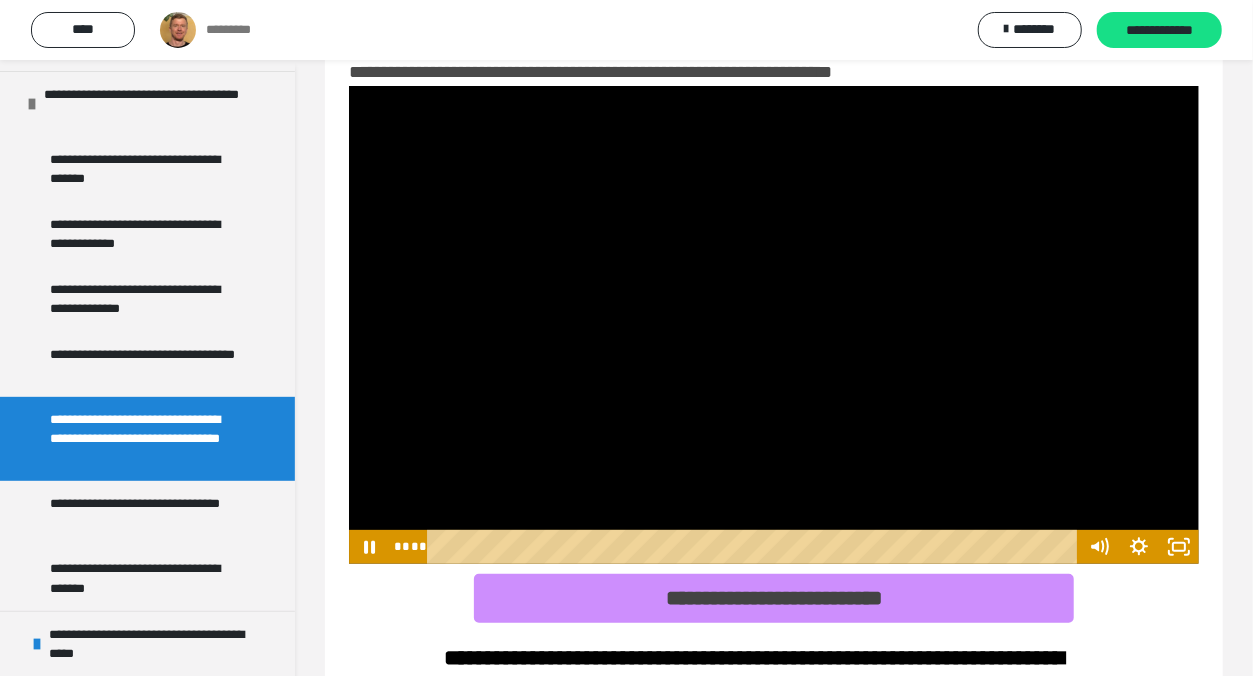 click at bounding box center [774, 325] 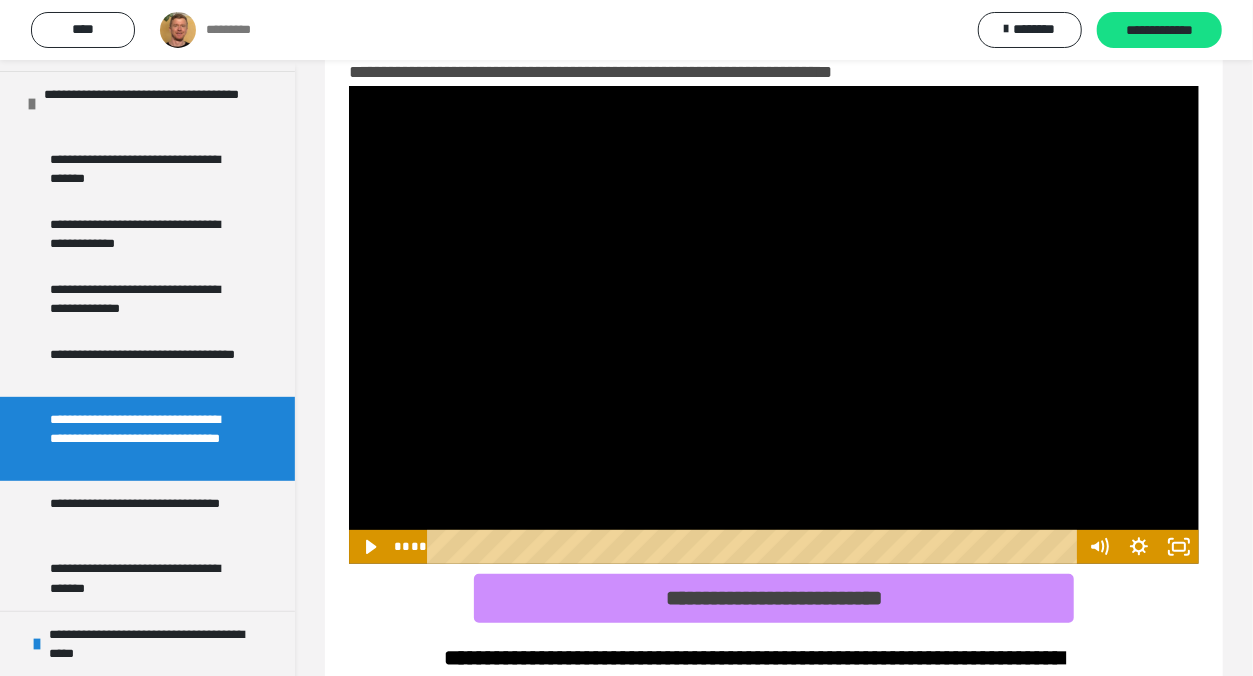 click at bounding box center (774, 325) 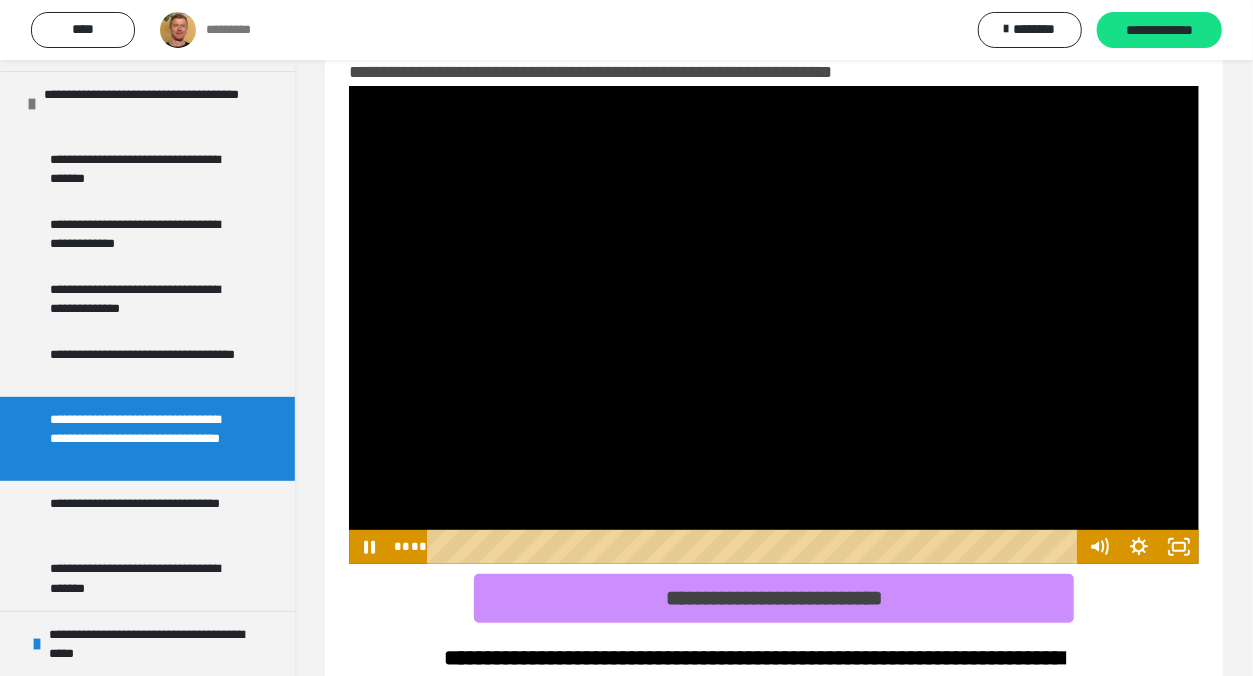 click at bounding box center [774, 325] 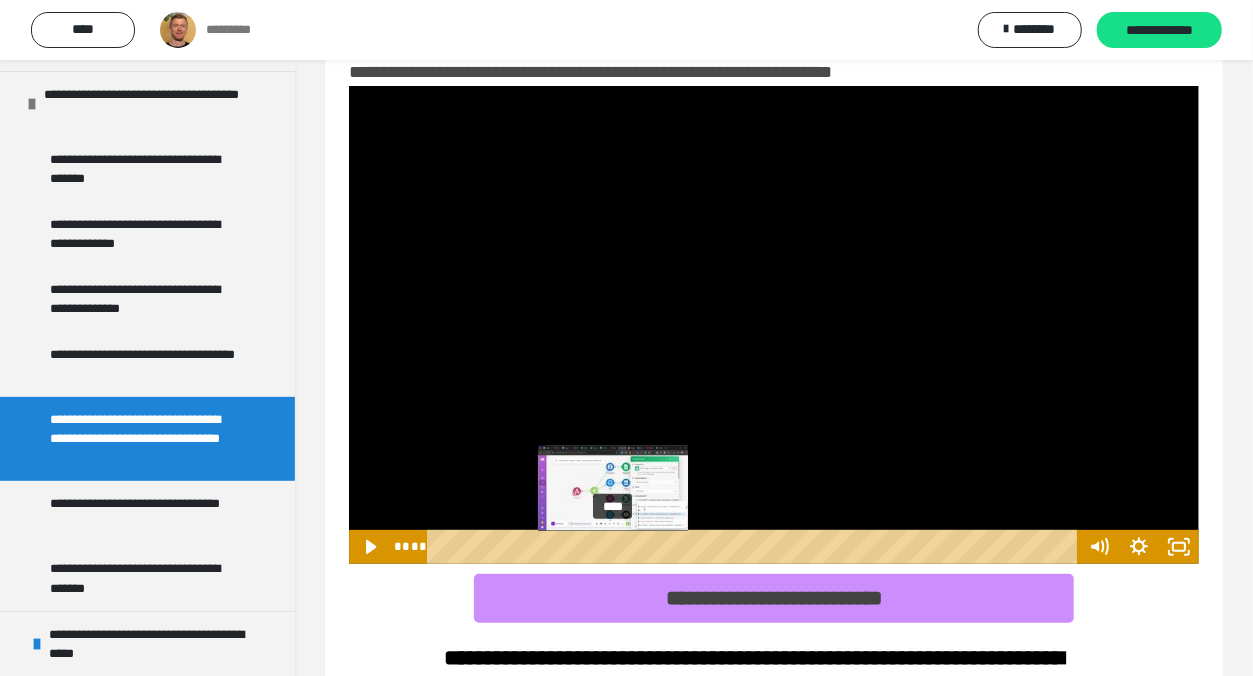 click on "****" at bounding box center (755, 547) 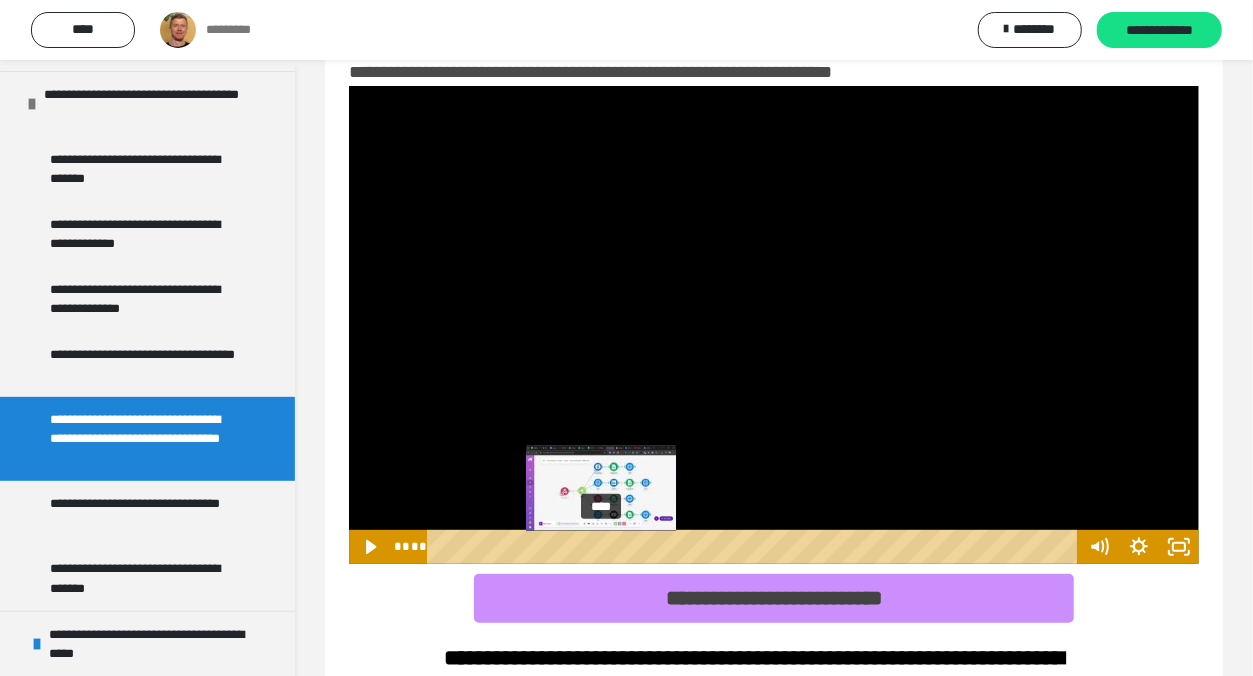 click on "****" at bounding box center (755, 547) 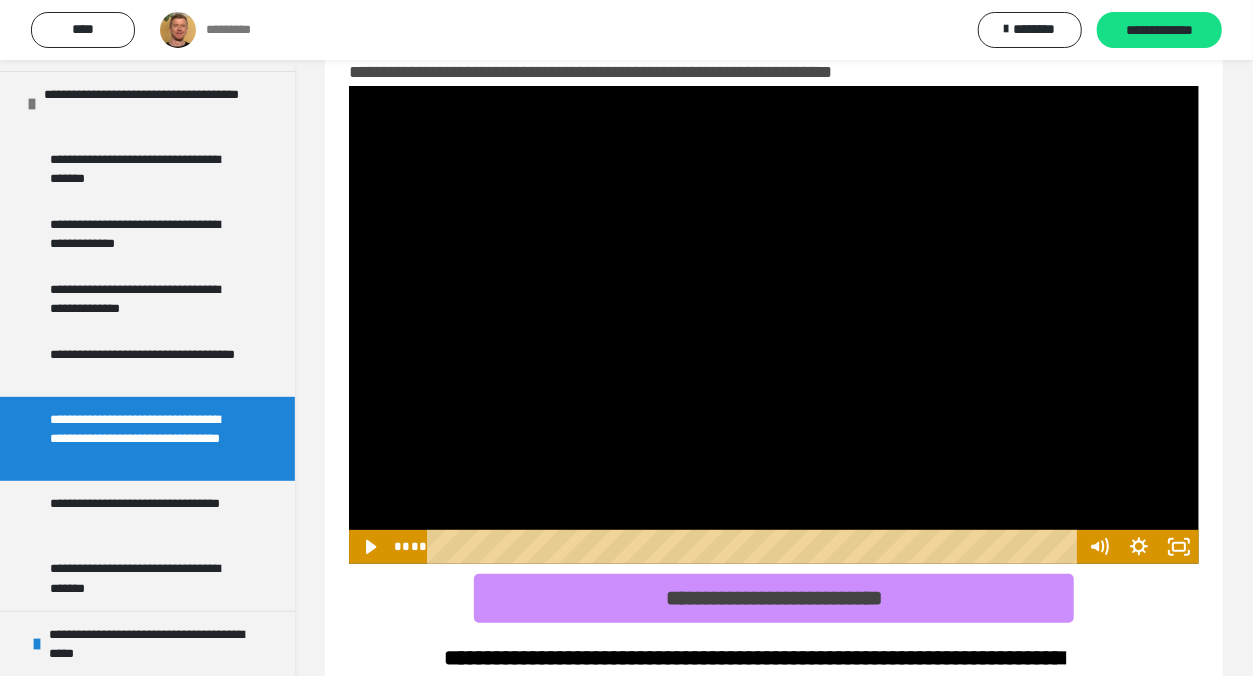 click at bounding box center (774, 325) 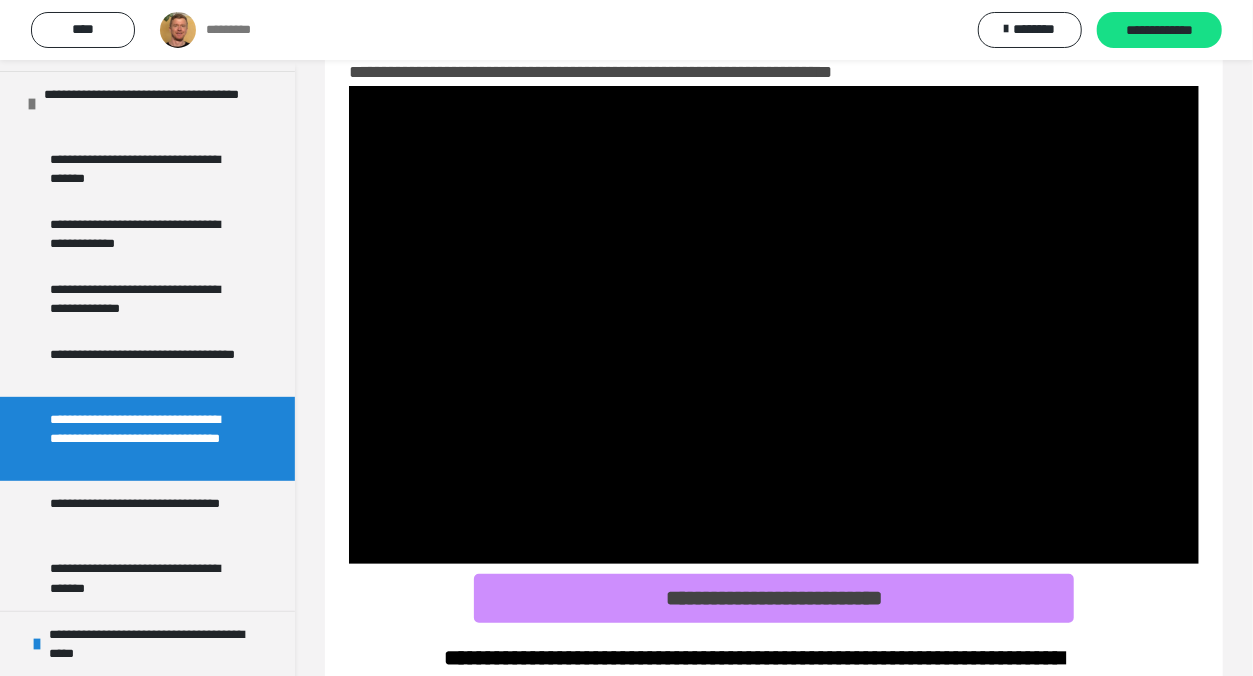 click at bounding box center [774, 325] 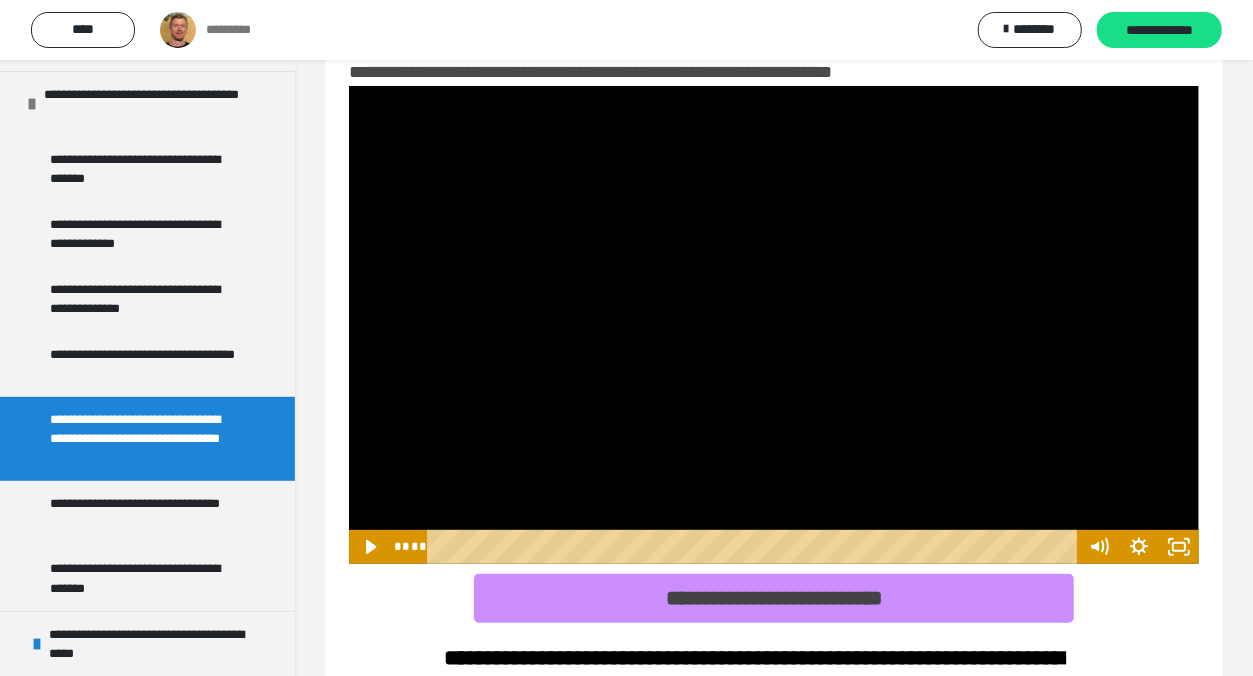 click at bounding box center [774, 325] 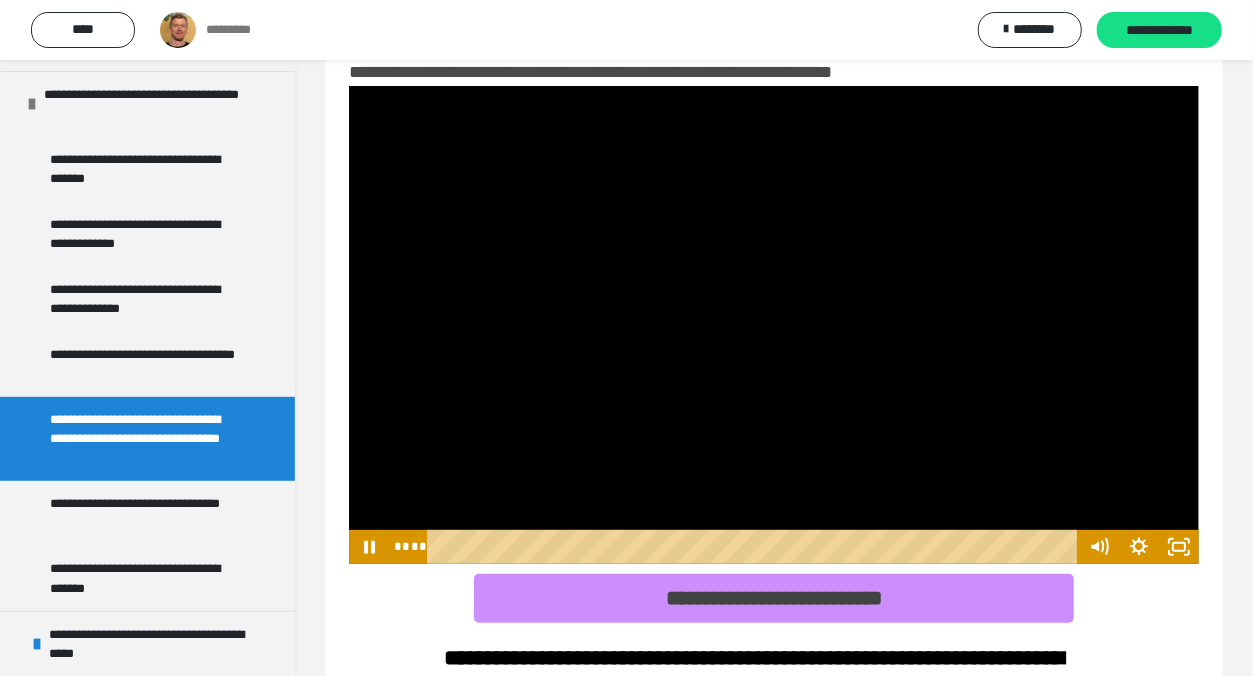 click at bounding box center [774, 325] 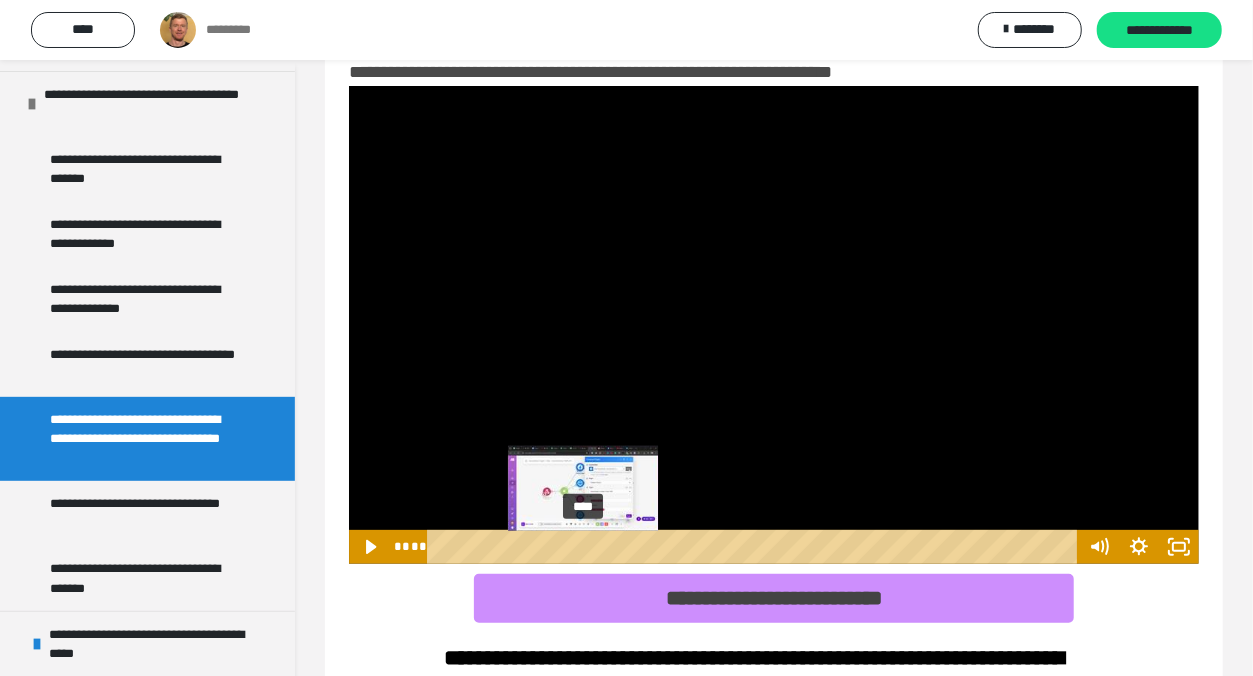 click on "****" at bounding box center [755, 547] 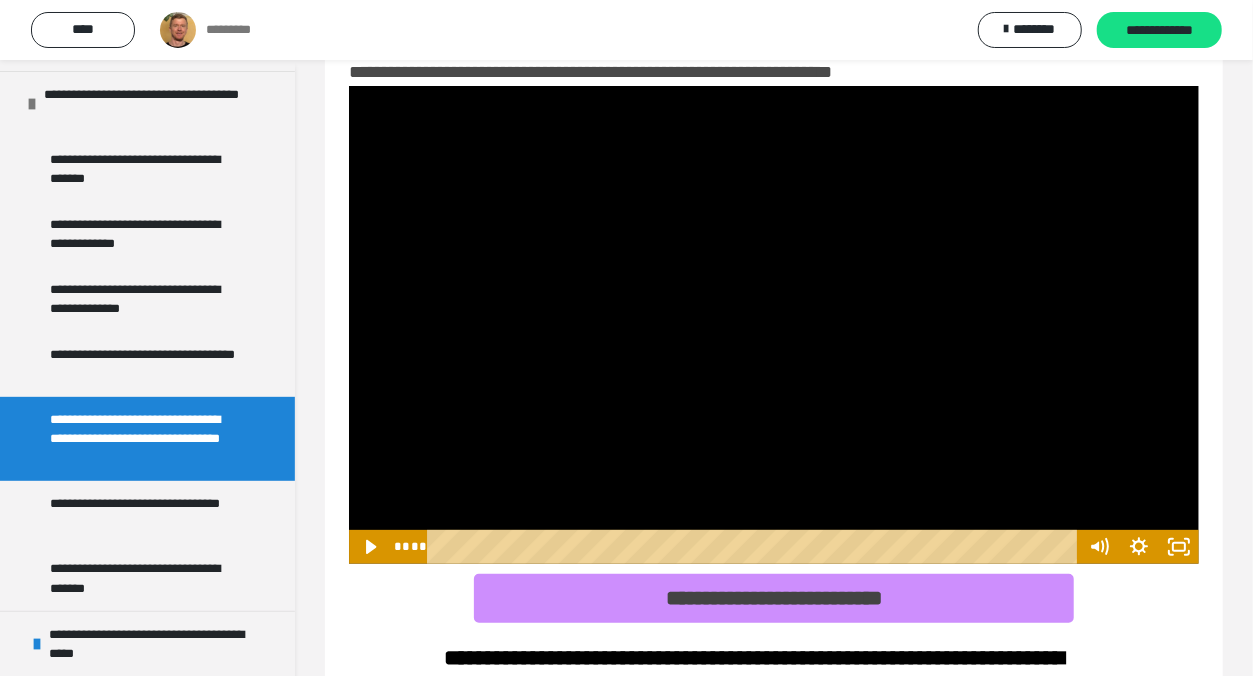 click at bounding box center (774, 325) 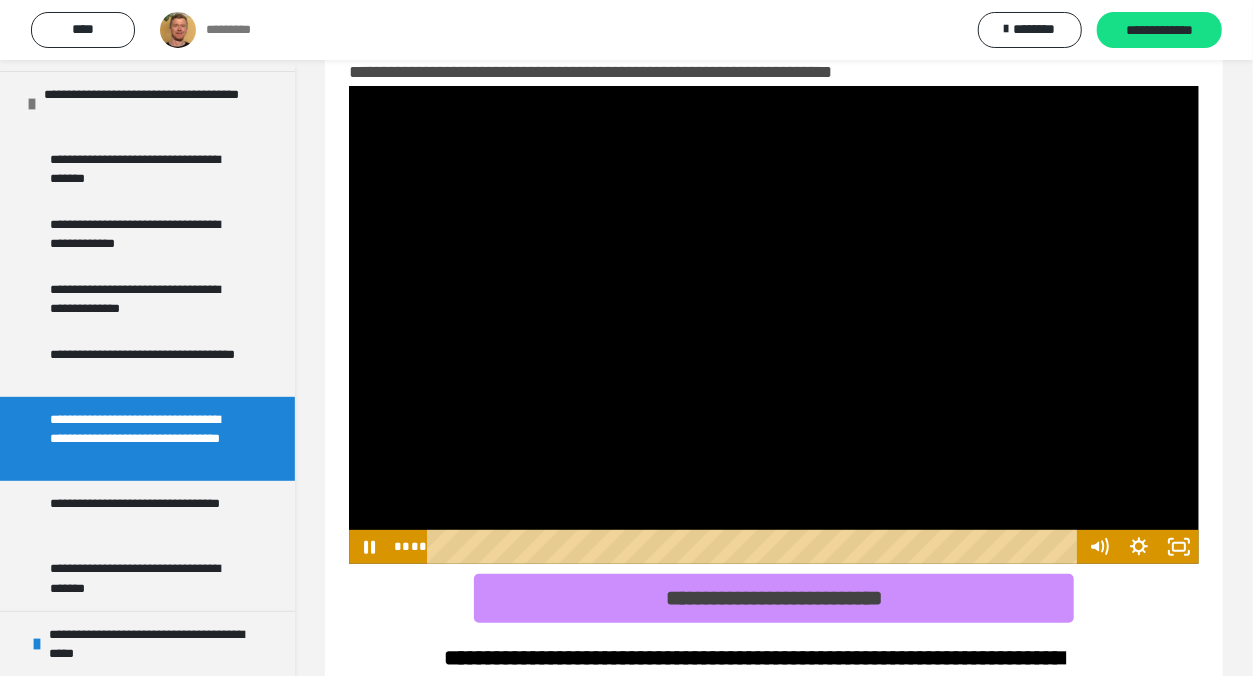 click at bounding box center (774, 325) 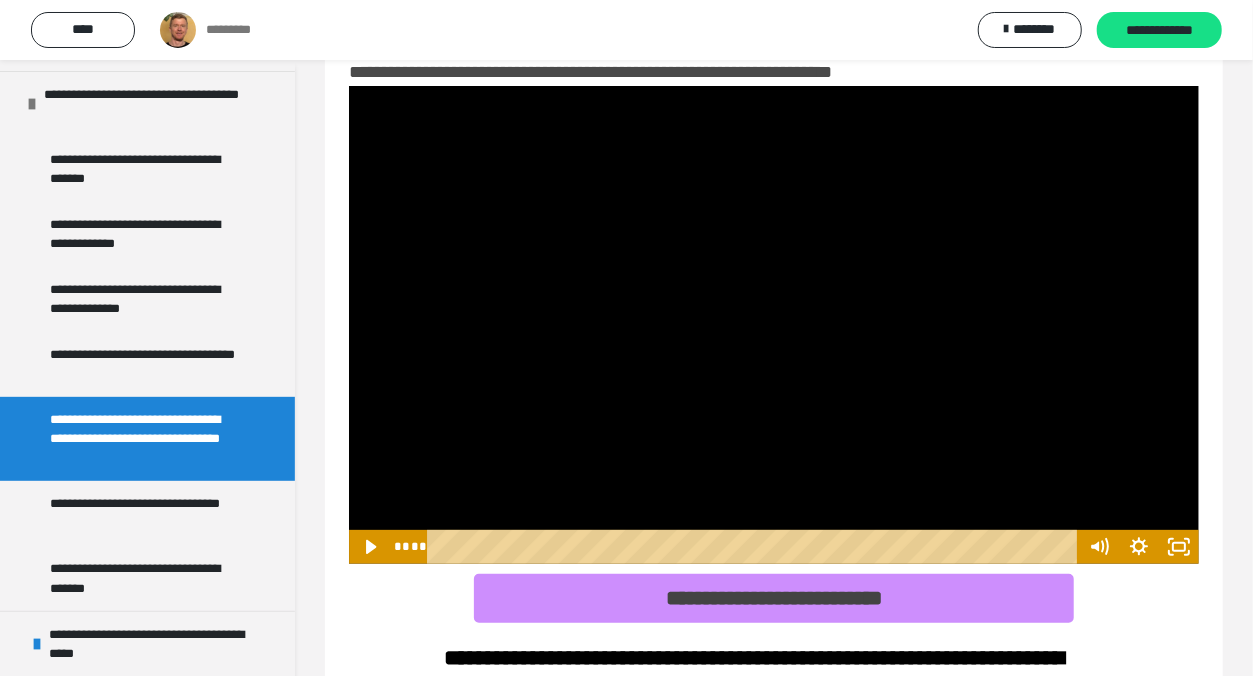 click at bounding box center [774, 325] 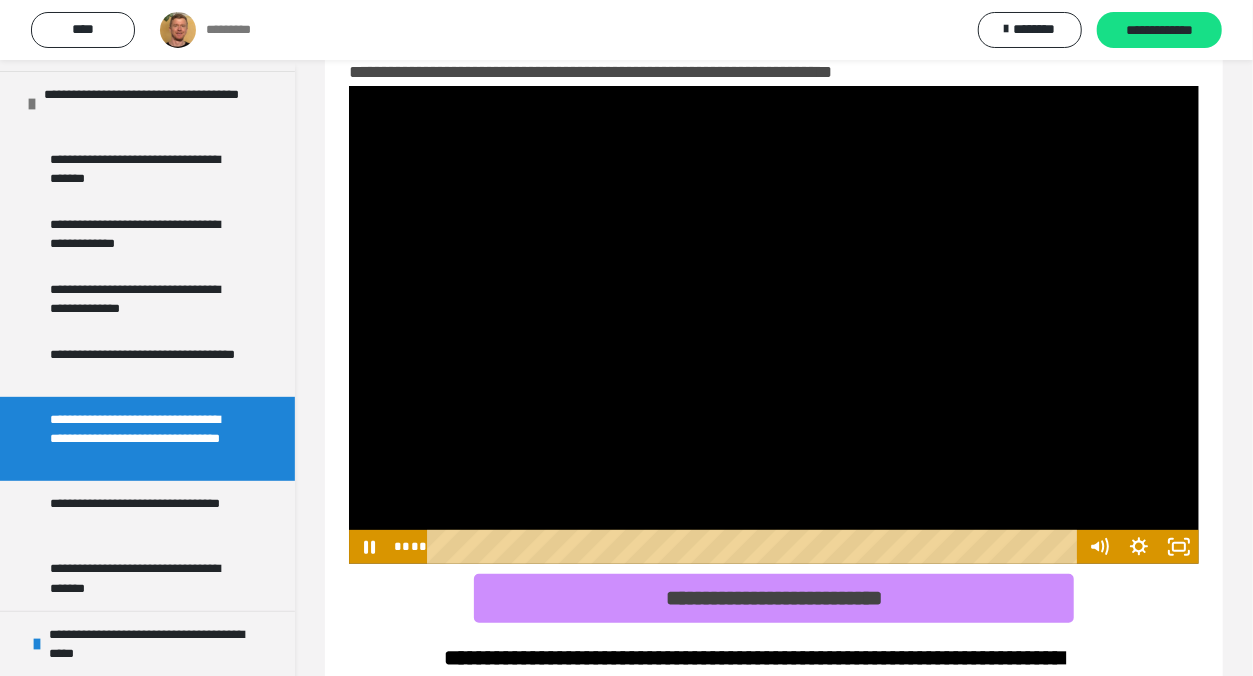 click at bounding box center (774, 325) 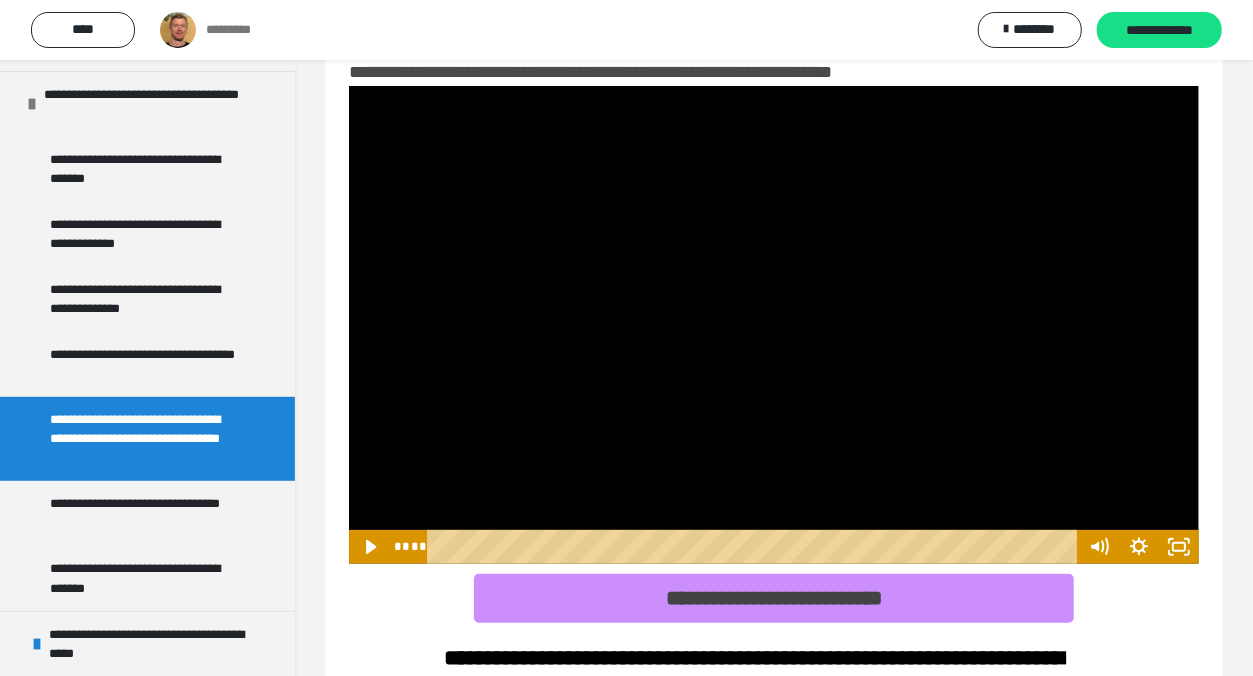 click at bounding box center [774, 325] 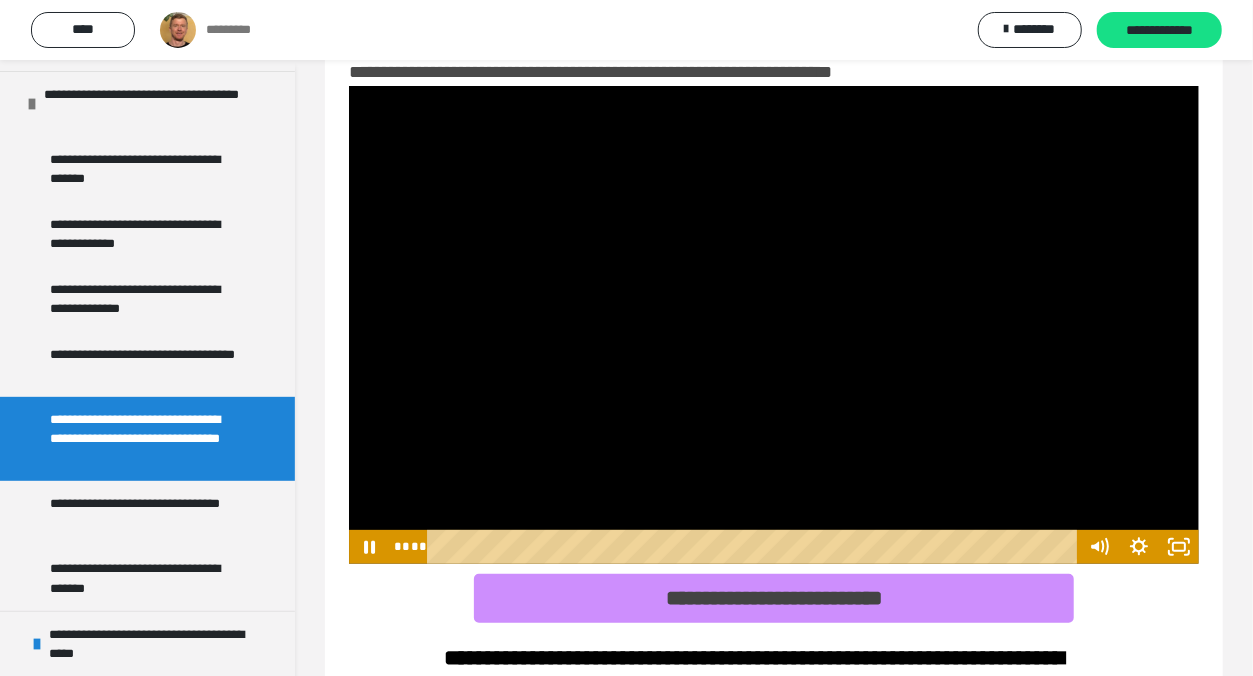 click at bounding box center (774, 325) 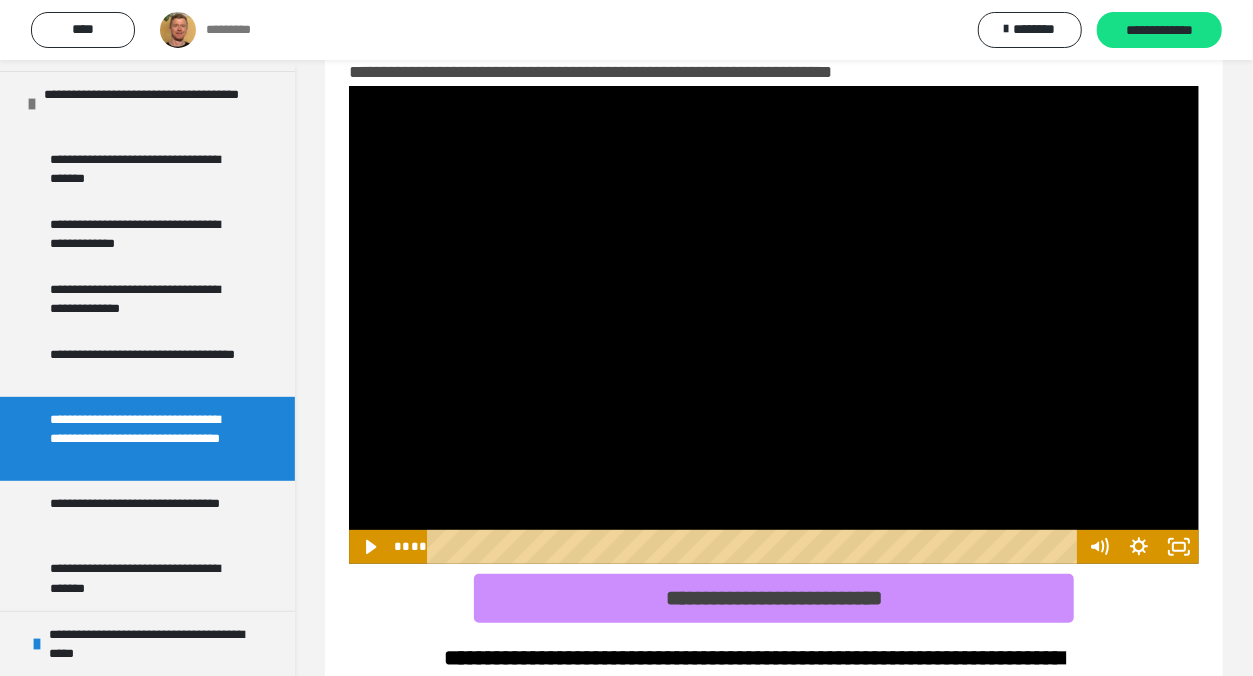 click at bounding box center [774, 325] 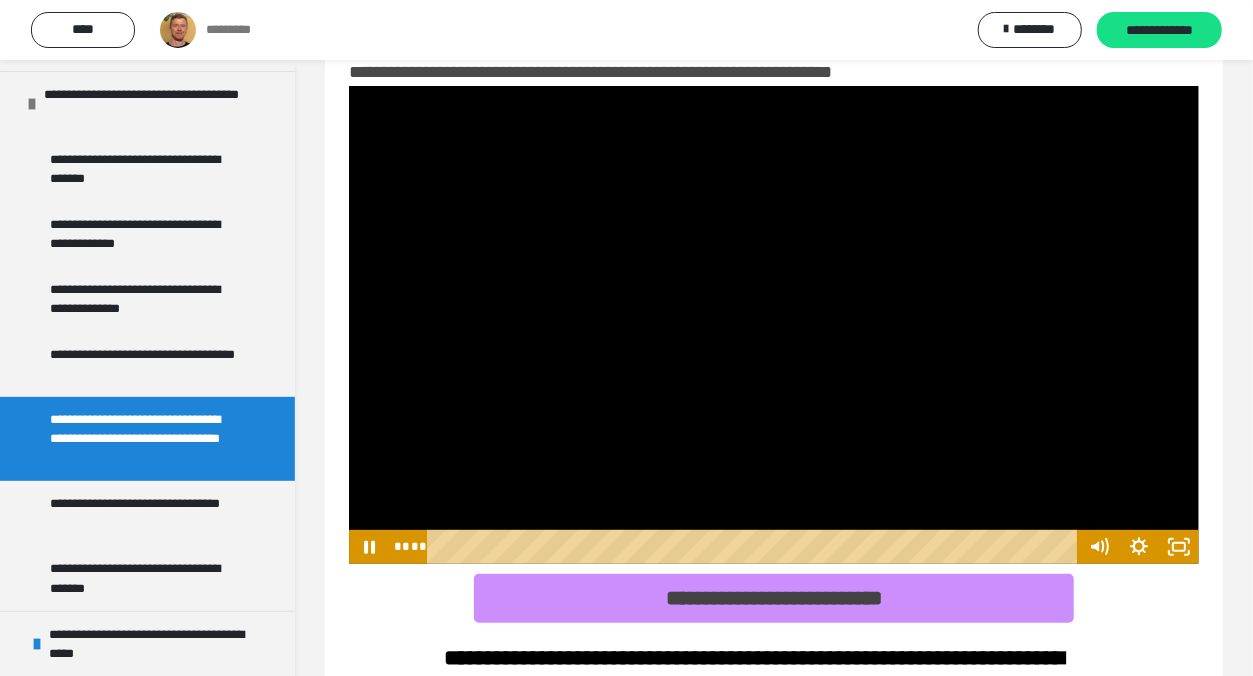 click at bounding box center [774, 325] 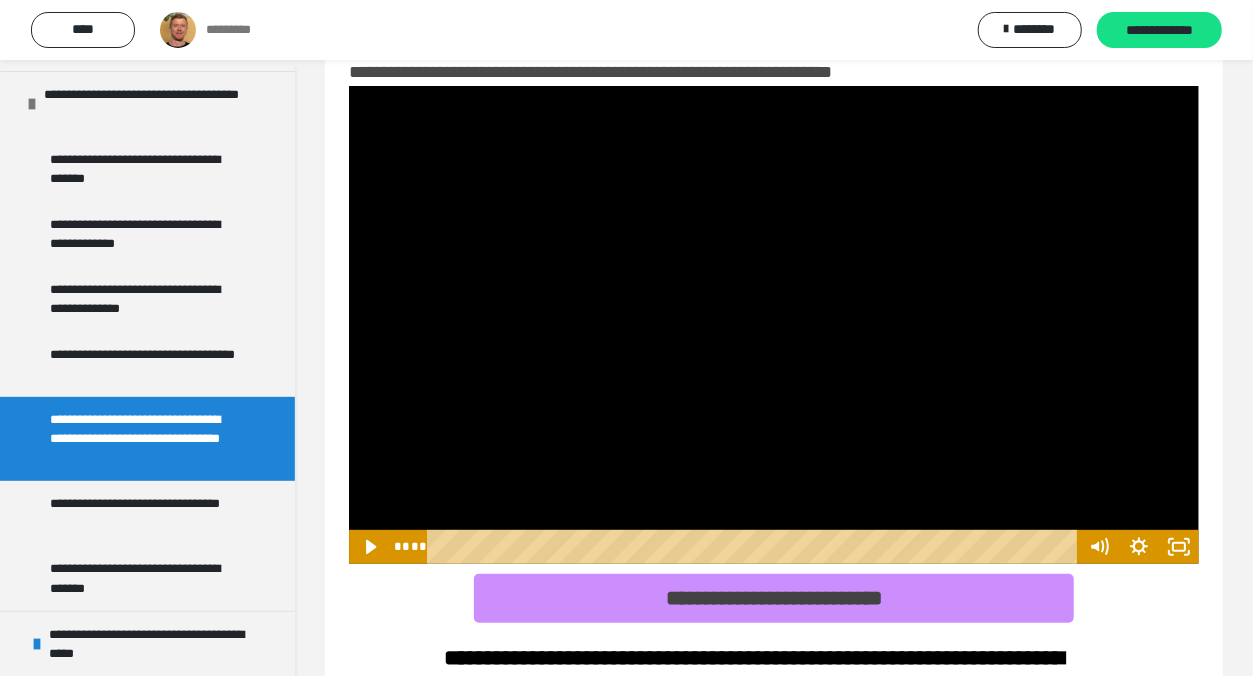 click at bounding box center [774, 325] 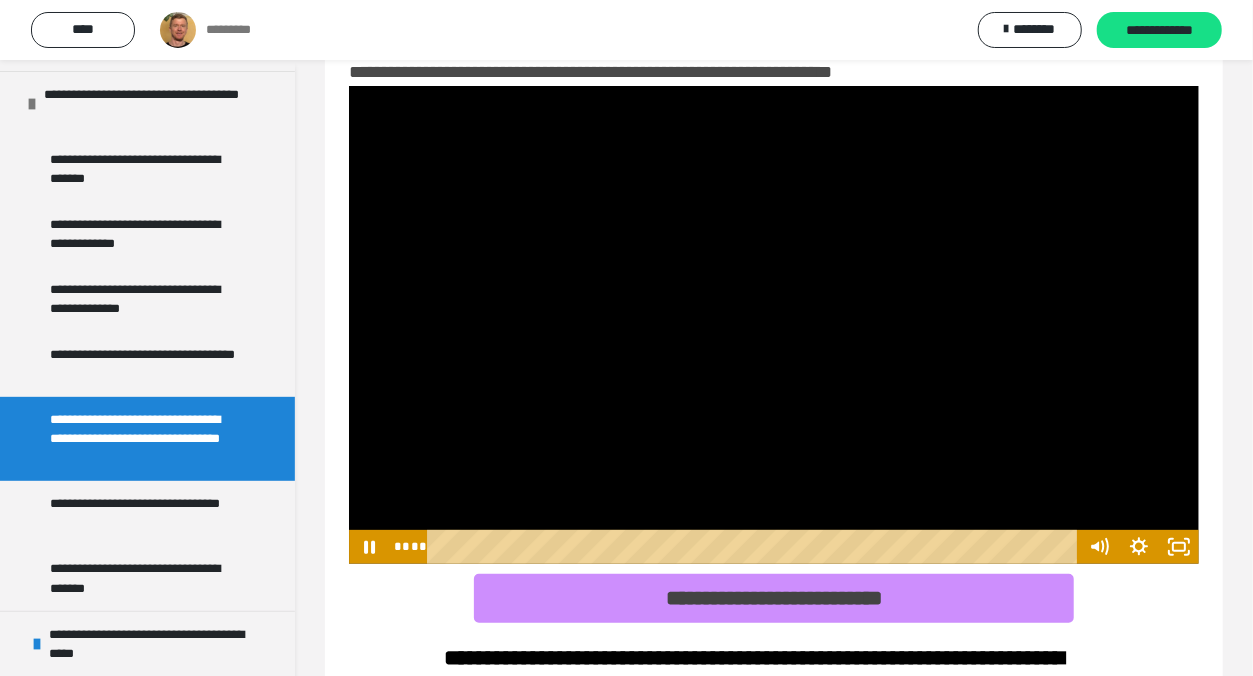 click at bounding box center (774, 325) 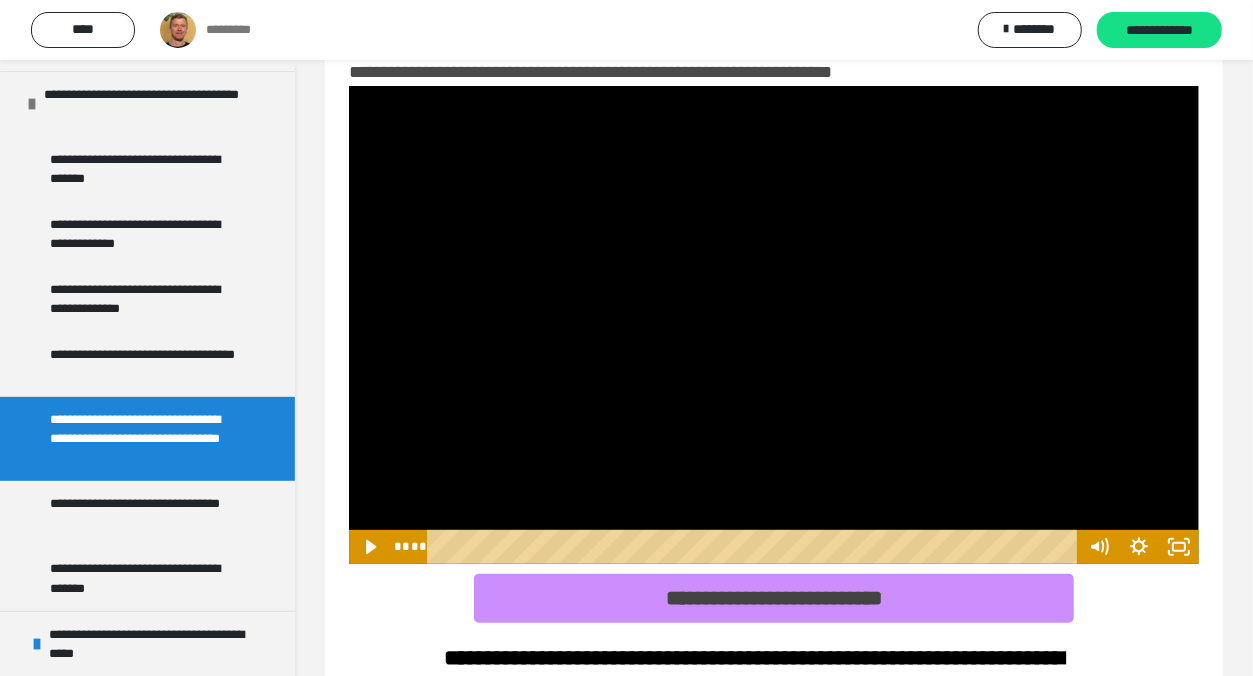 click at bounding box center [774, 325] 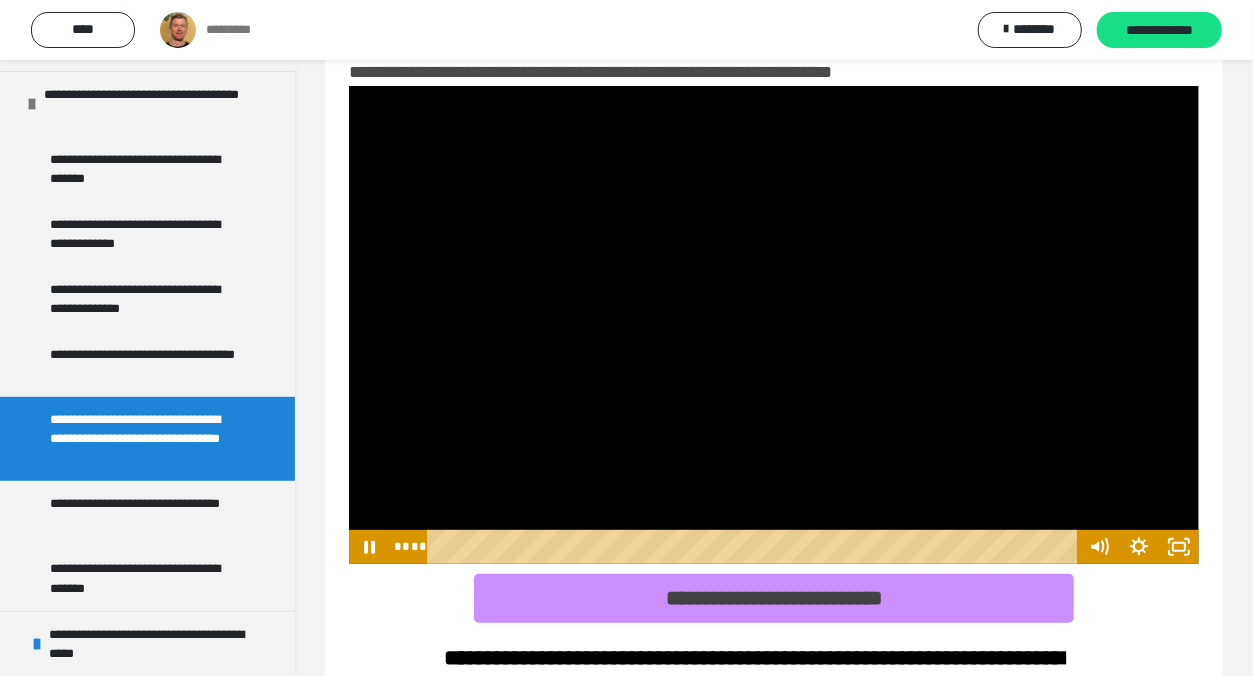 click at bounding box center (774, 325) 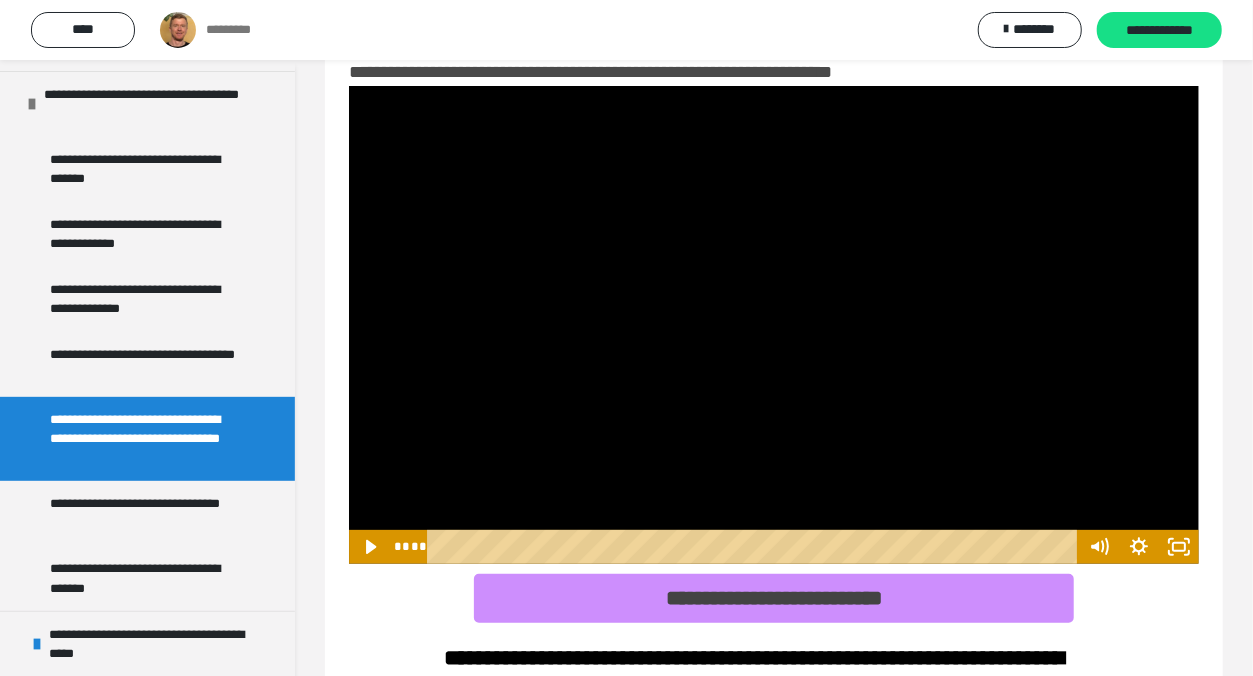 click at bounding box center [774, 325] 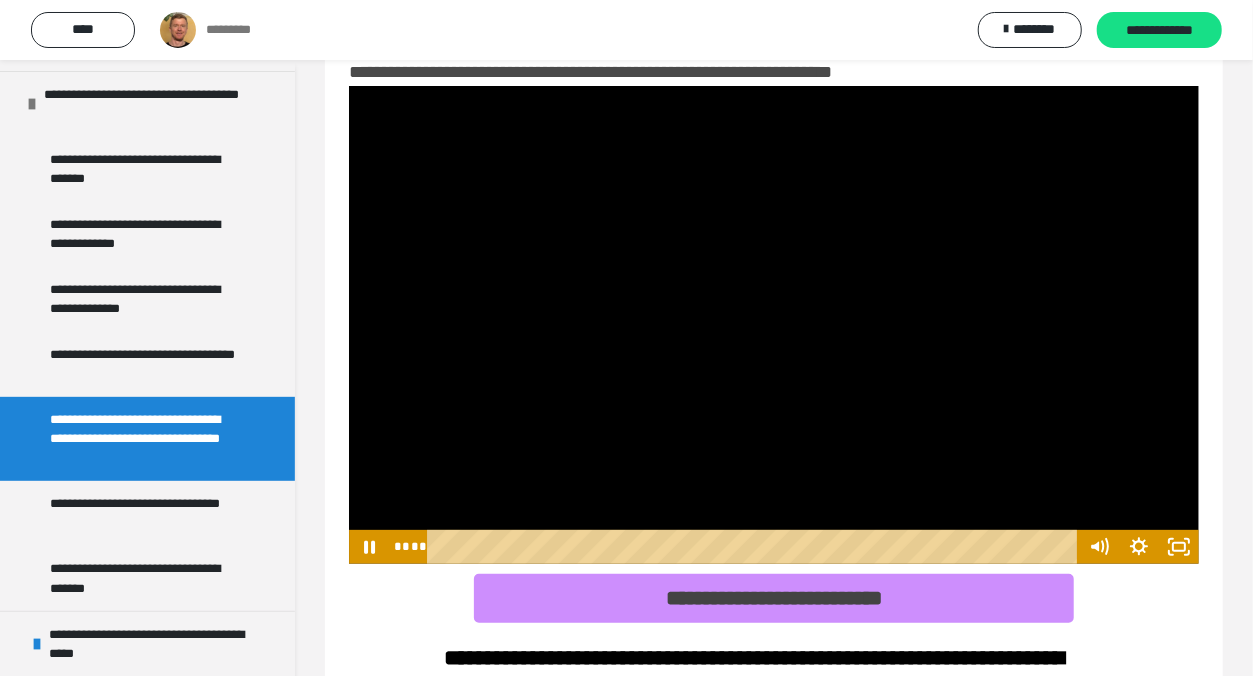 click at bounding box center [774, 325] 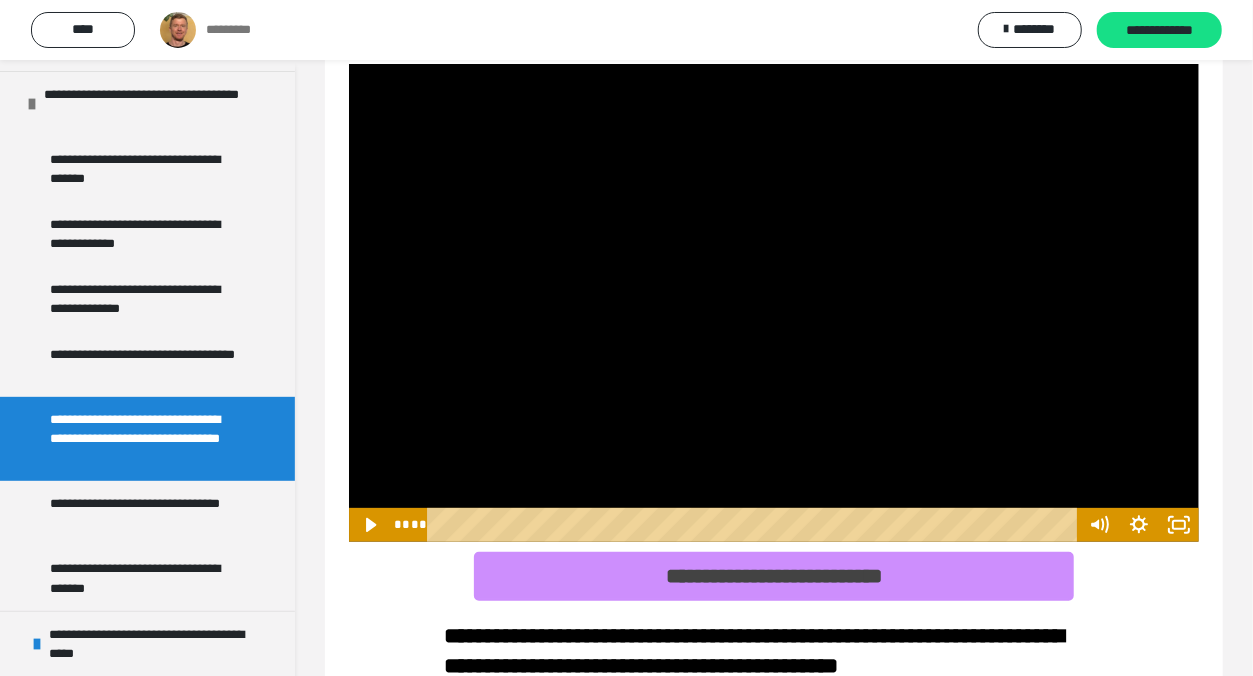 scroll, scrollTop: 77, scrollLeft: 0, axis: vertical 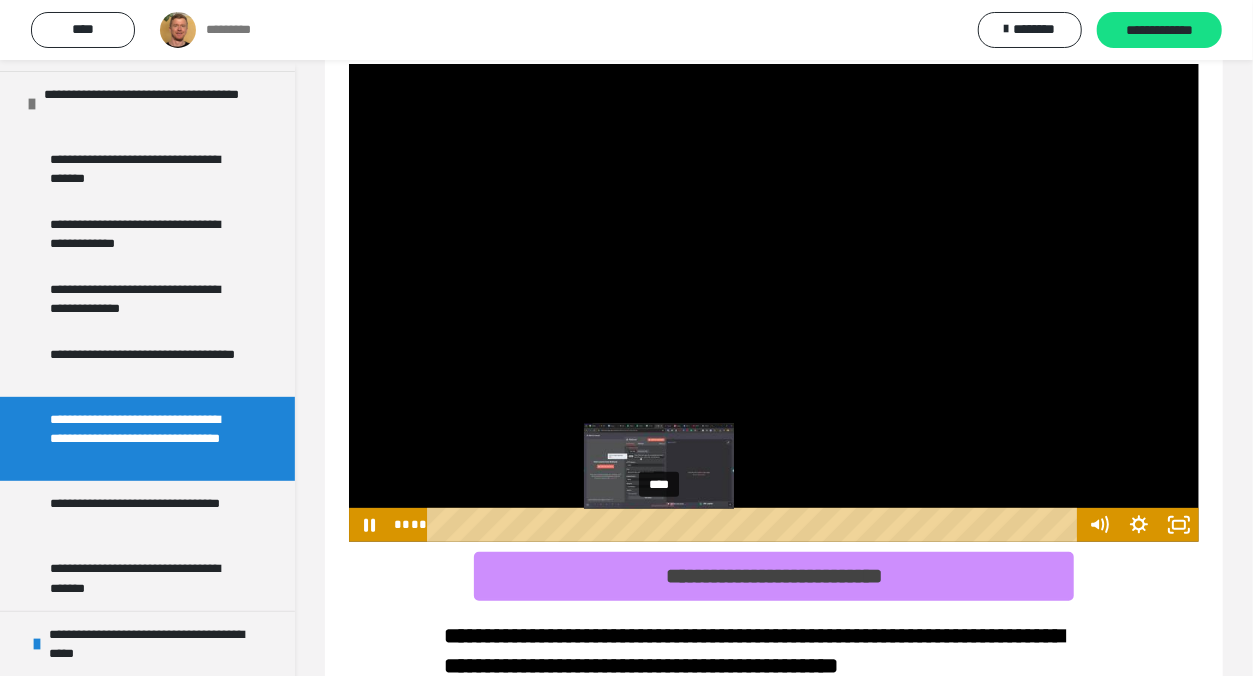 click on "****" at bounding box center [755, 525] 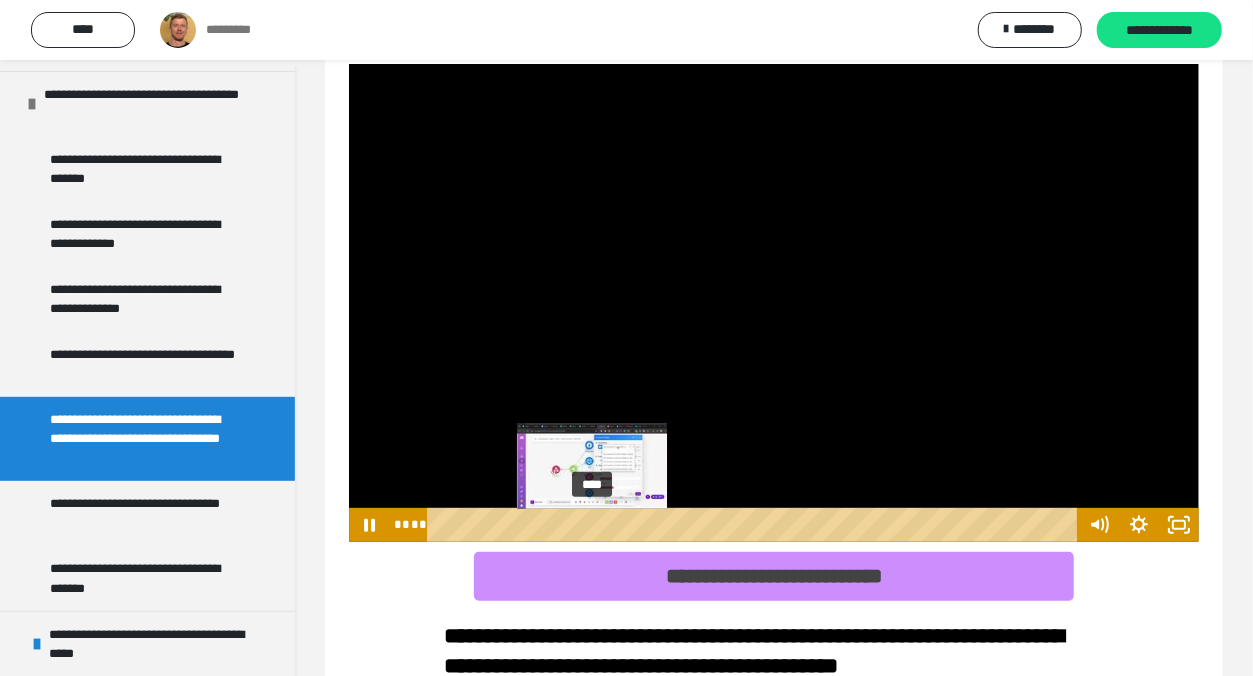 click on "****" at bounding box center (755, 525) 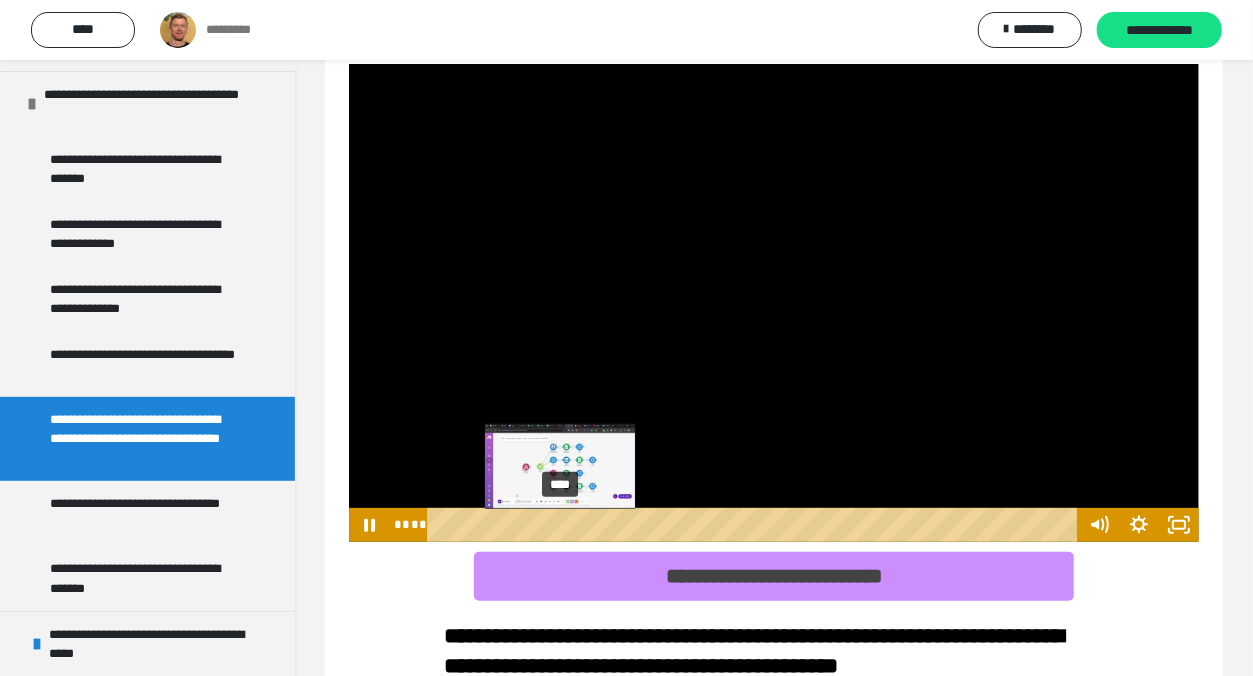 click on "****" at bounding box center (755, 525) 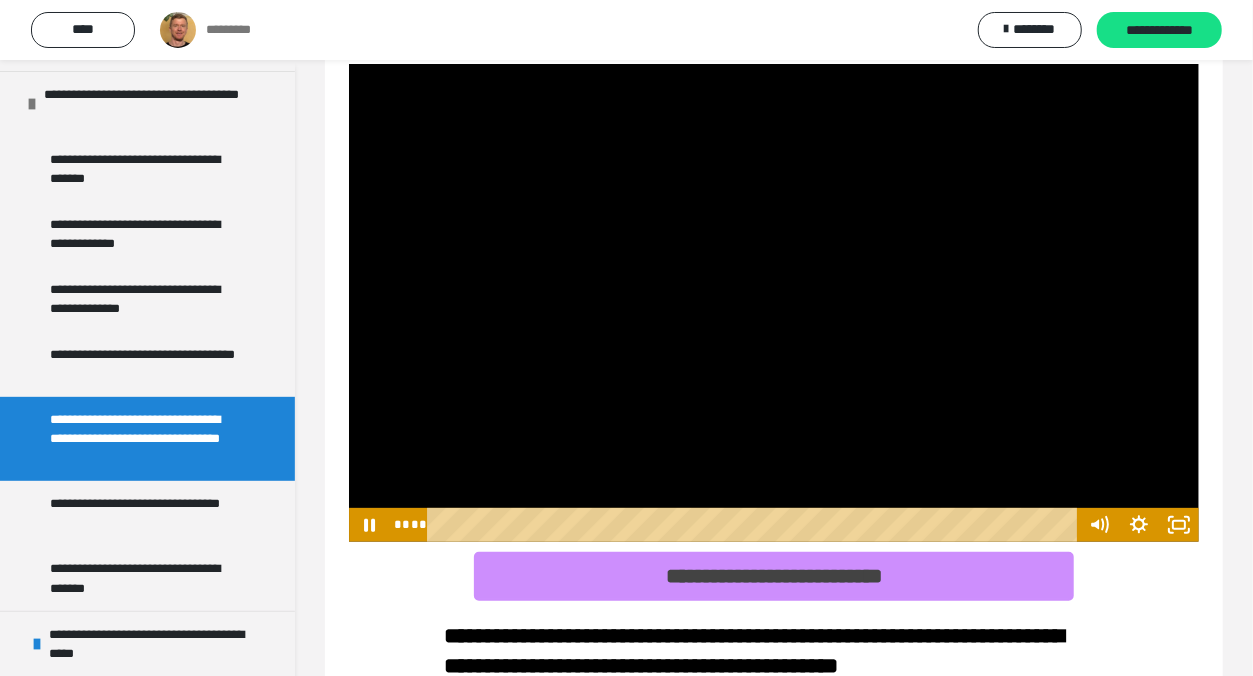 click at bounding box center (774, 303) 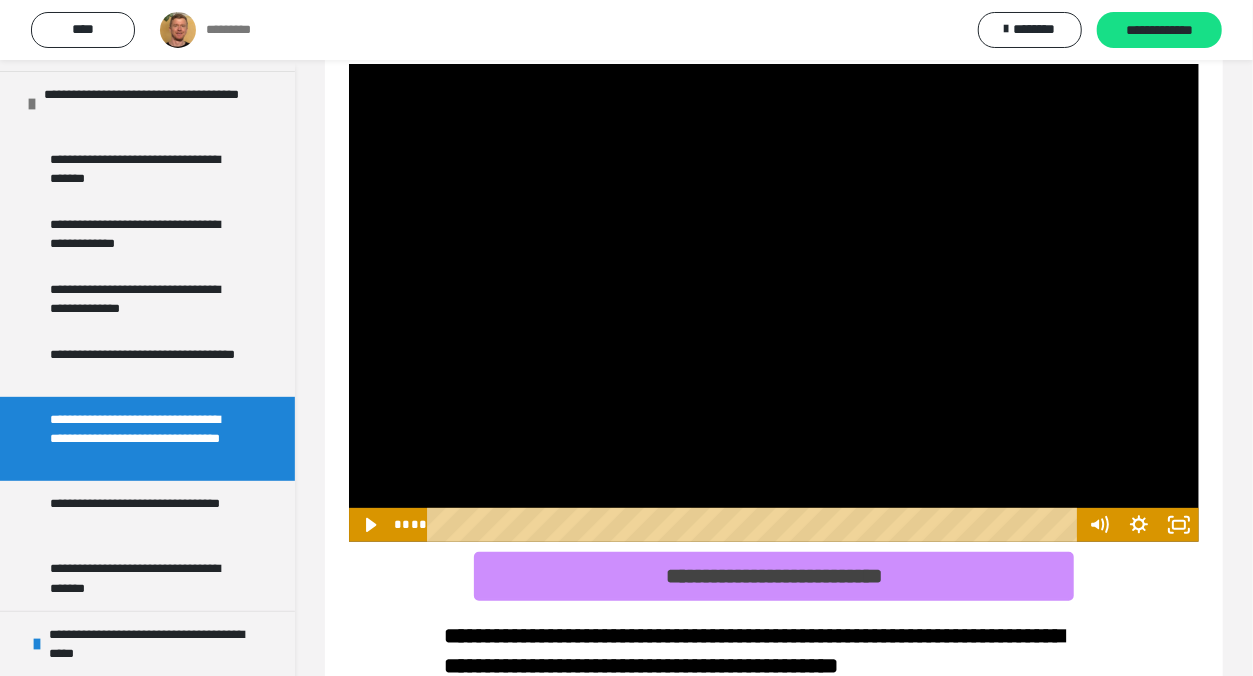 click at bounding box center [774, 303] 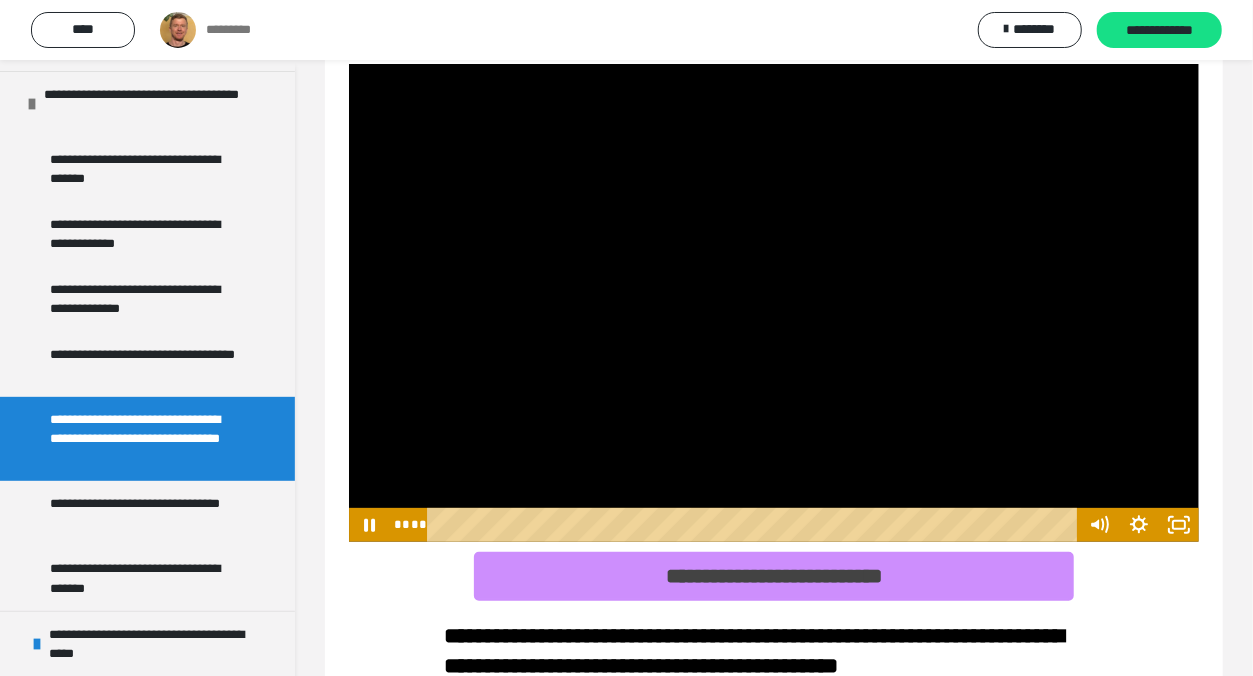 click at bounding box center [774, 303] 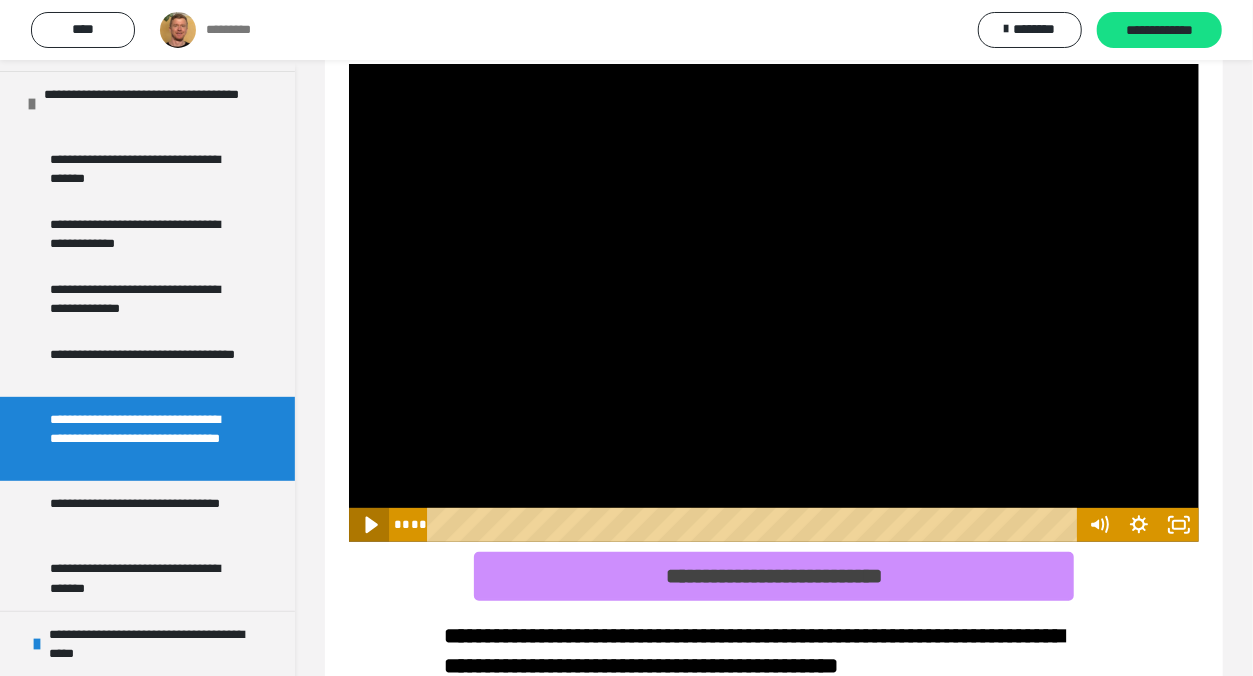 click 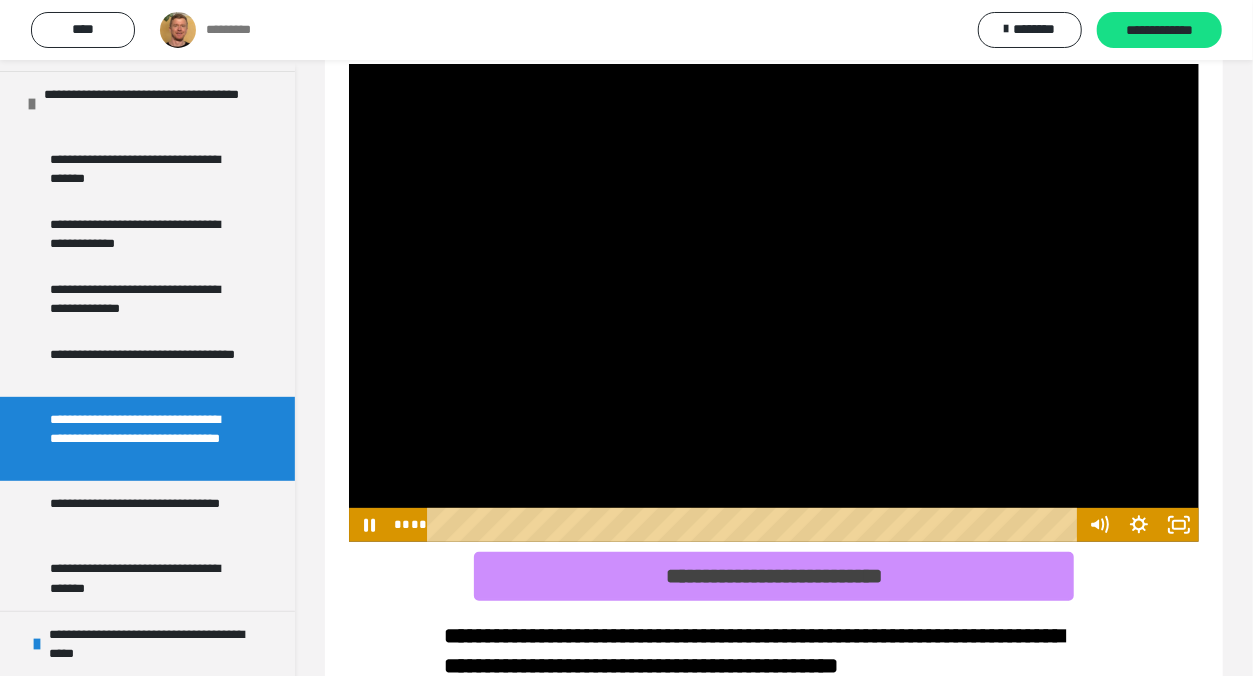 click at bounding box center [774, 303] 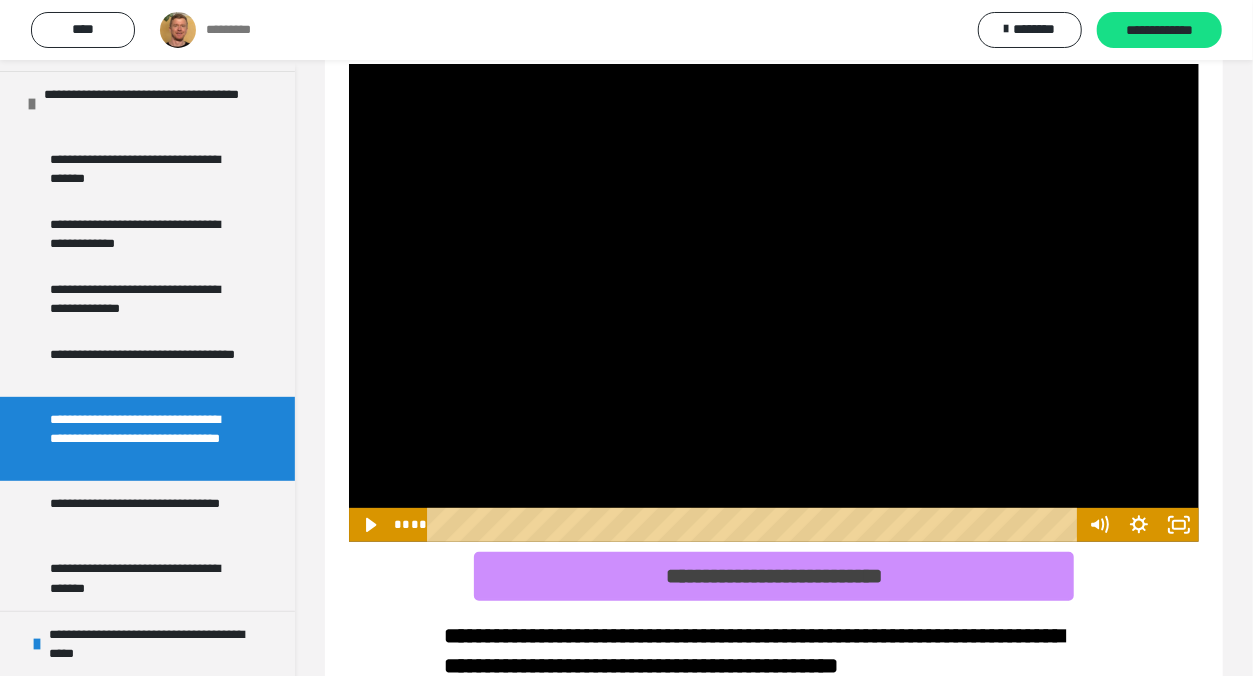 click at bounding box center [774, 303] 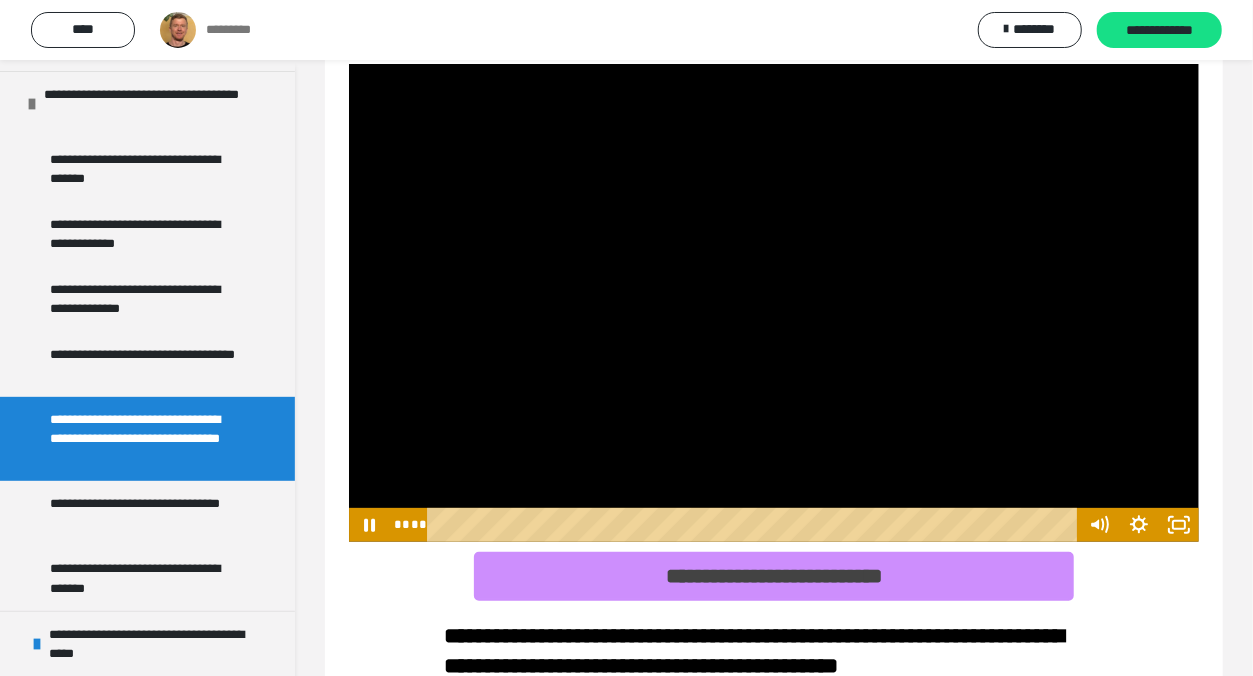 click at bounding box center (774, 303) 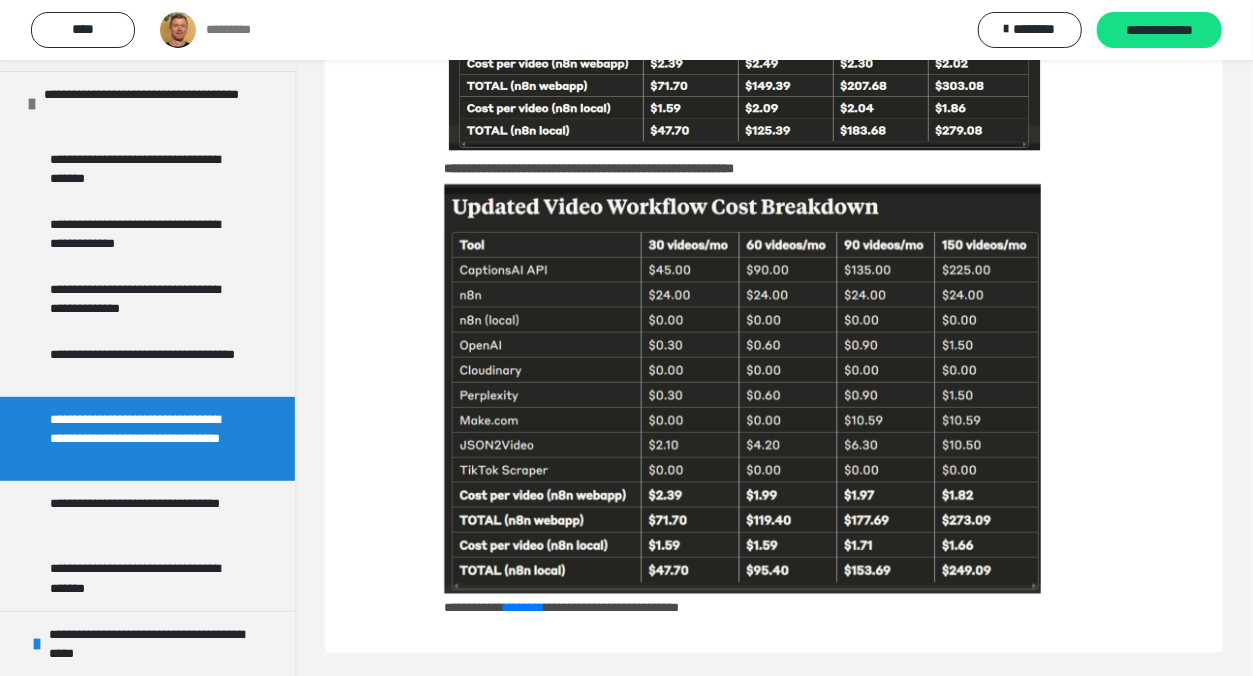 scroll, scrollTop: 1323, scrollLeft: 0, axis: vertical 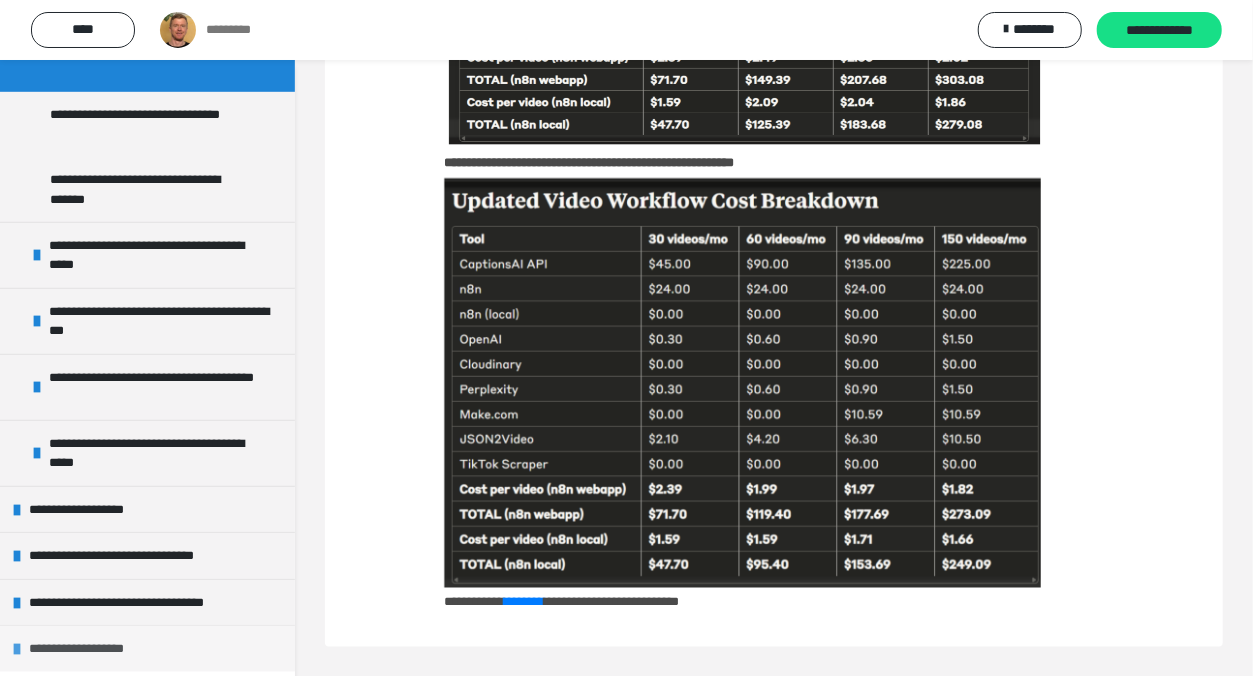 click on "**********" at bounding box center (93, 648) 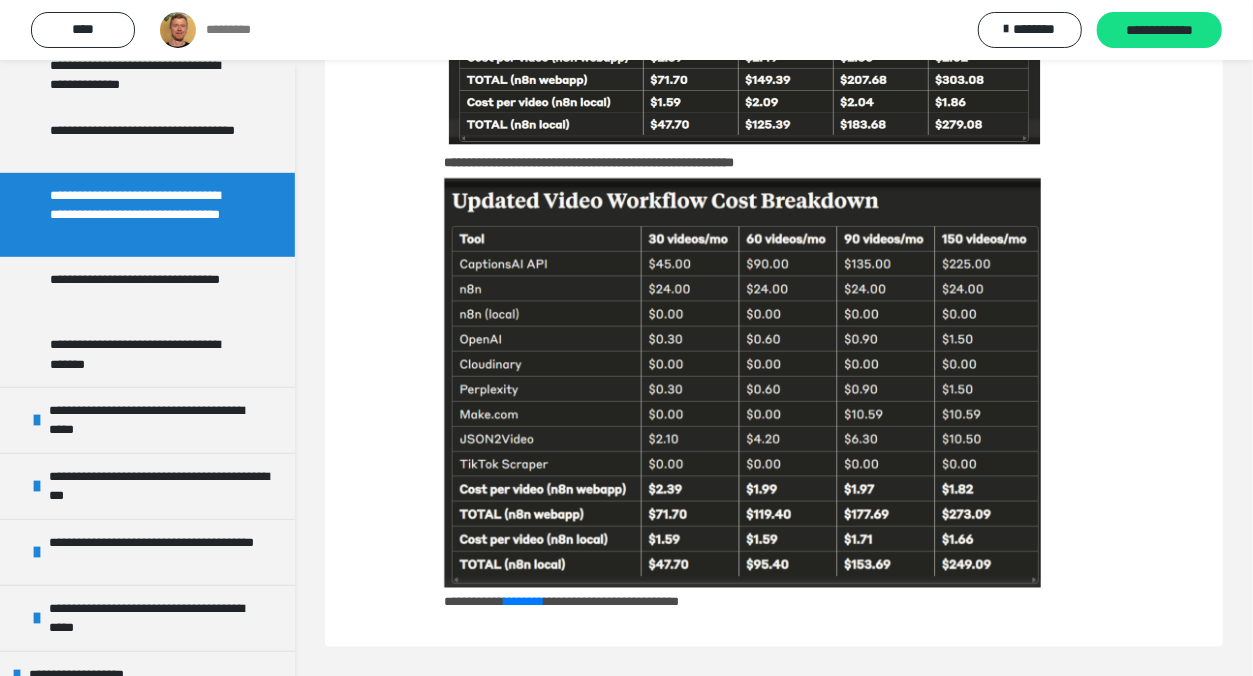 scroll, scrollTop: 547, scrollLeft: 0, axis: vertical 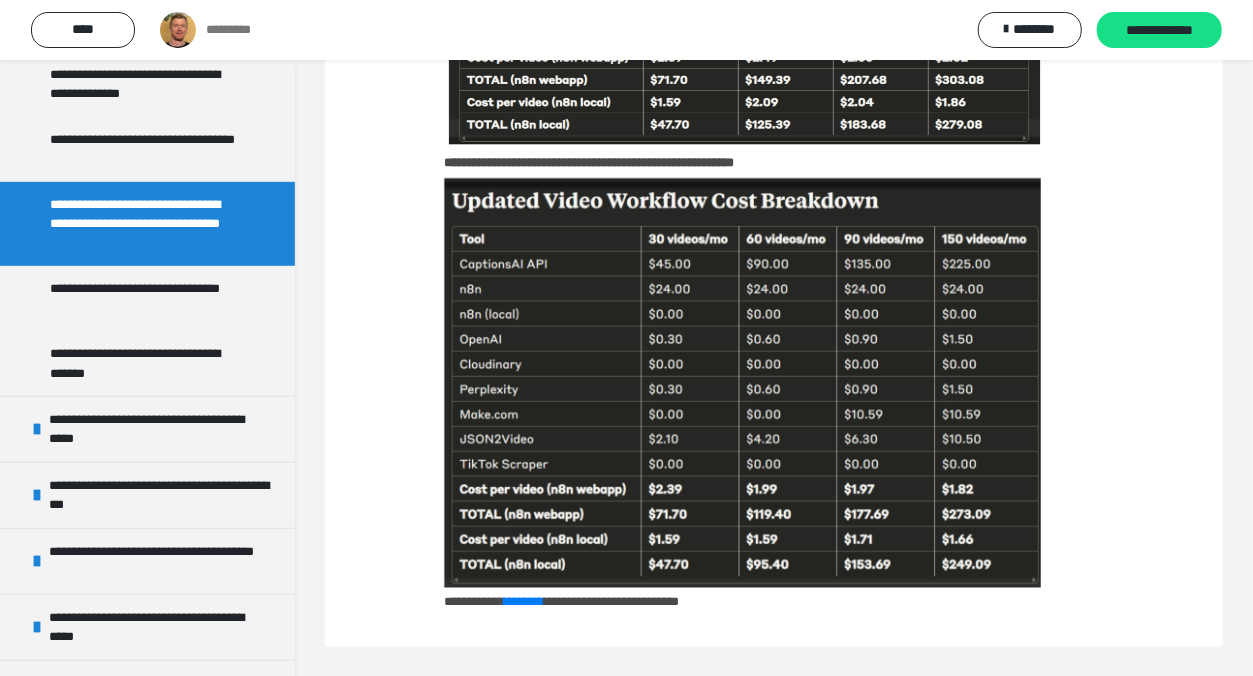 click on "**********" at bounding box center (143, 224) 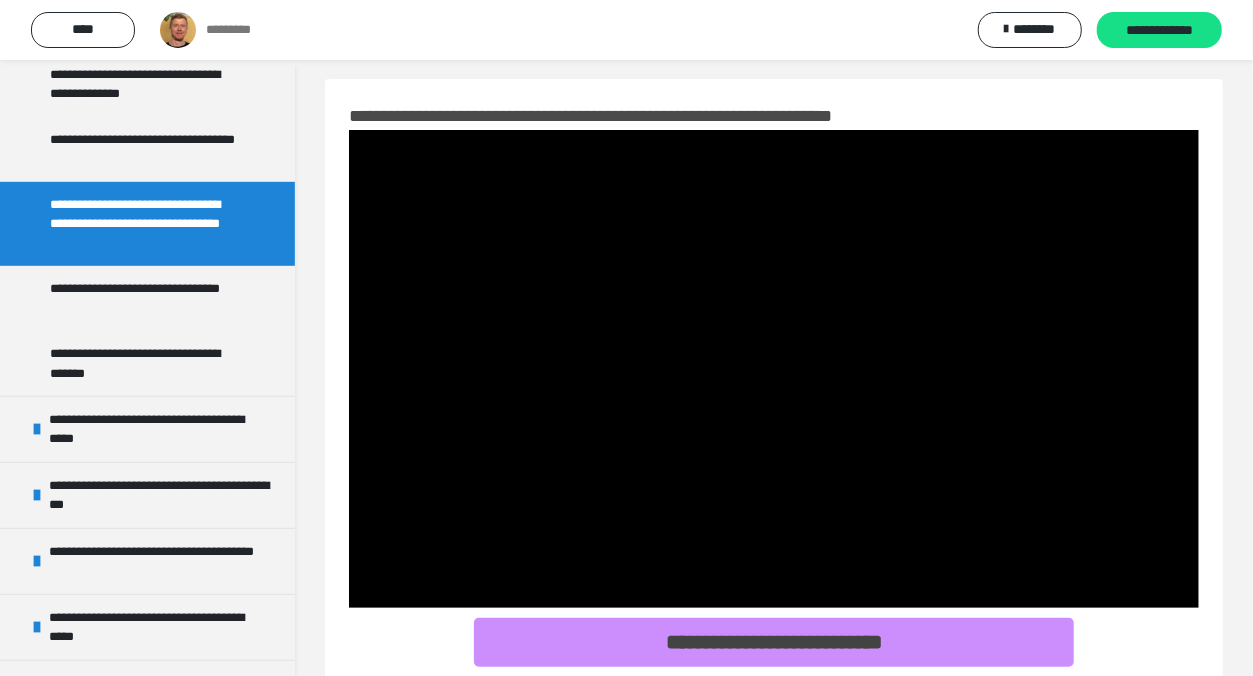 scroll, scrollTop: 9, scrollLeft: 0, axis: vertical 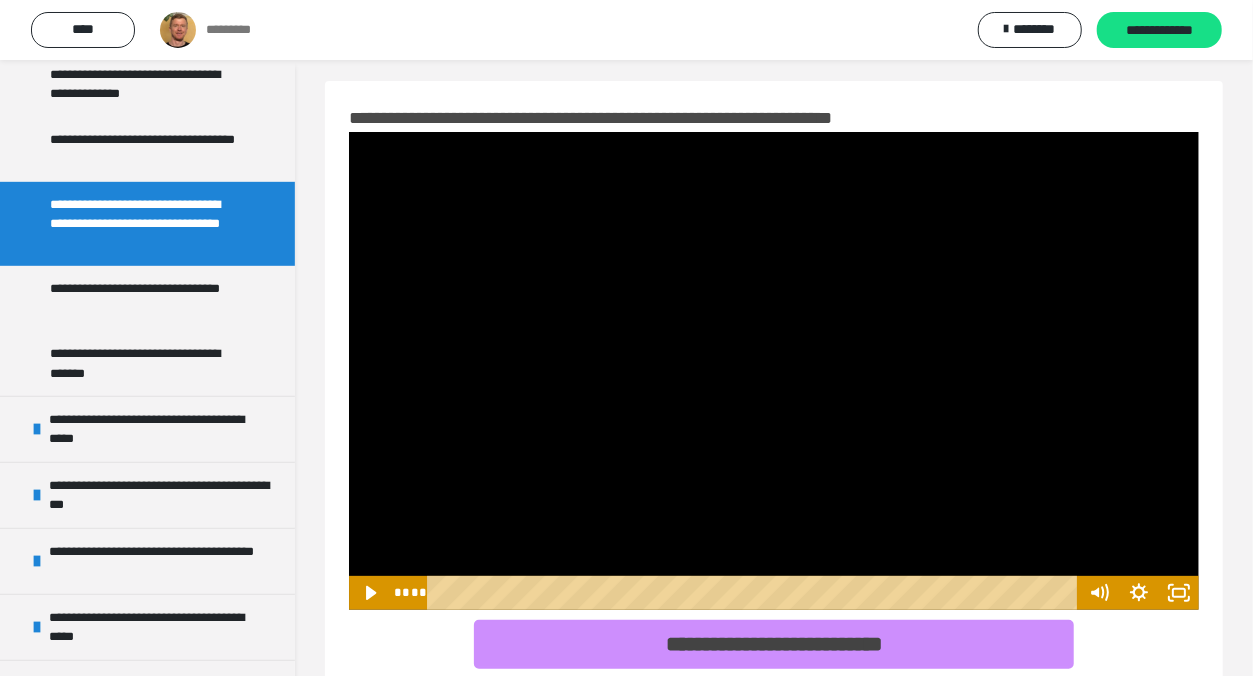 click at bounding box center (774, 371) 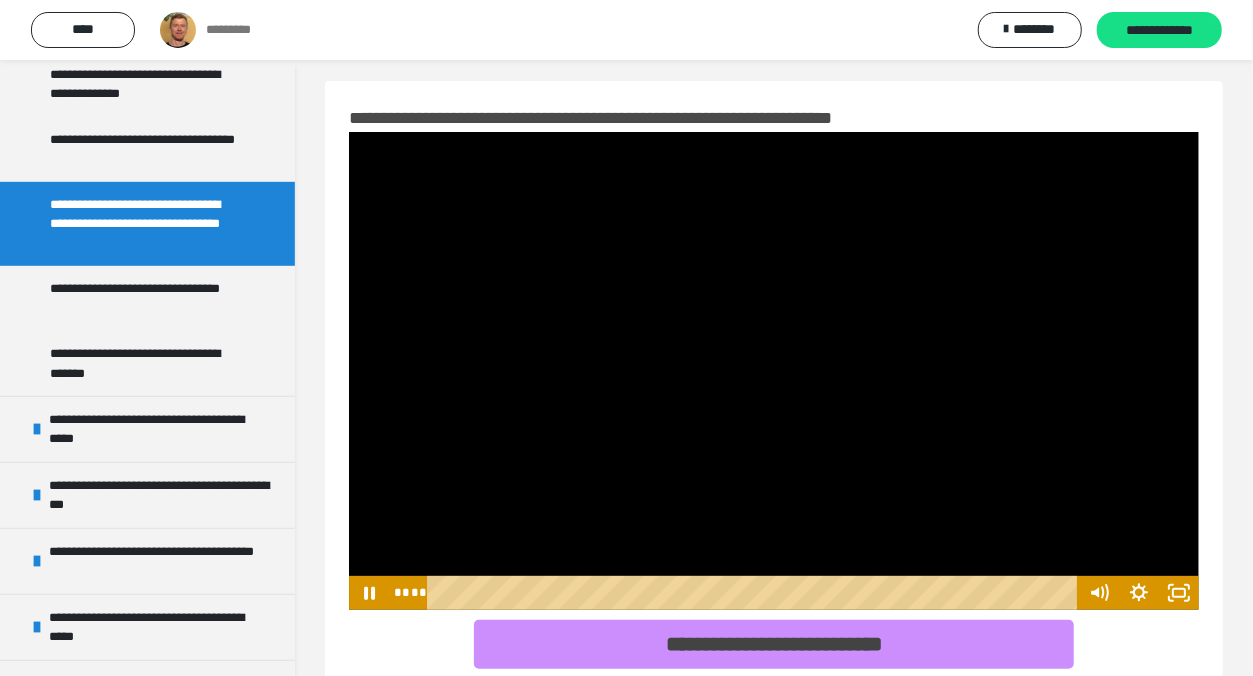 click at bounding box center [774, 371] 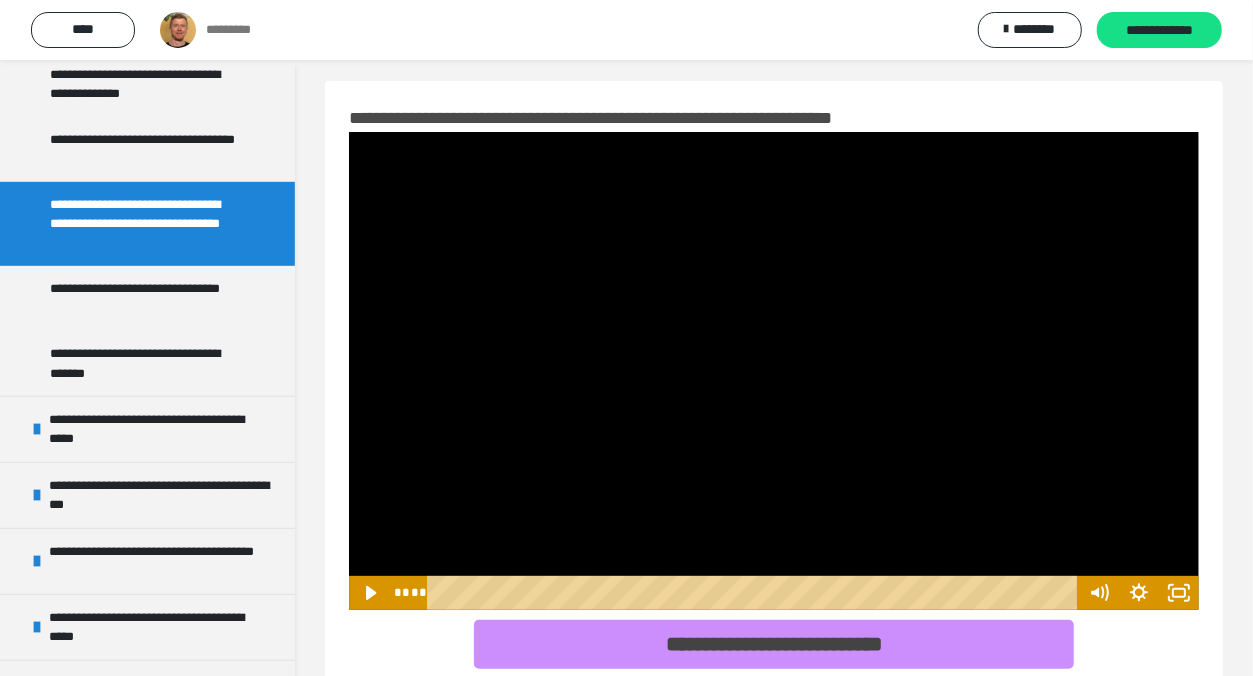 click at bounding box center [774, 371] 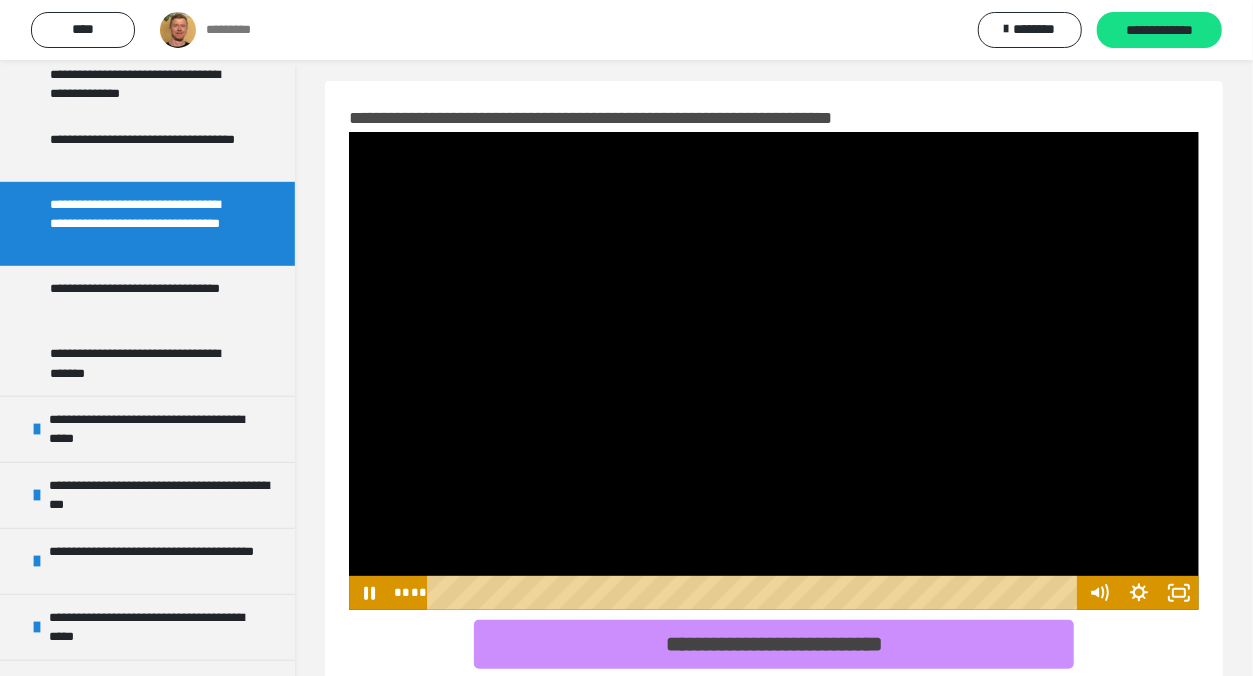 click at bounding box center (774, 371) 